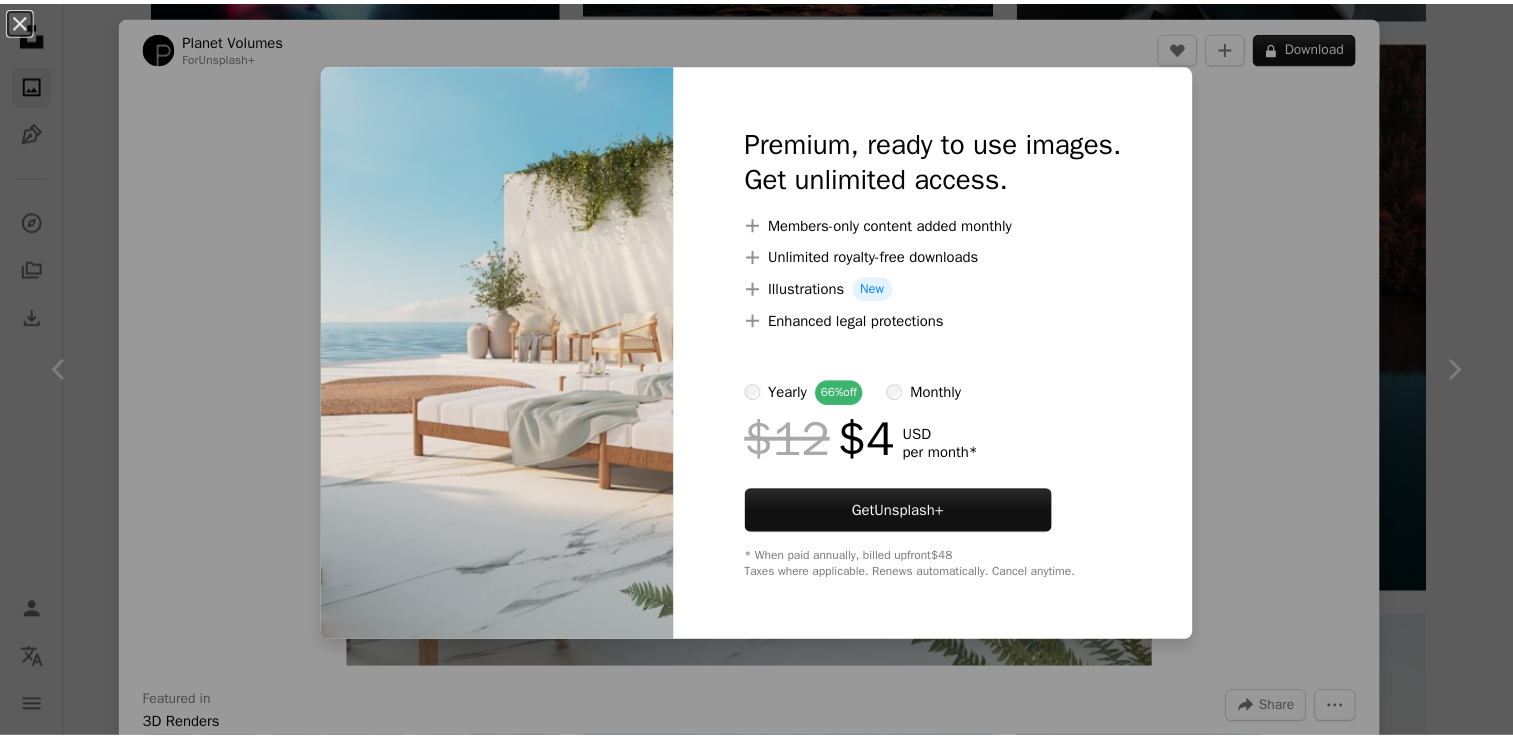 scroll, scrollTop: 92767, scrollLeft: 0, axis: vertical 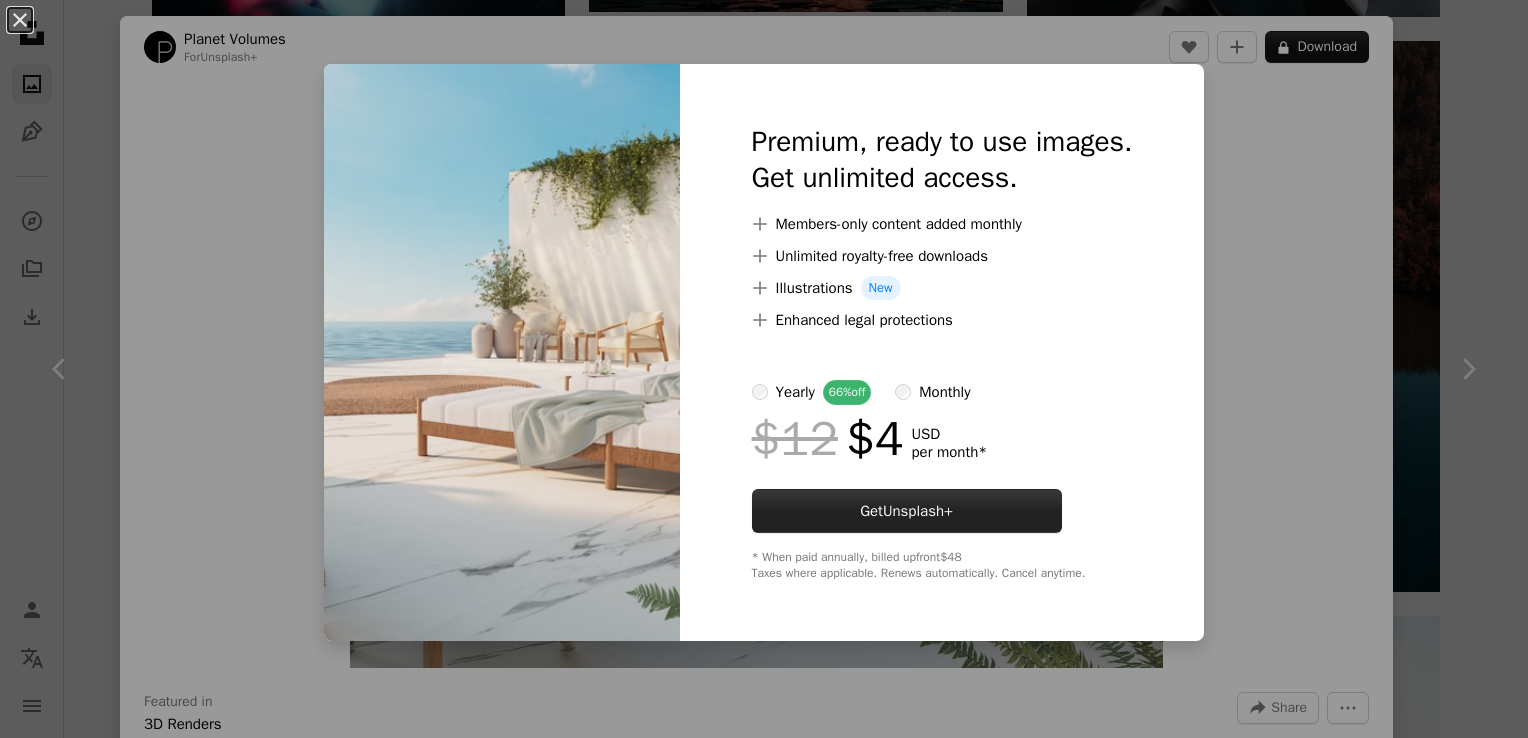 click on "Get  Unsplash+" at bounding box center [907, 511] 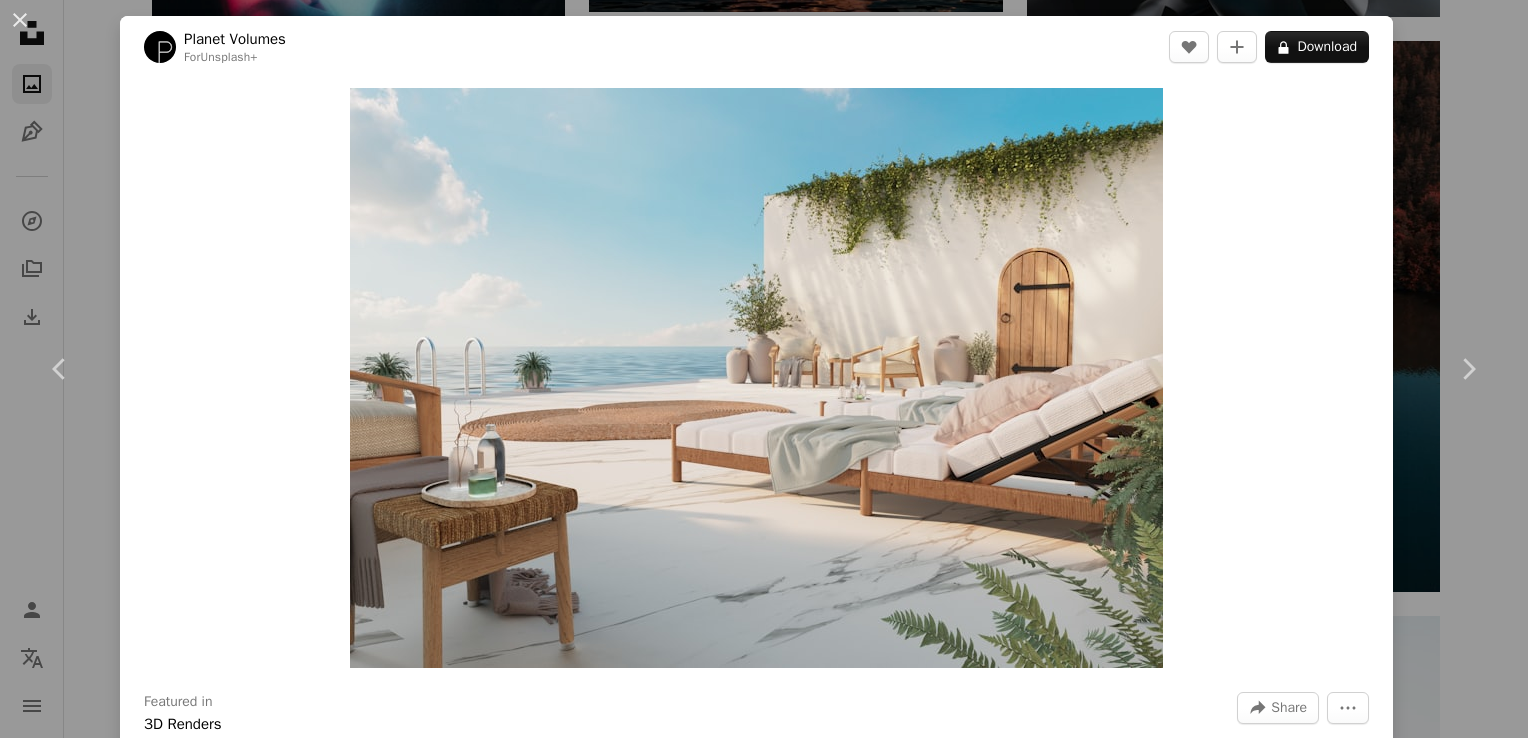 click on "An X shape" at bounding box center (20, 20) 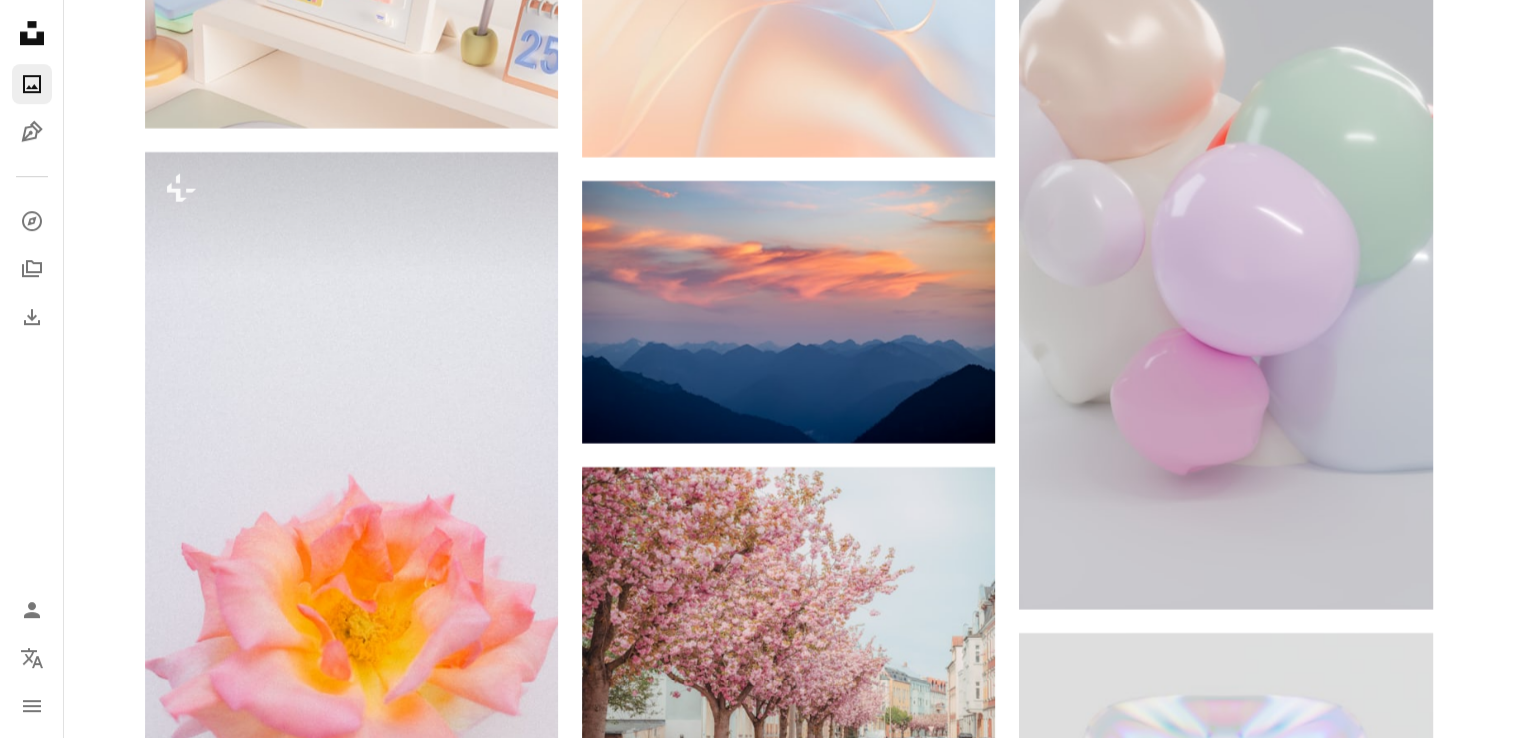 scroll, scrollTop: 98900, scrollLeft: 0, axis: vertical 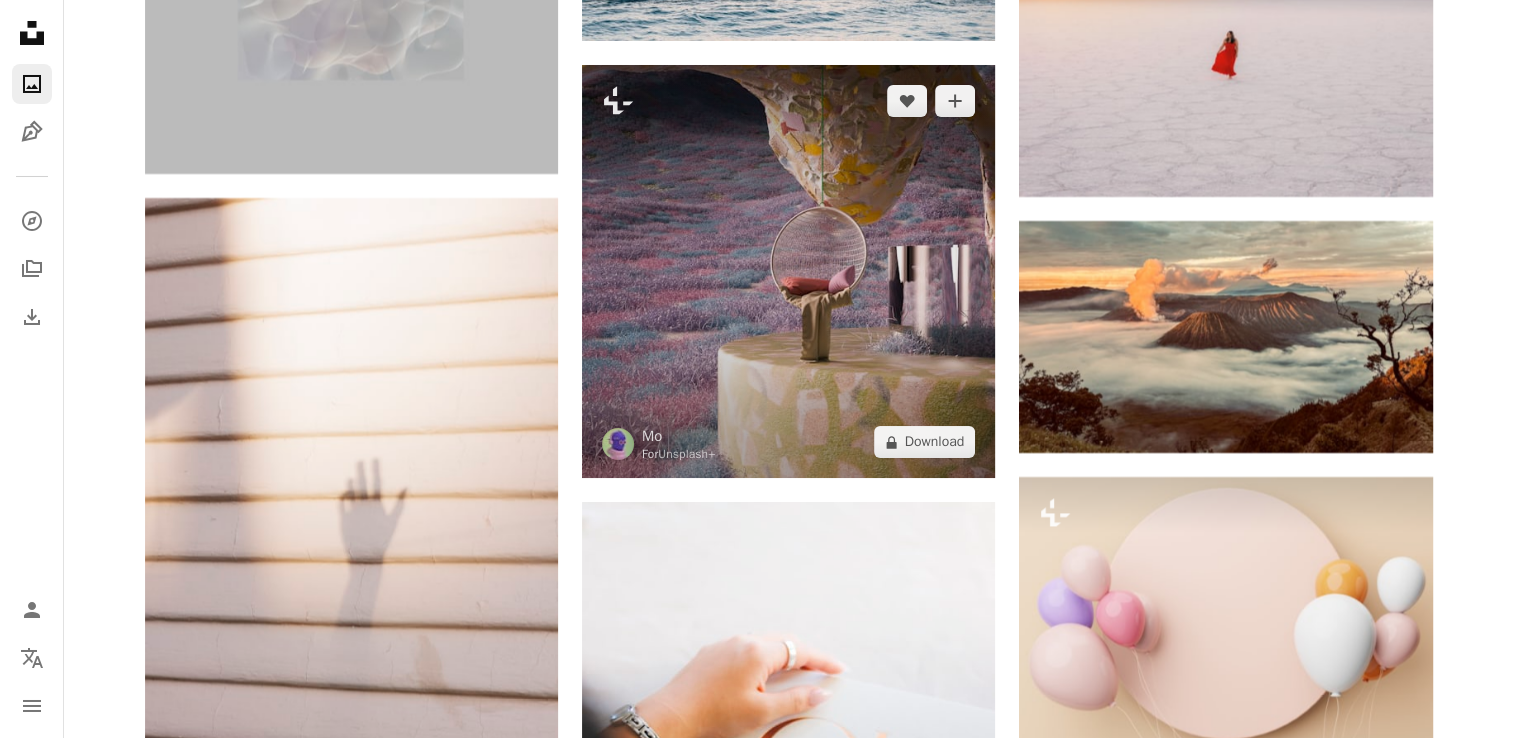 click at bounding box center (788, 271) 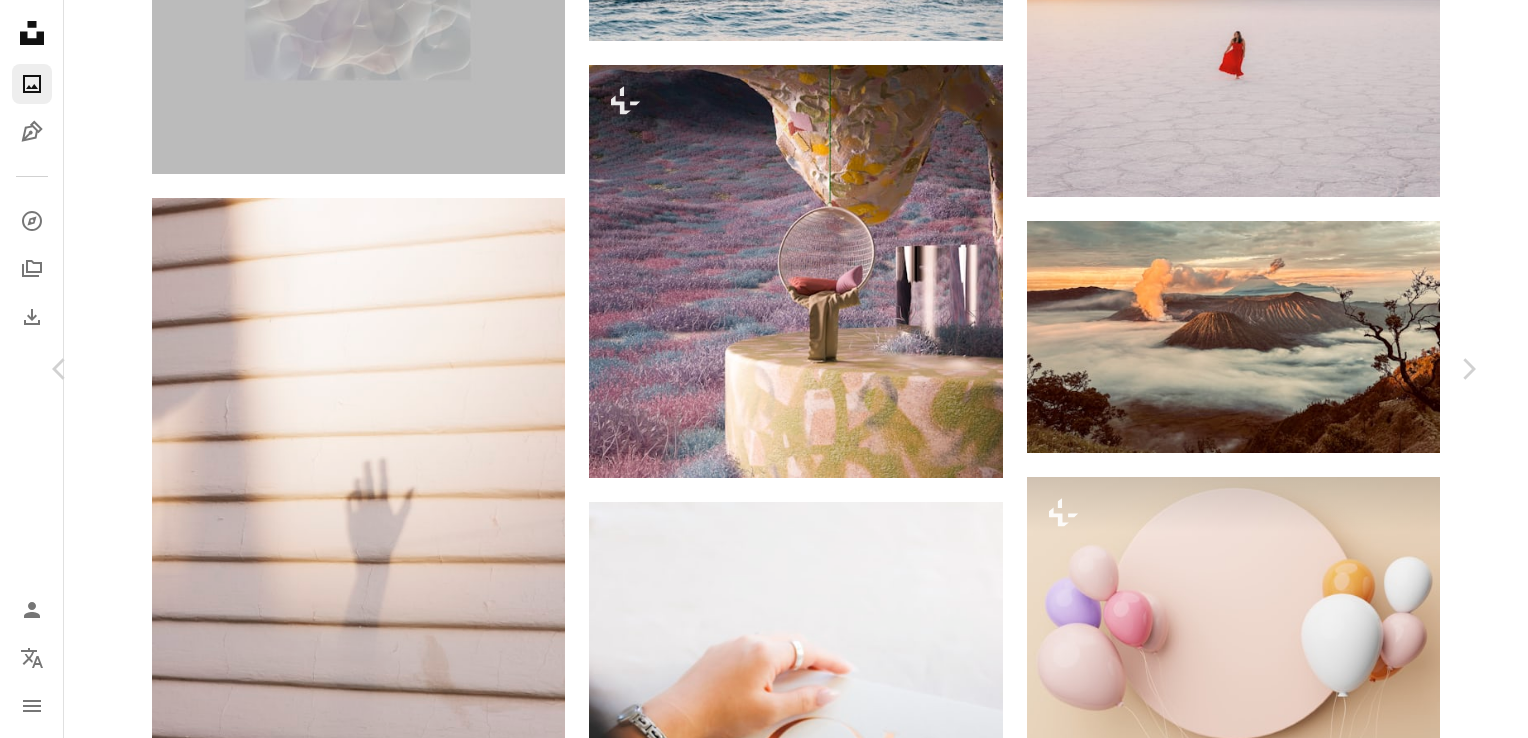 click on "A lock Download" at bounding box center [1317, 4625] 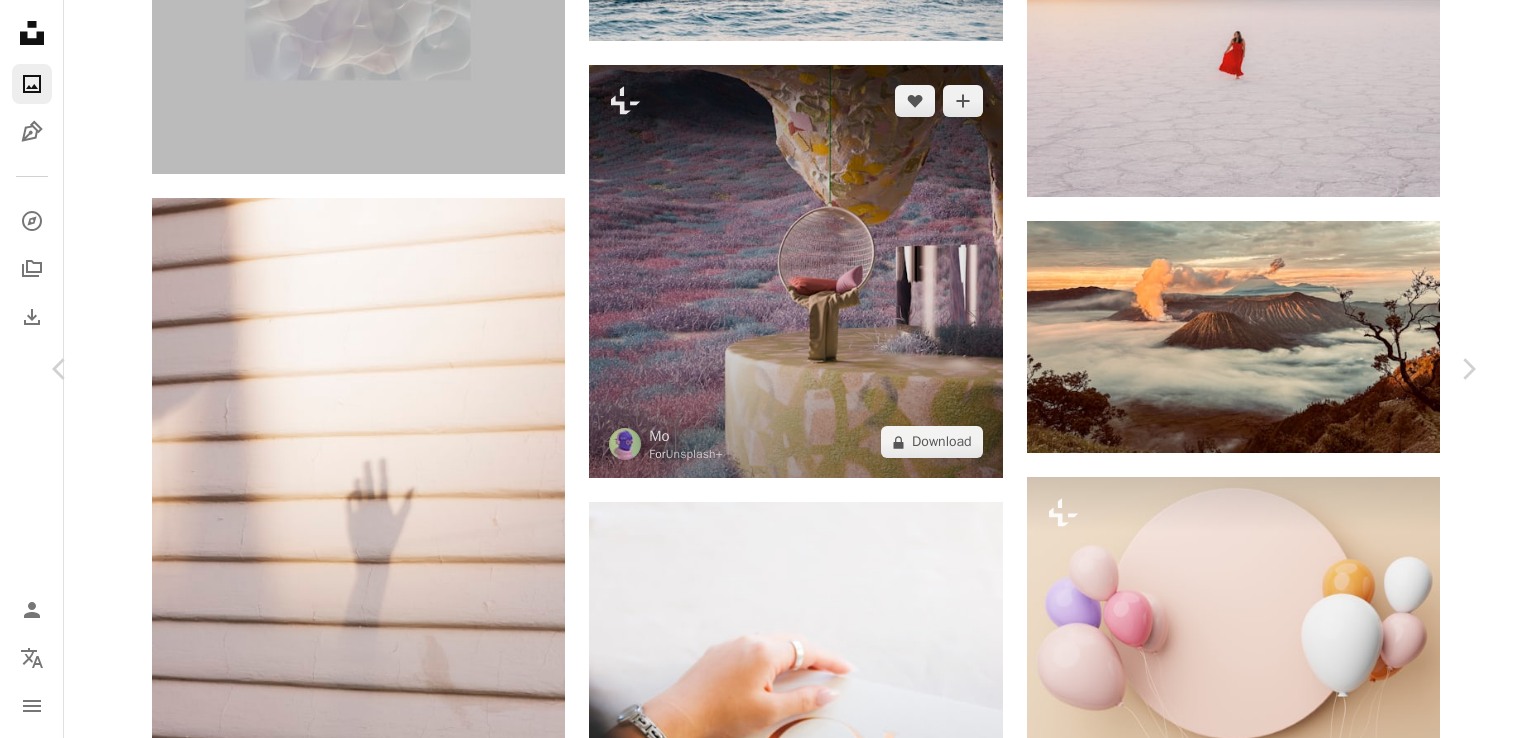 drag, startPoint x: 20, startPoint y: 11, endPoint x: 756, endPoint y: 257, distance: 776.0232 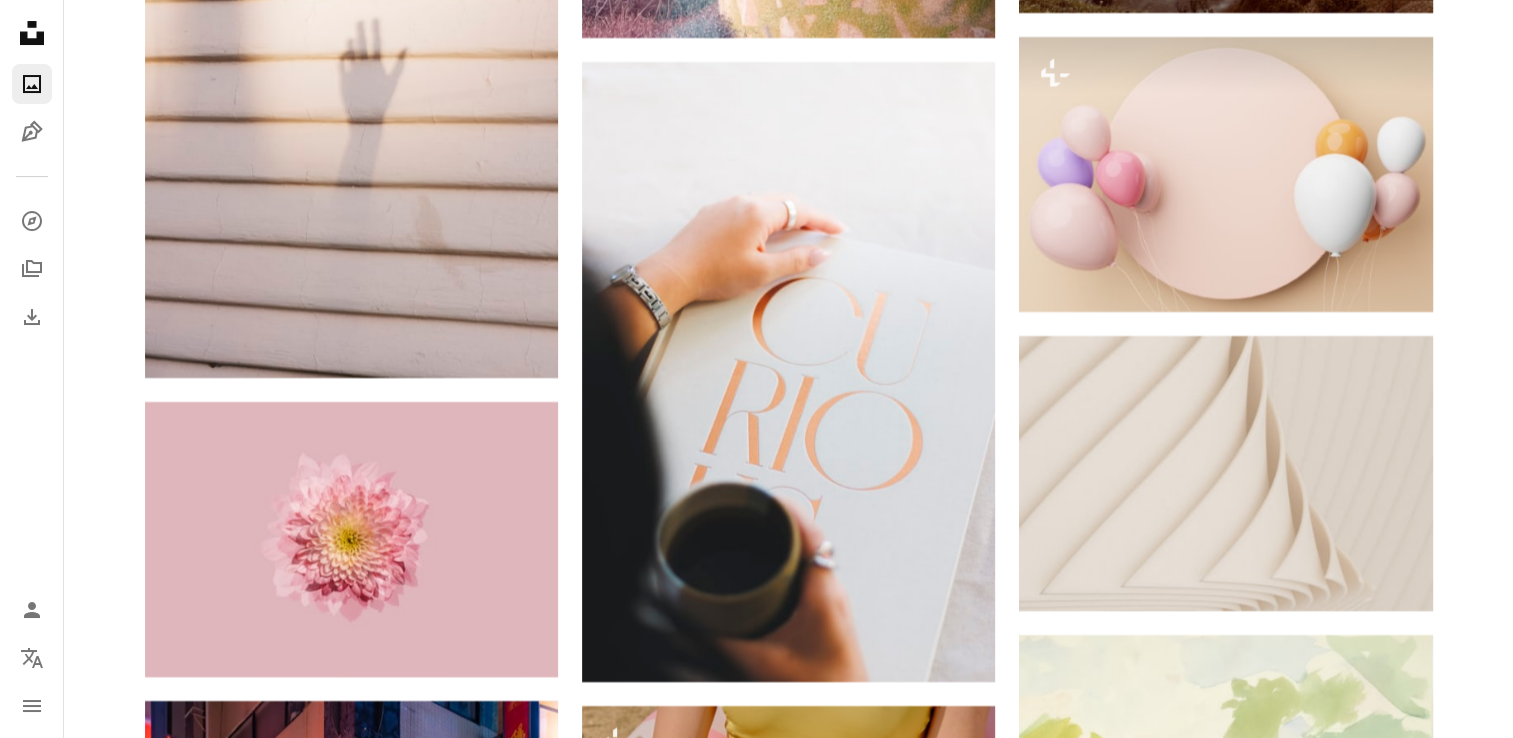 scroll, scrollTop: 128940, scrollLeft: 0, axis: vertical 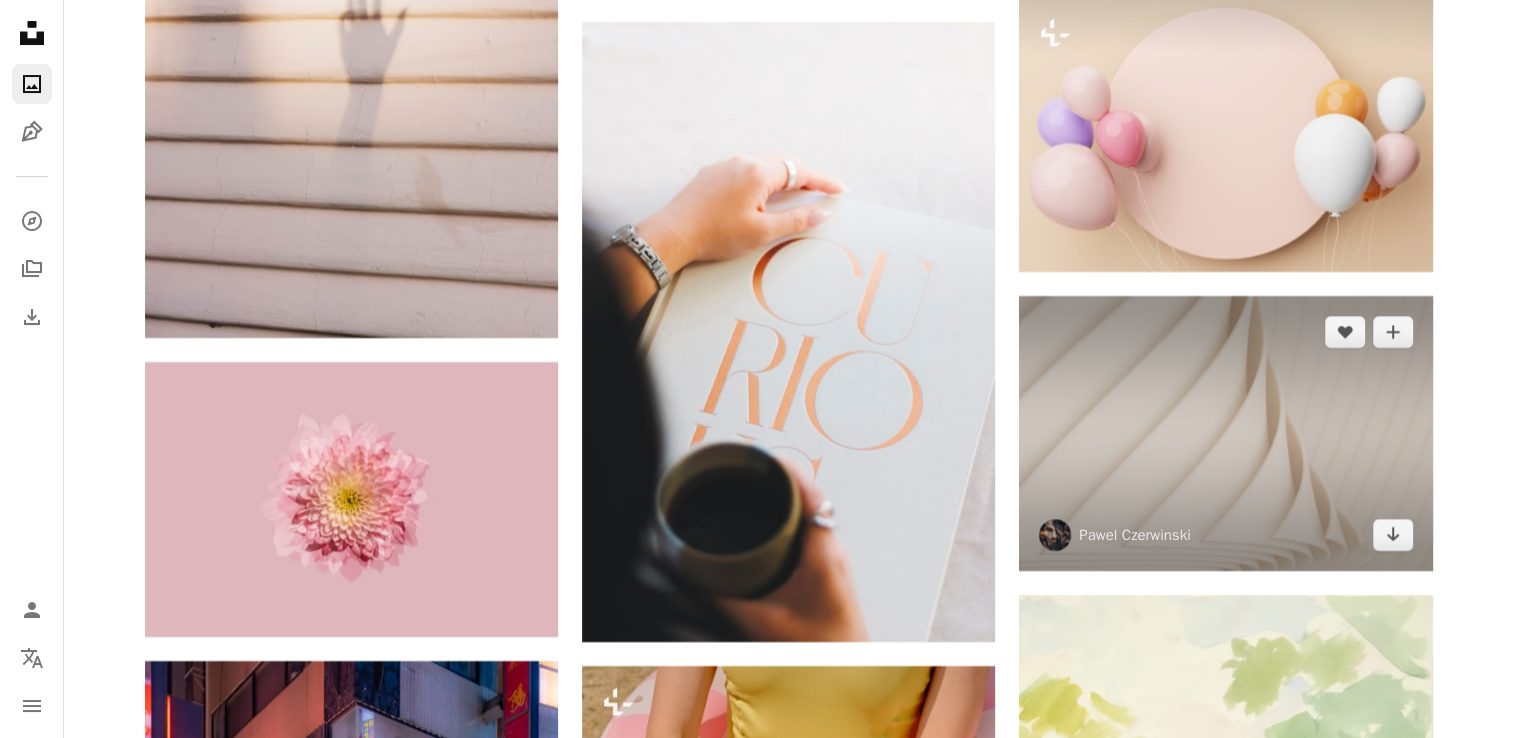 click at bounding box center (1225, 433) 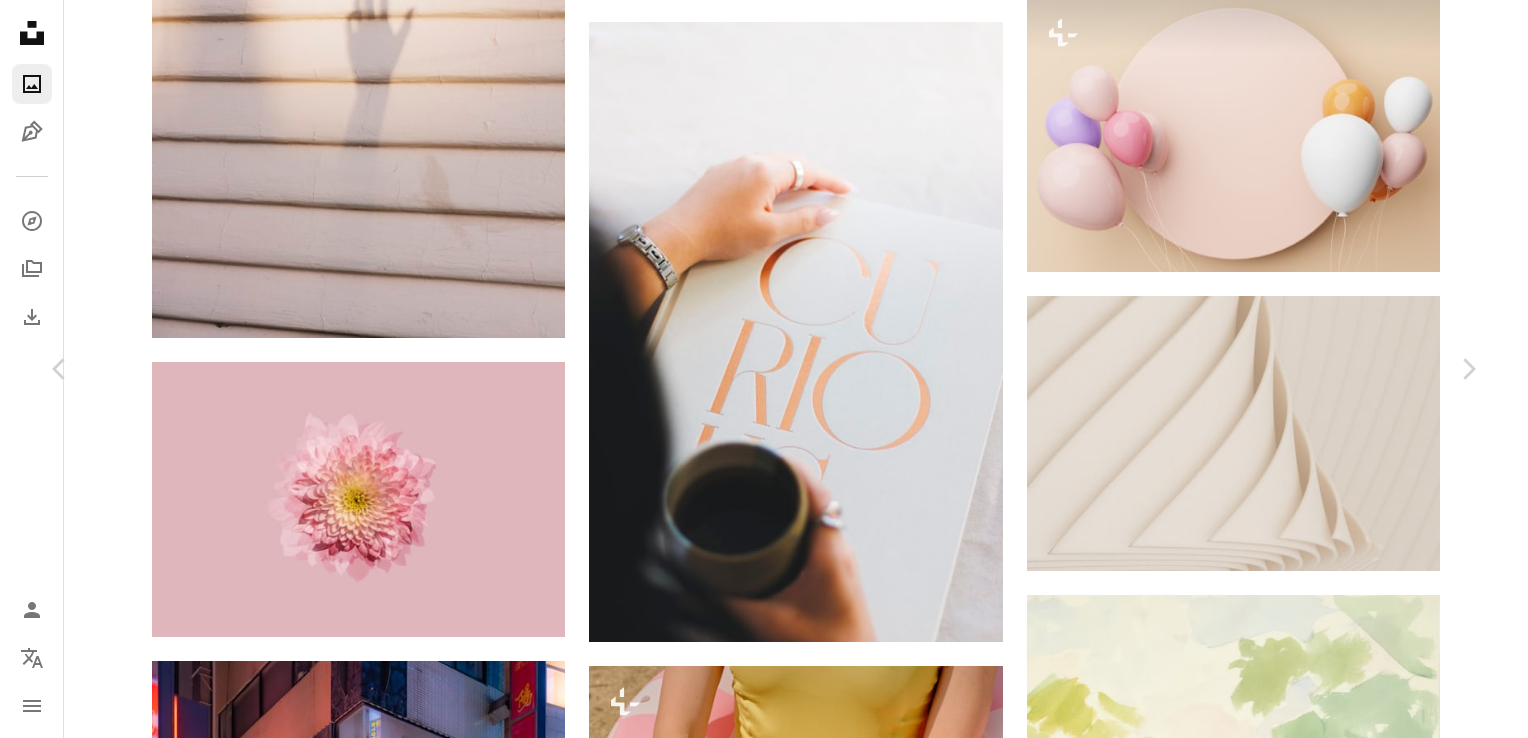 click on "An X shape" at bounding box center (20, 20) 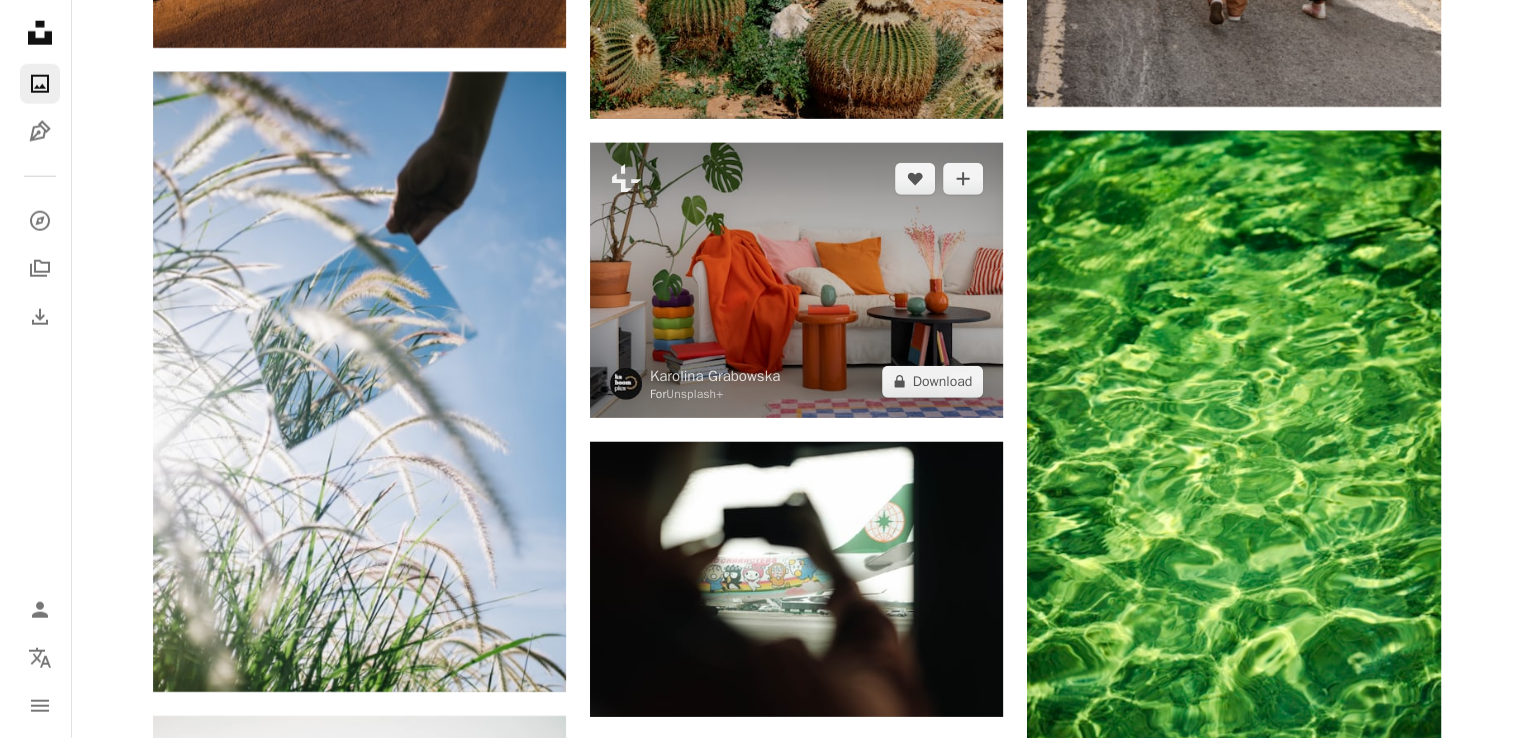 scroll, scrollTop: 133860, scrollLeft: 0, axis: vertical 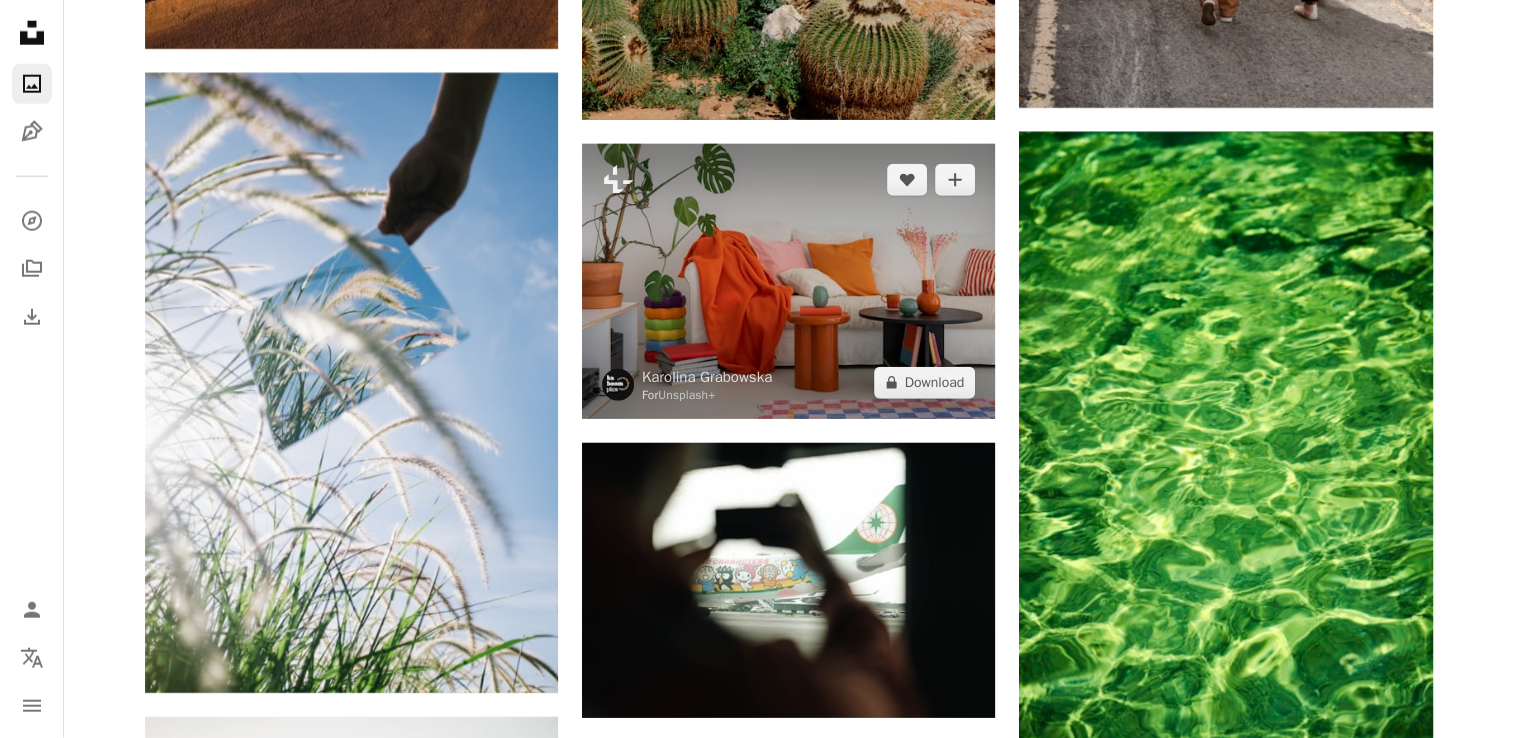 click at bounding box center [788, 281] 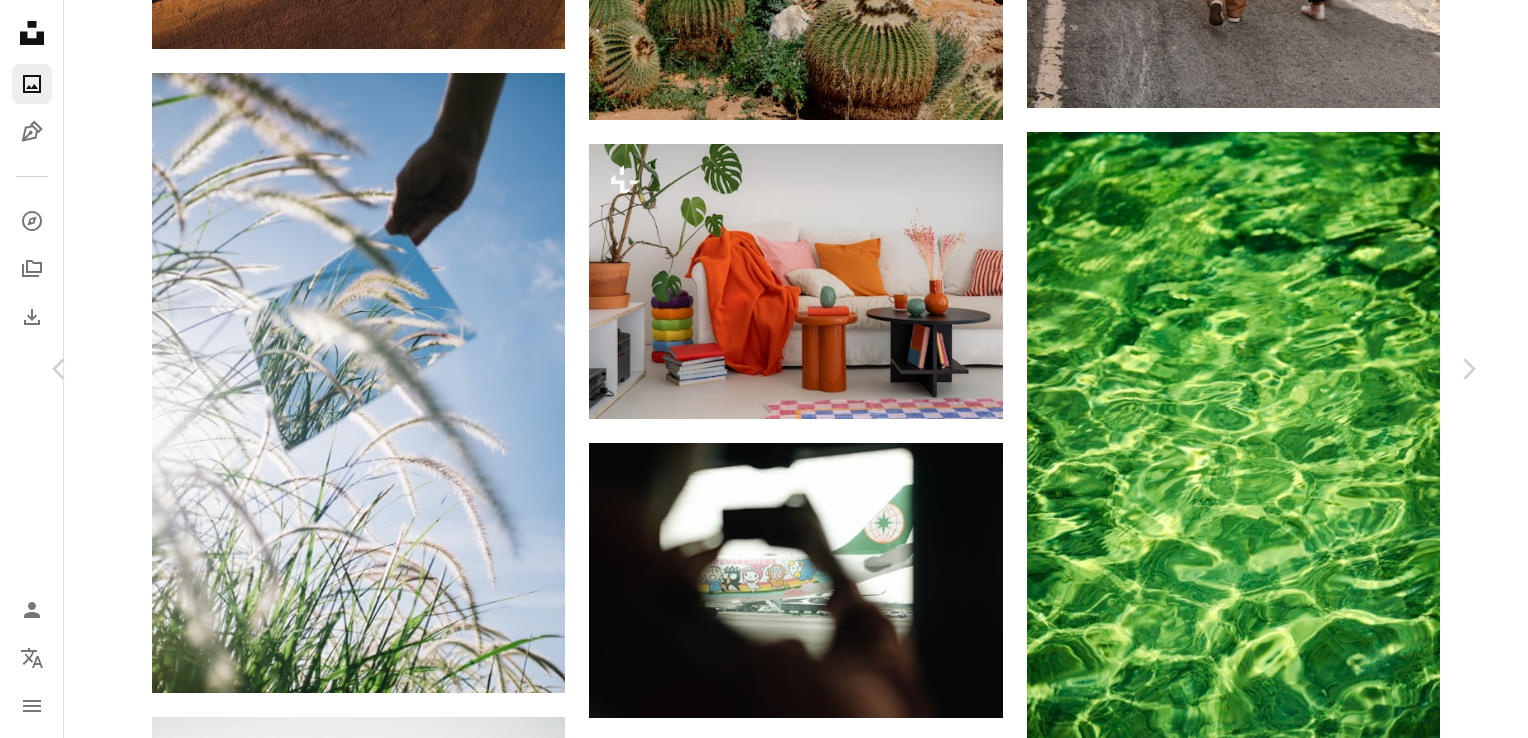 click on "A lock Download" at bounding box center (1317, 4681) 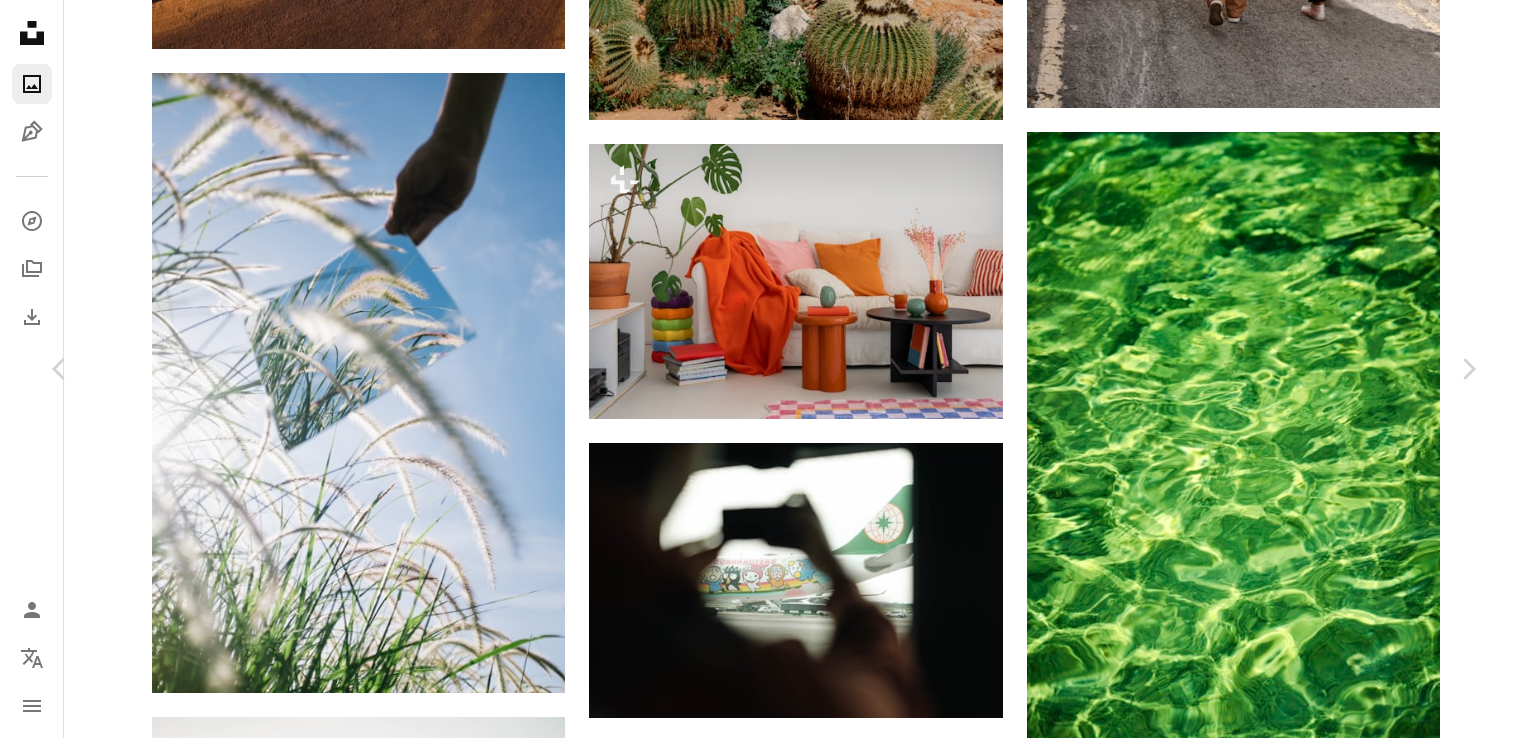 click on "An X shape" at bounding box center [20, 20] 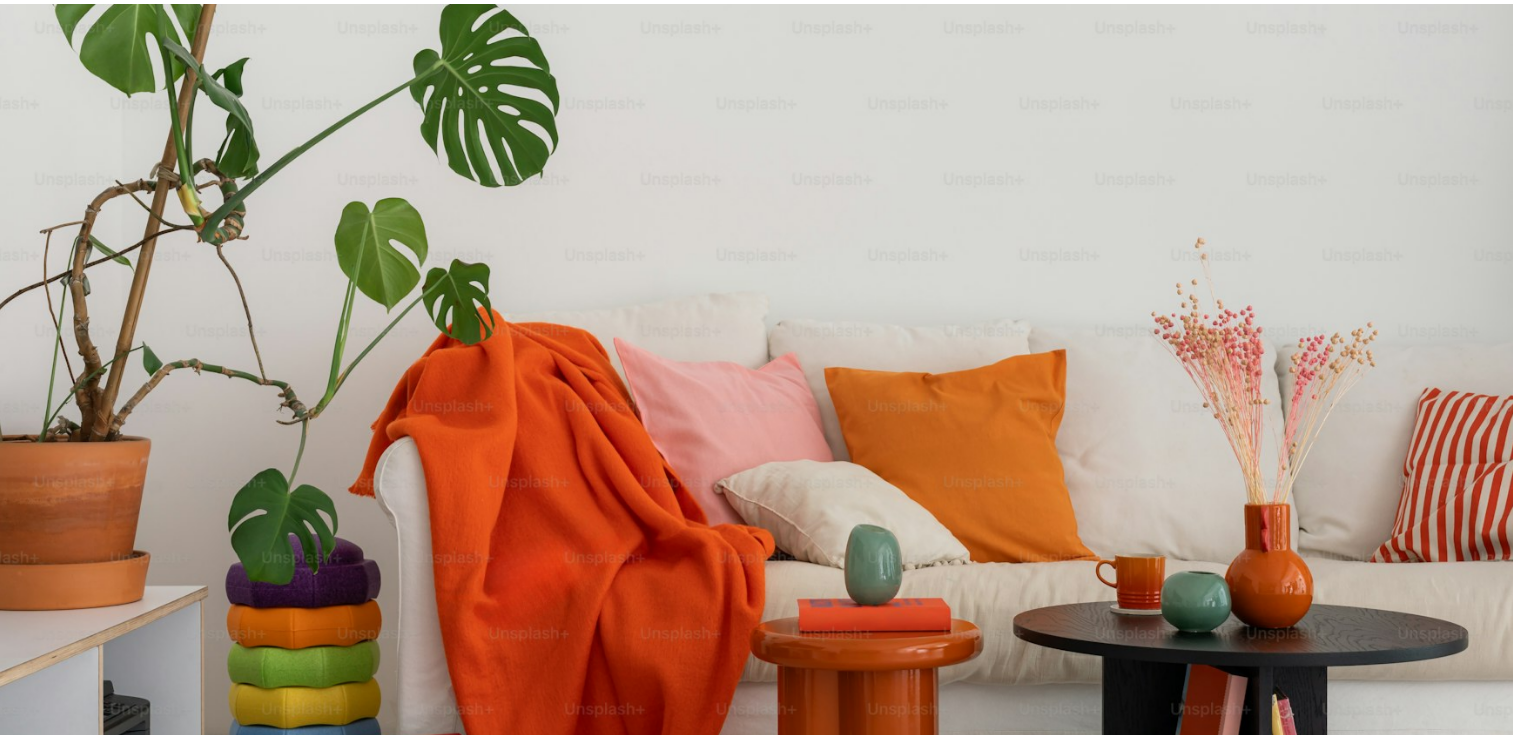 scroll, scrollTop: 131, scrollLeft: 0, axis: vertical 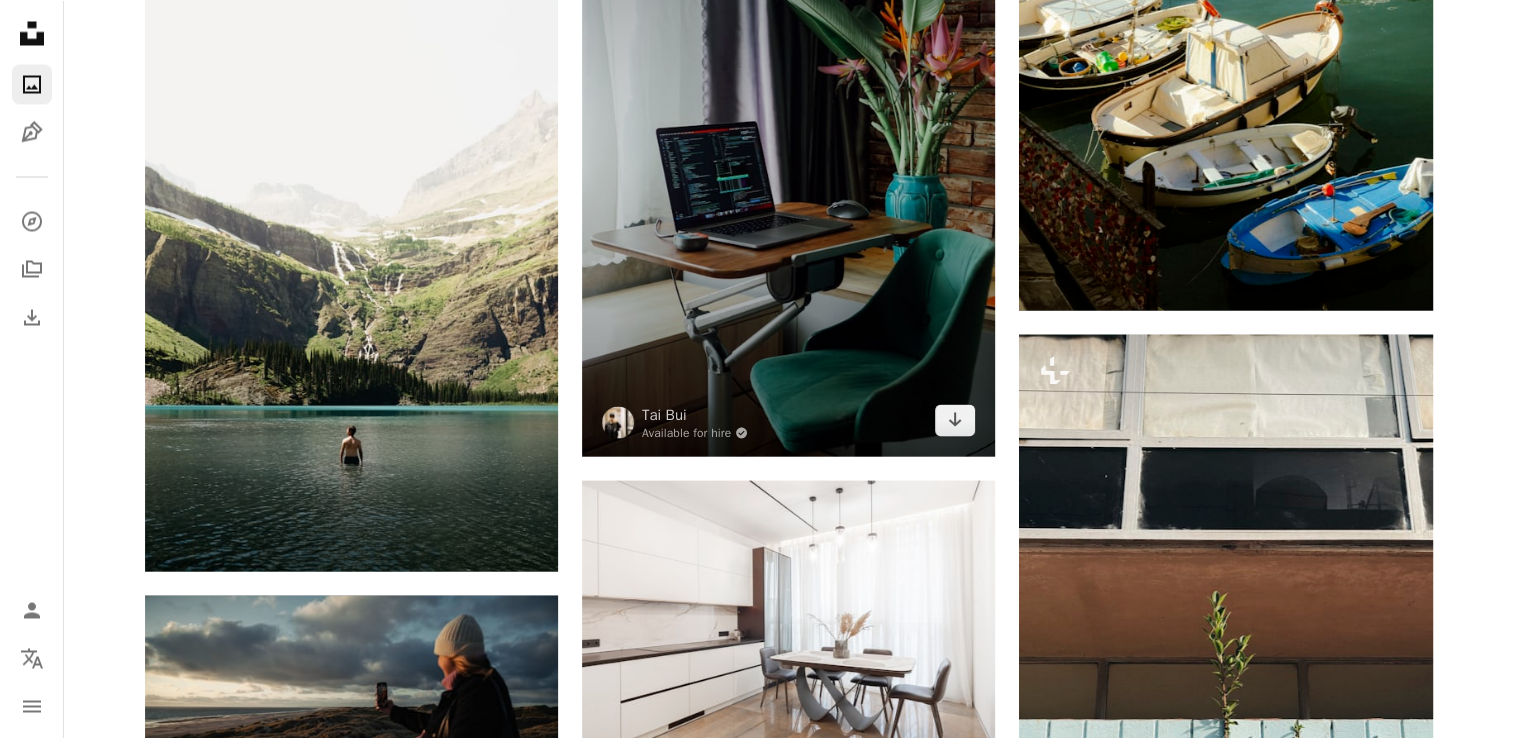 click at bounding box center [788, 147] 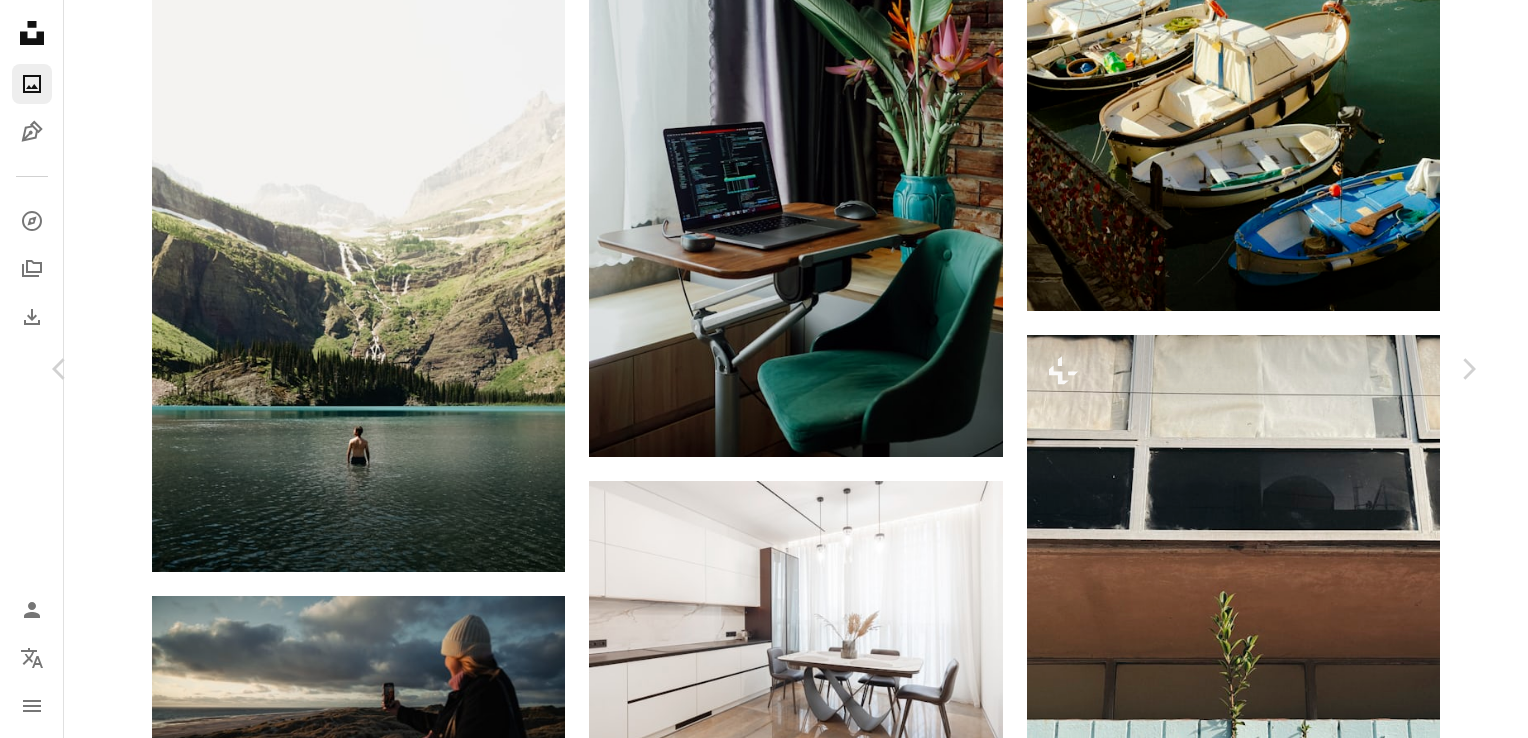 click on "Download free" at bounding box center (1279, 3741) 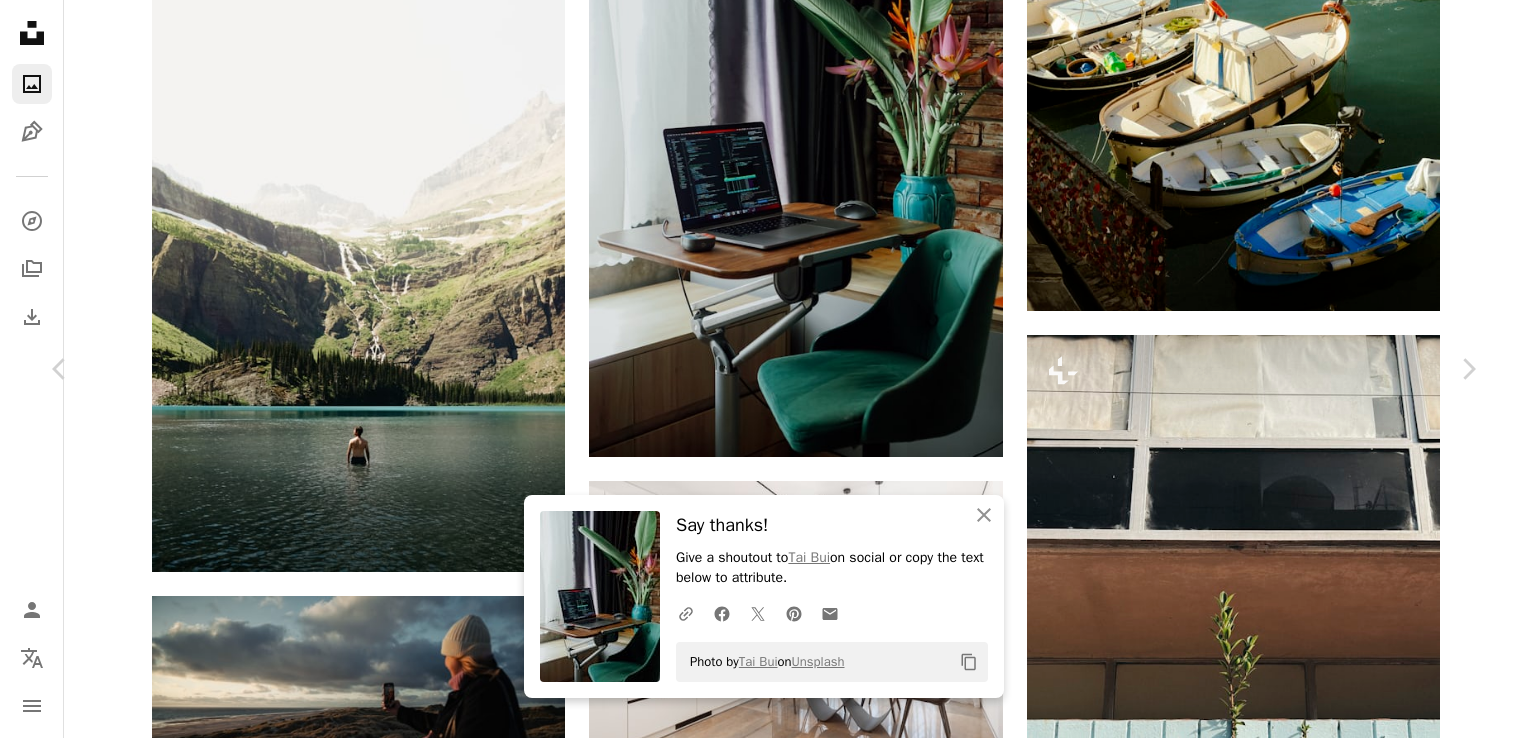 click on "An X shape" at bounding box center [20, 20] 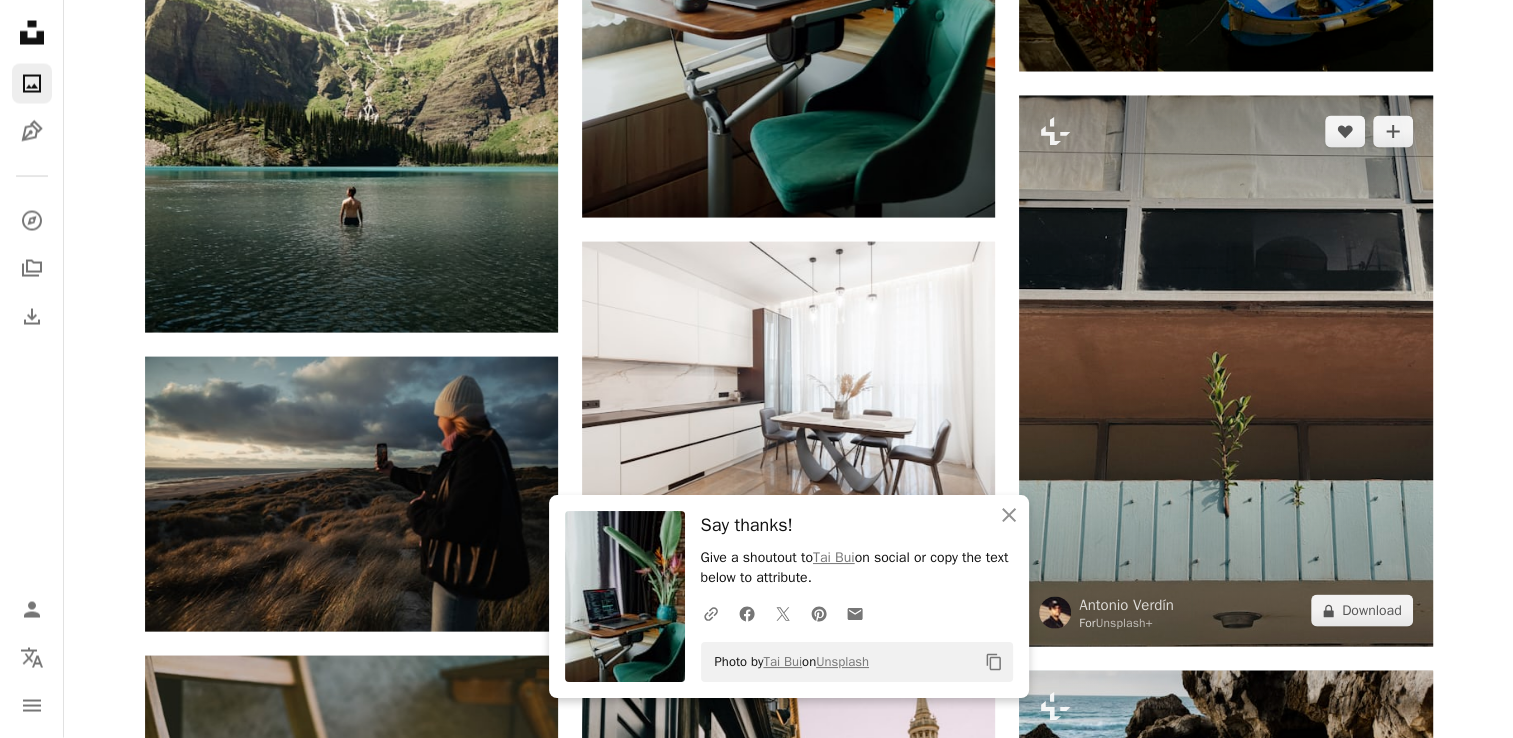 scroll, scrollTop: 140340, scrollLeft: 0, axis: vertical 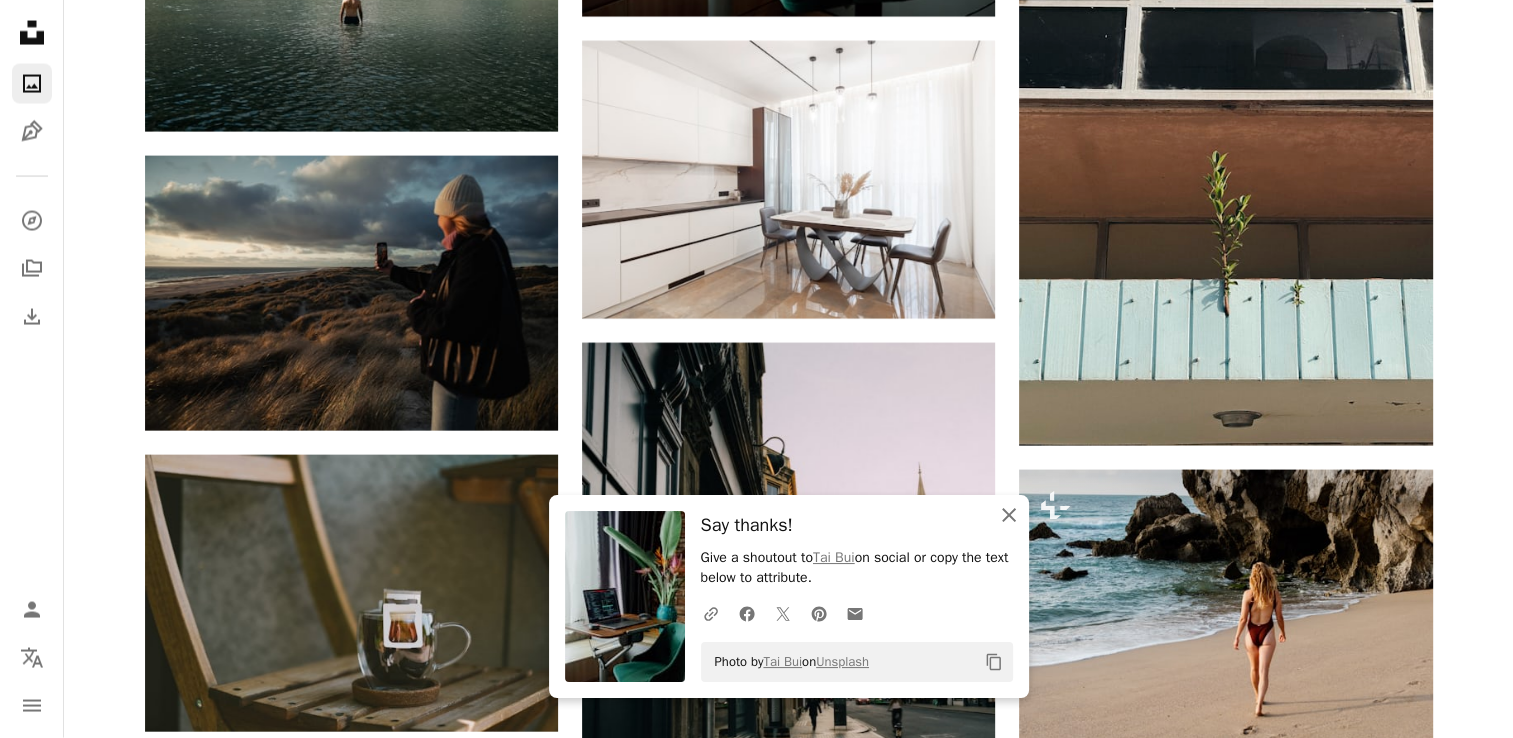 click 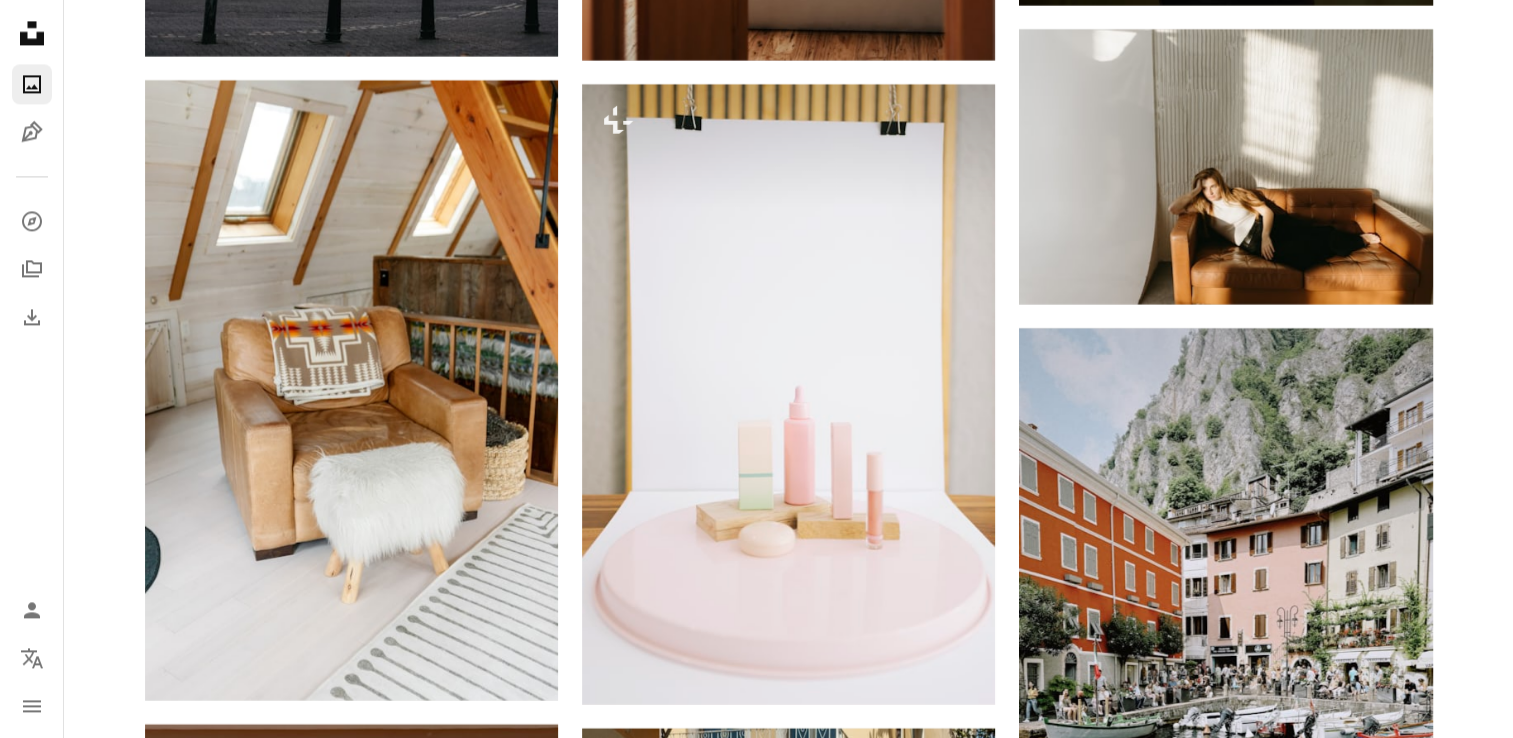 scroll, scrollTop: 146660, scrollLeft: 0, axis: vertical 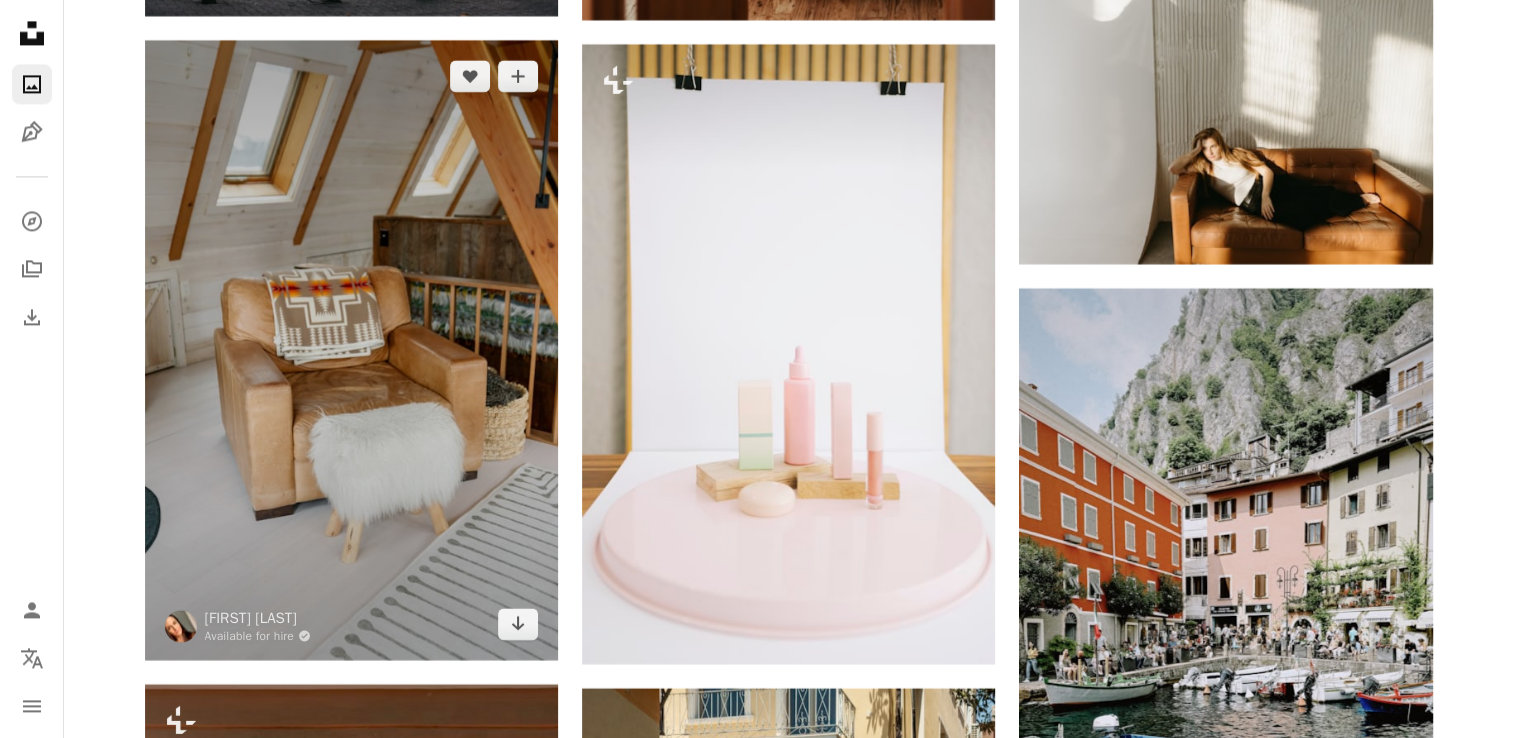 click at bounding box center [351, 350] 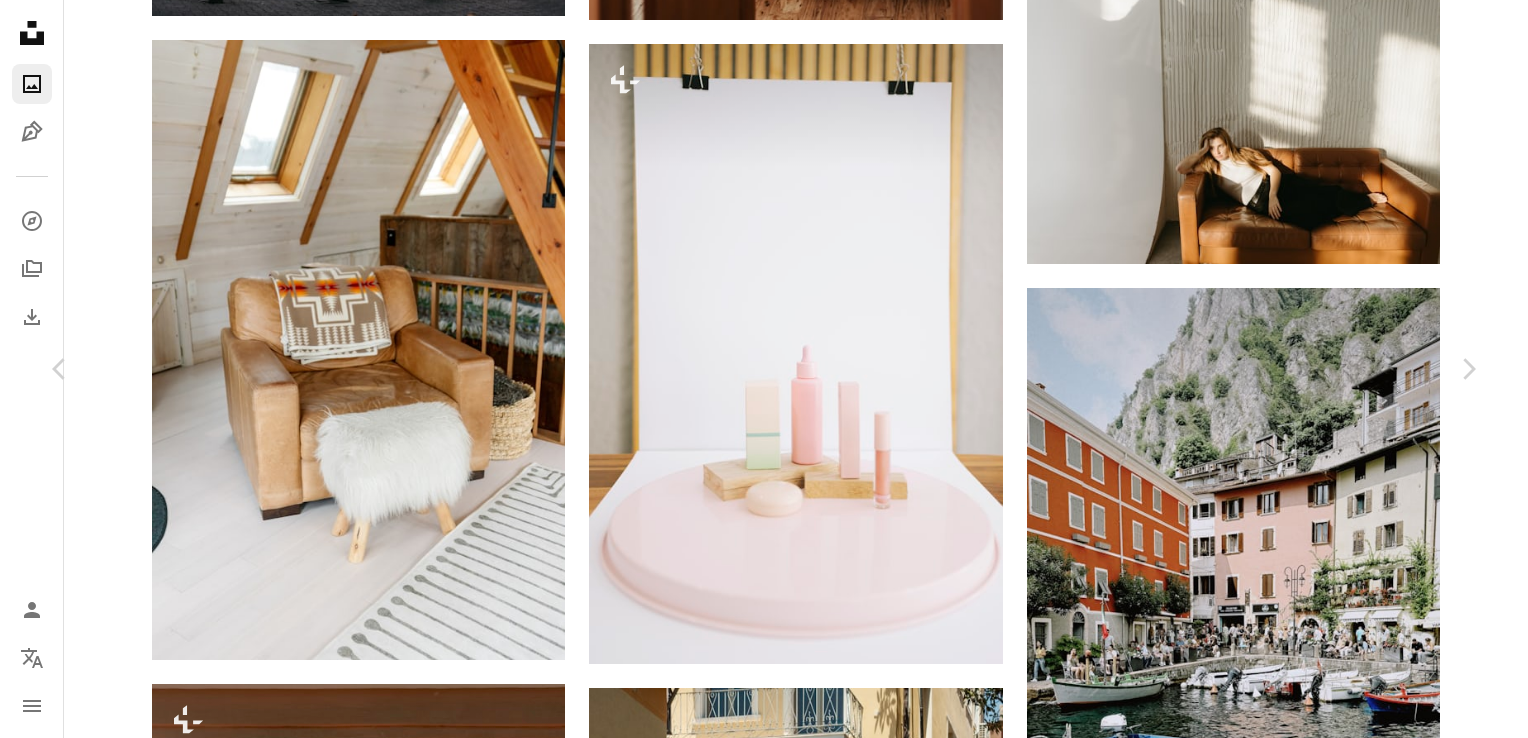 click on "Download free" at bounding box center [1279, 2897] 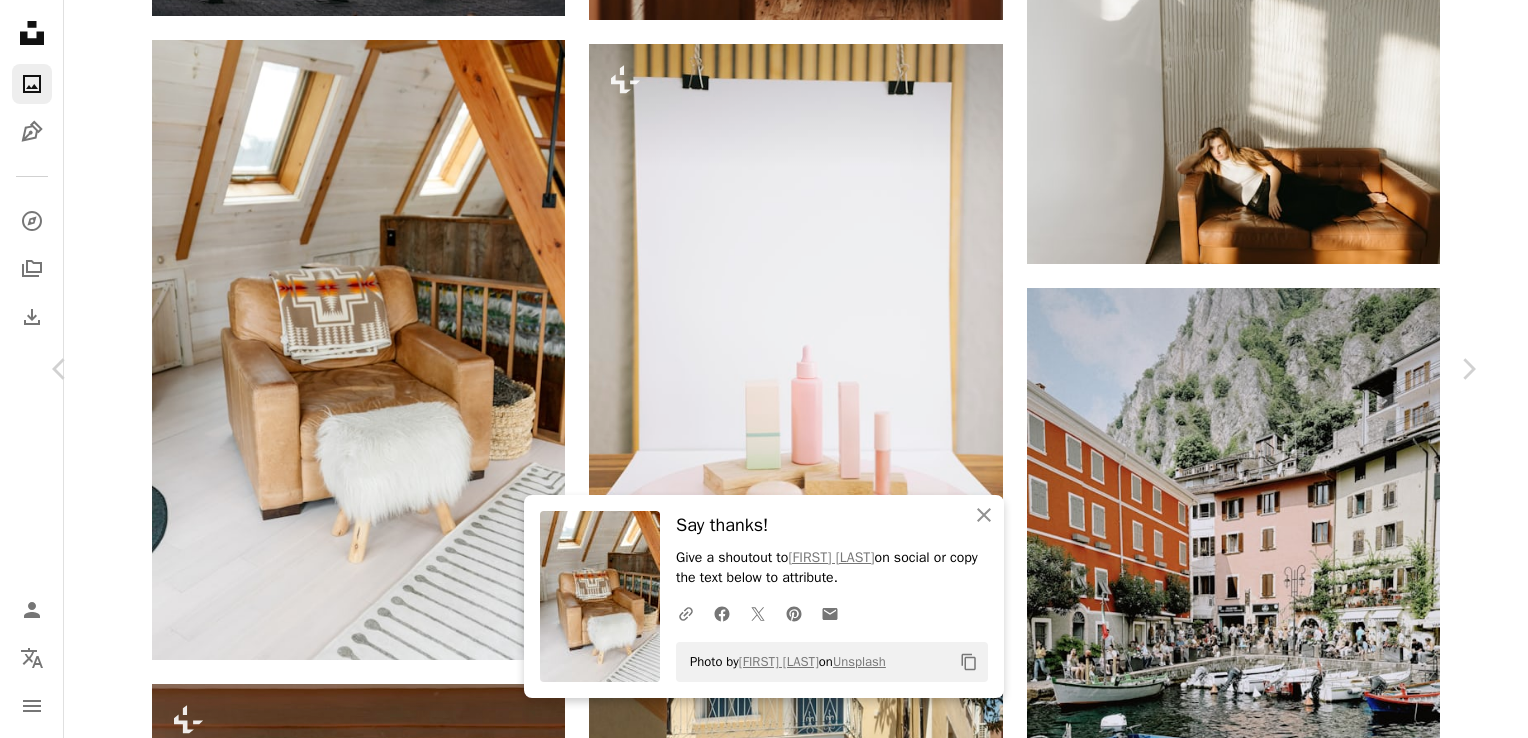 click on "An X shape" at bounding box center [20, 20] 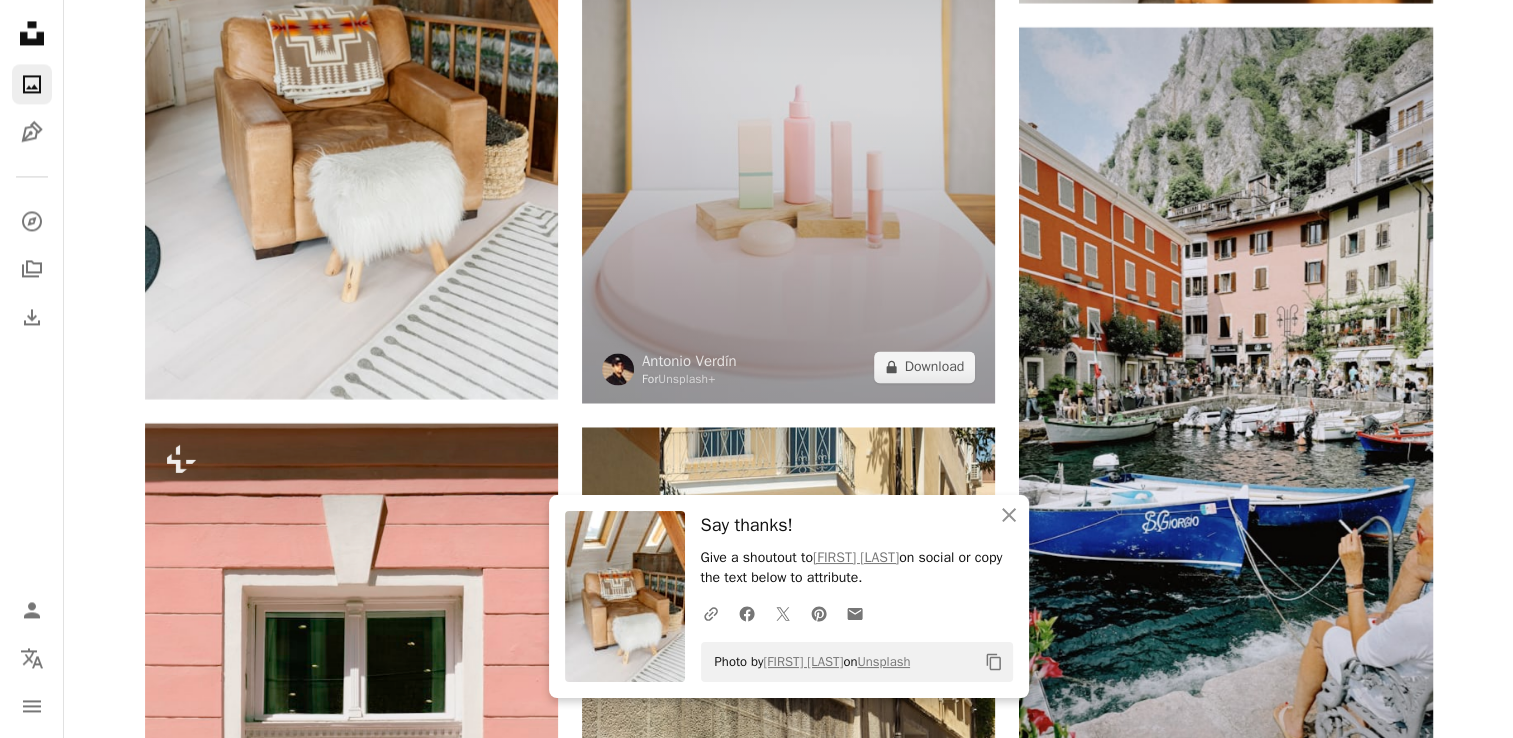 scroll, scrollTop: 147079, scrollLeft: 0, axis: vertical 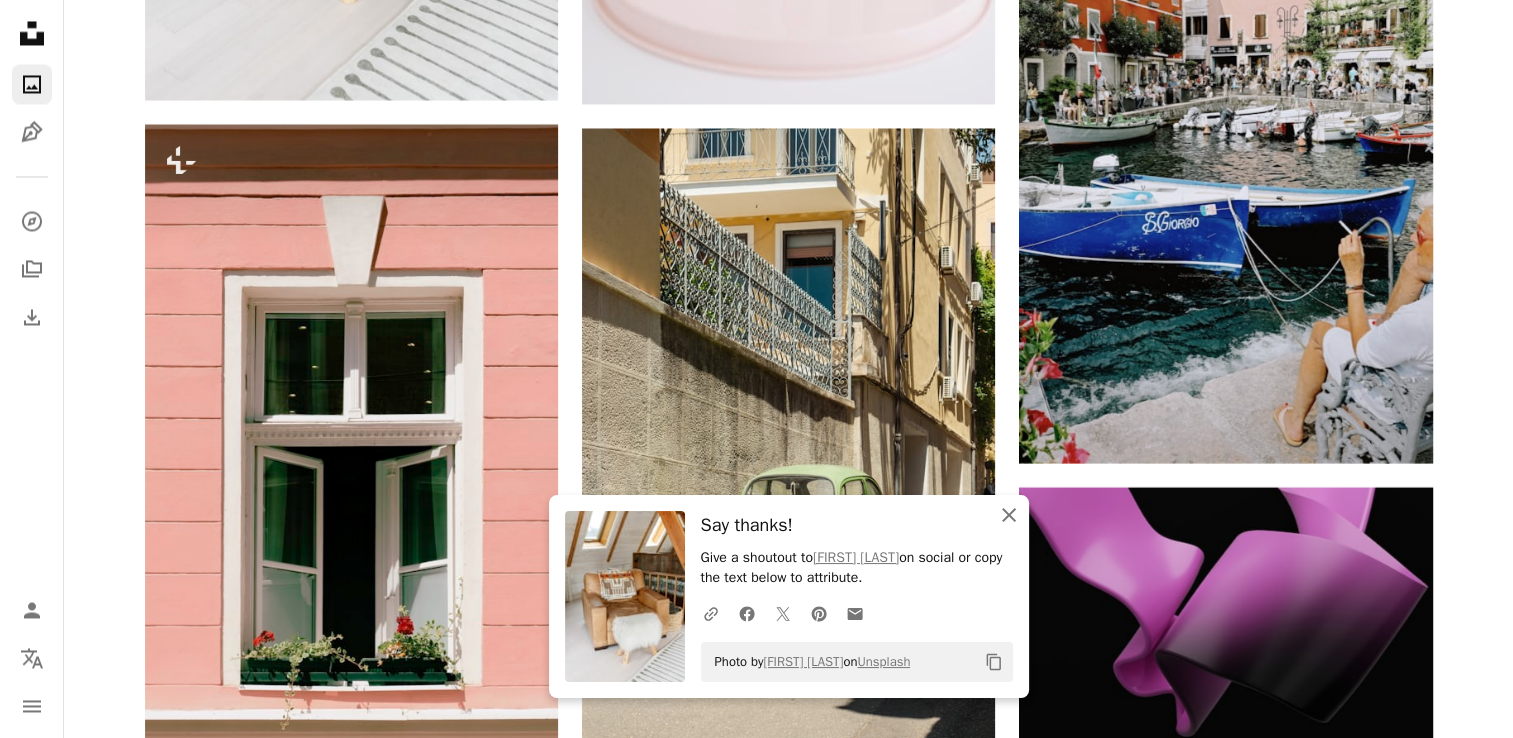 click on "An X shape" 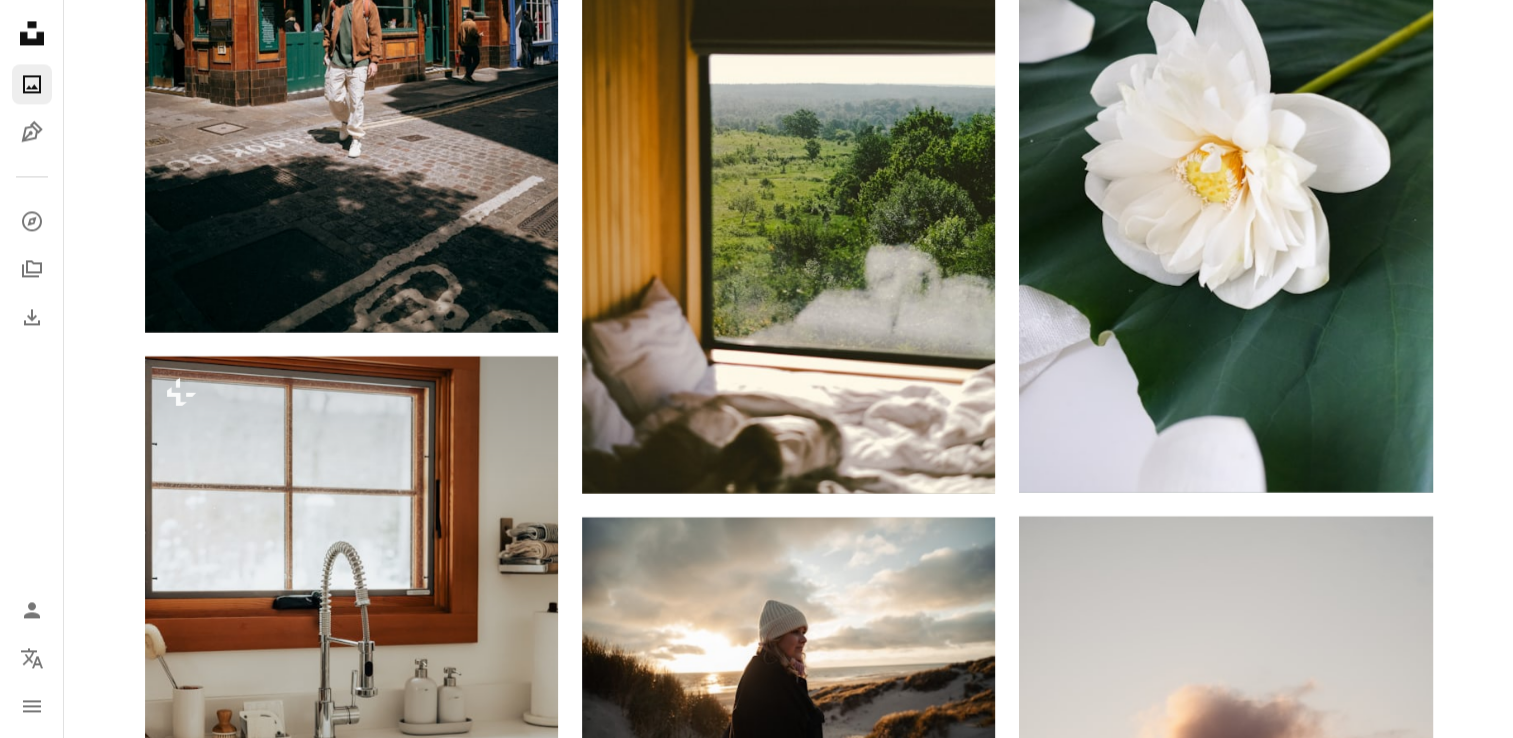 scroll, scrollTop: 154380, scrollLeft: 0, axis: vertical 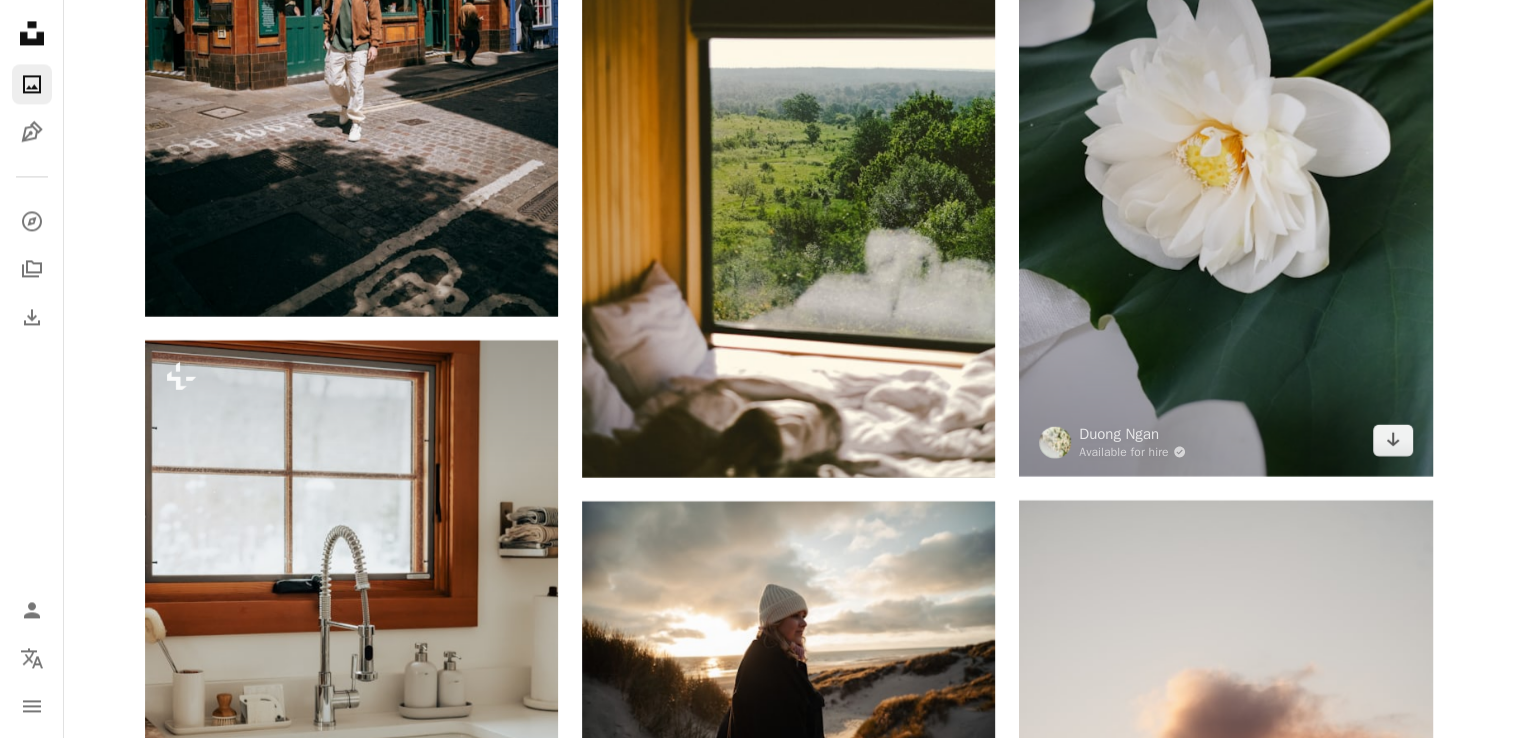 click at bounding box center (1225, 166) 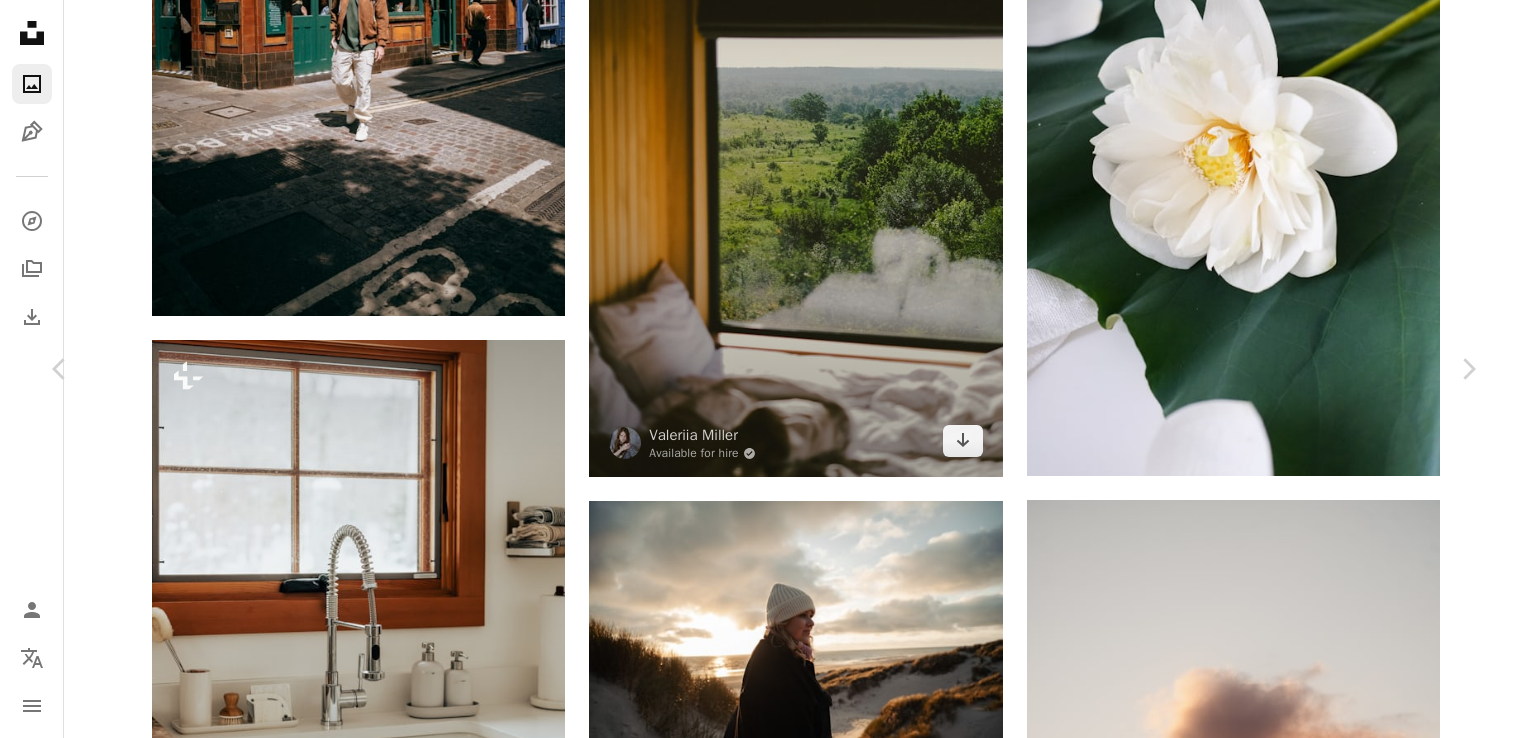 drag, startPoint x: 13, startPoint y: 17, endPoint x: 775, endPoint y: 333, distance: 824.92426 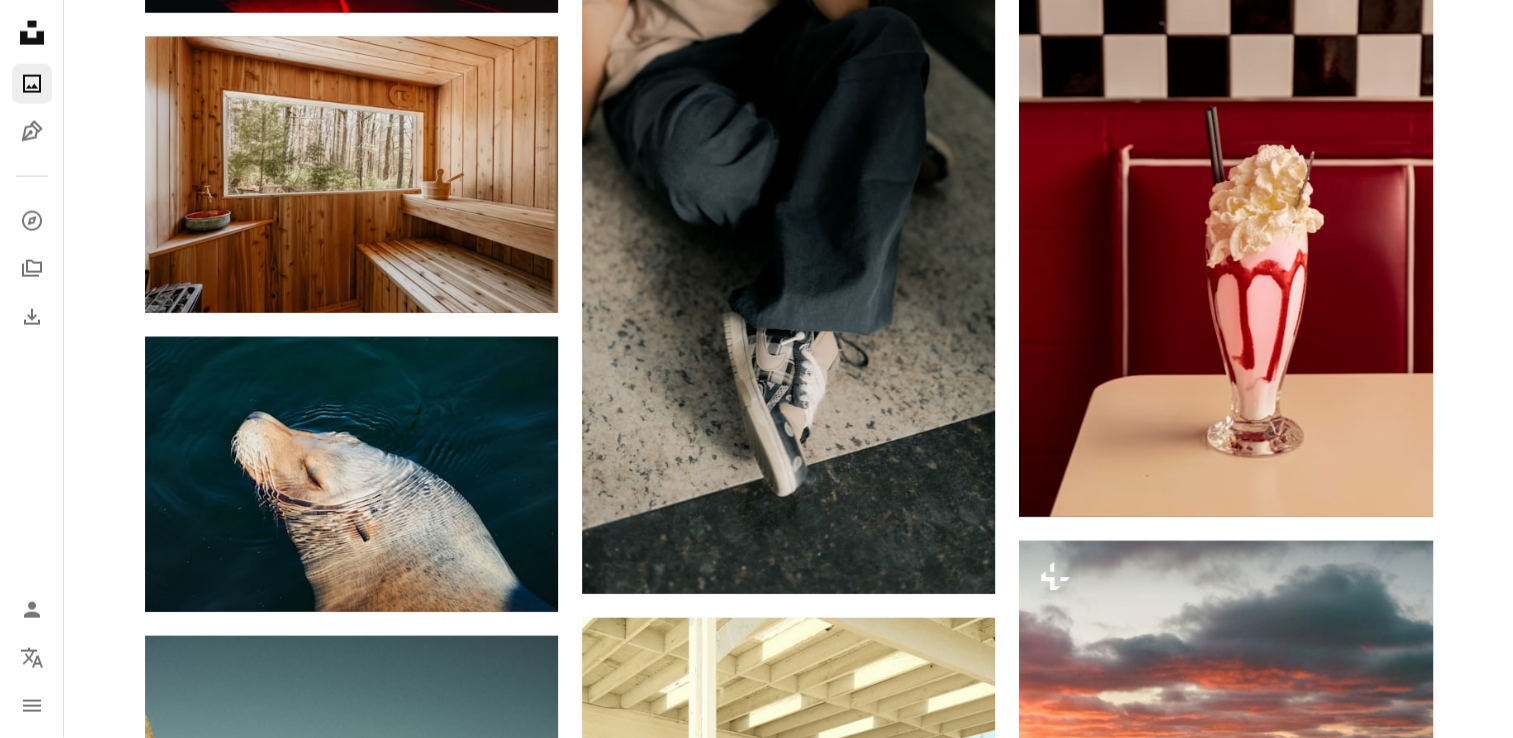 scroll, scrollTop: 171180, scrollLeft: 0, axis: vertical 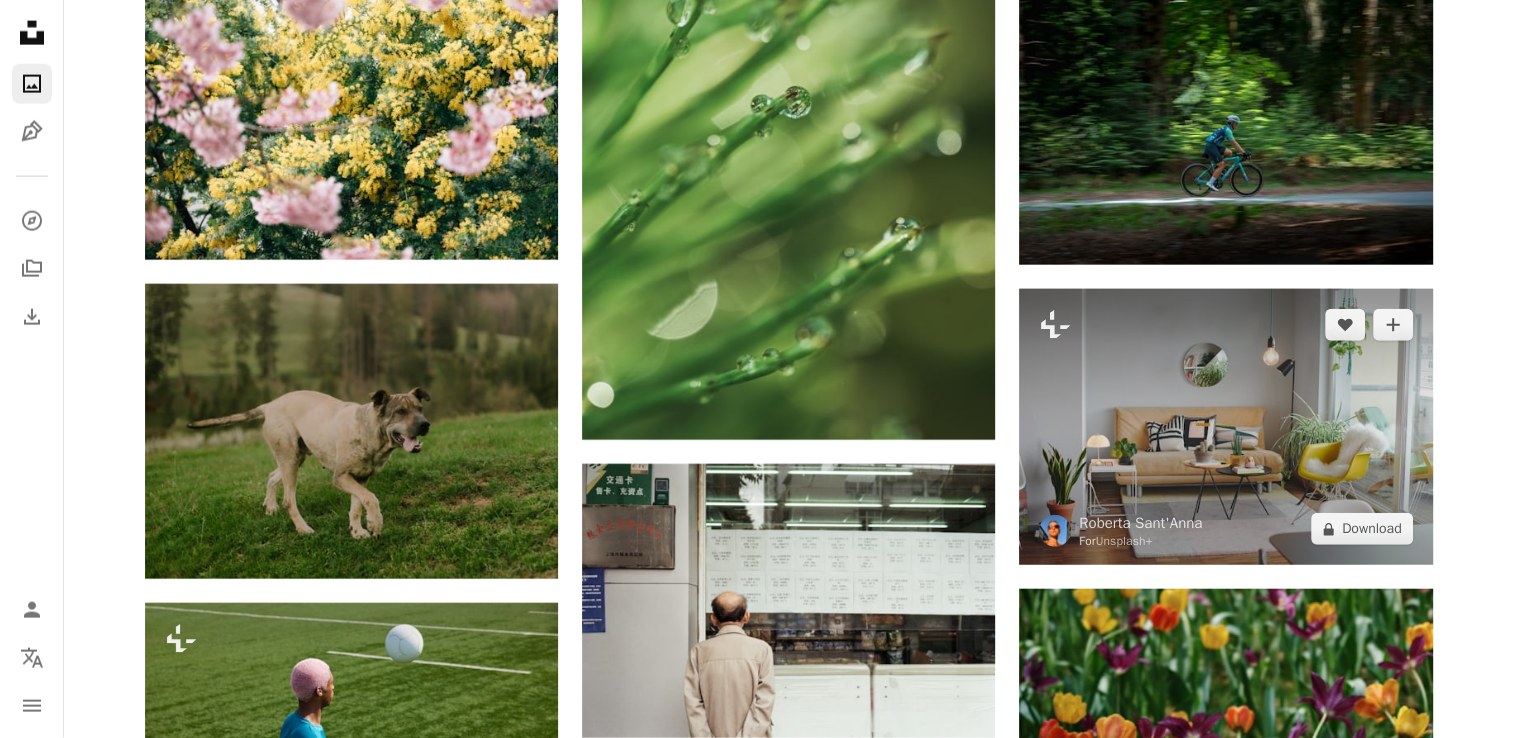 click at bounding box center (1225, 427) 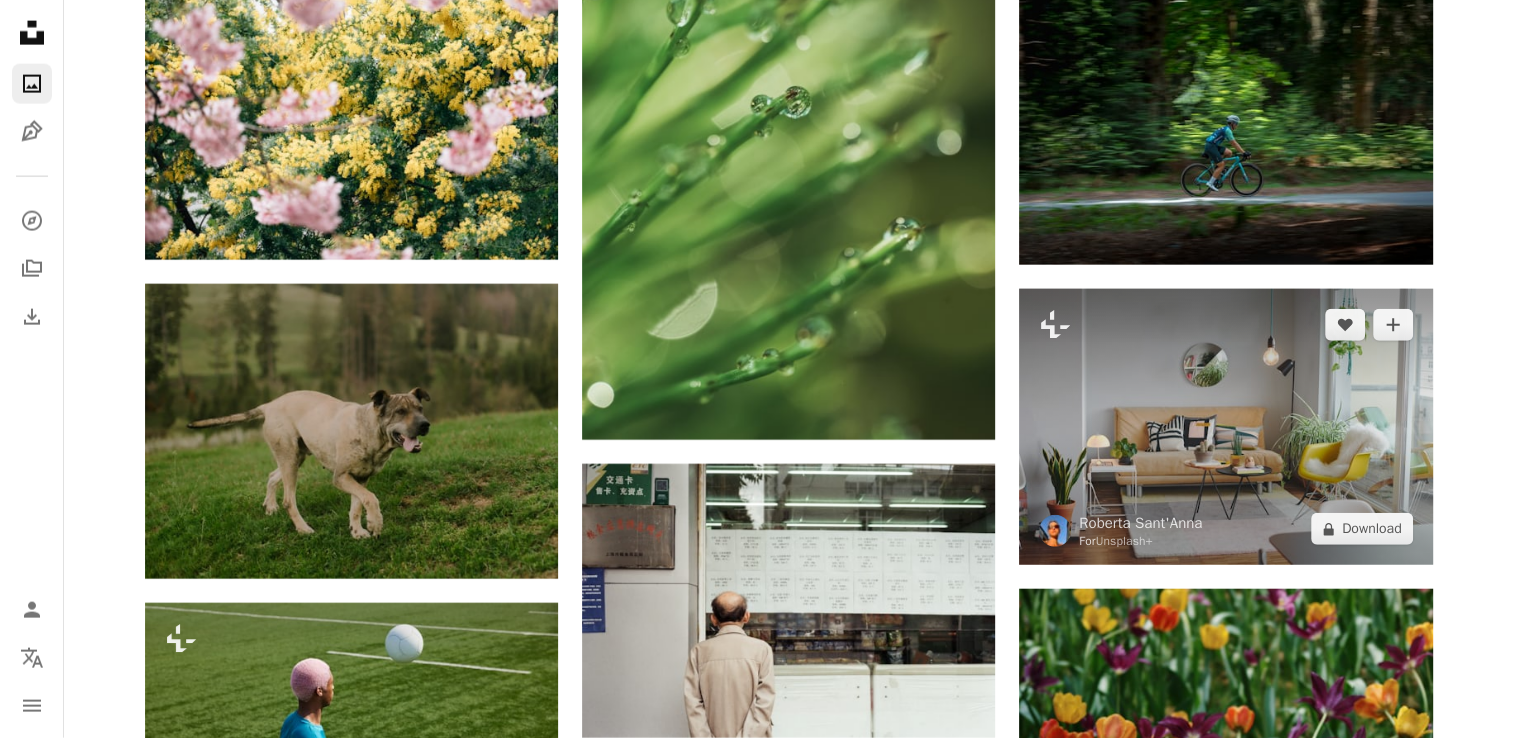 click at bounding box center (1225, 427) 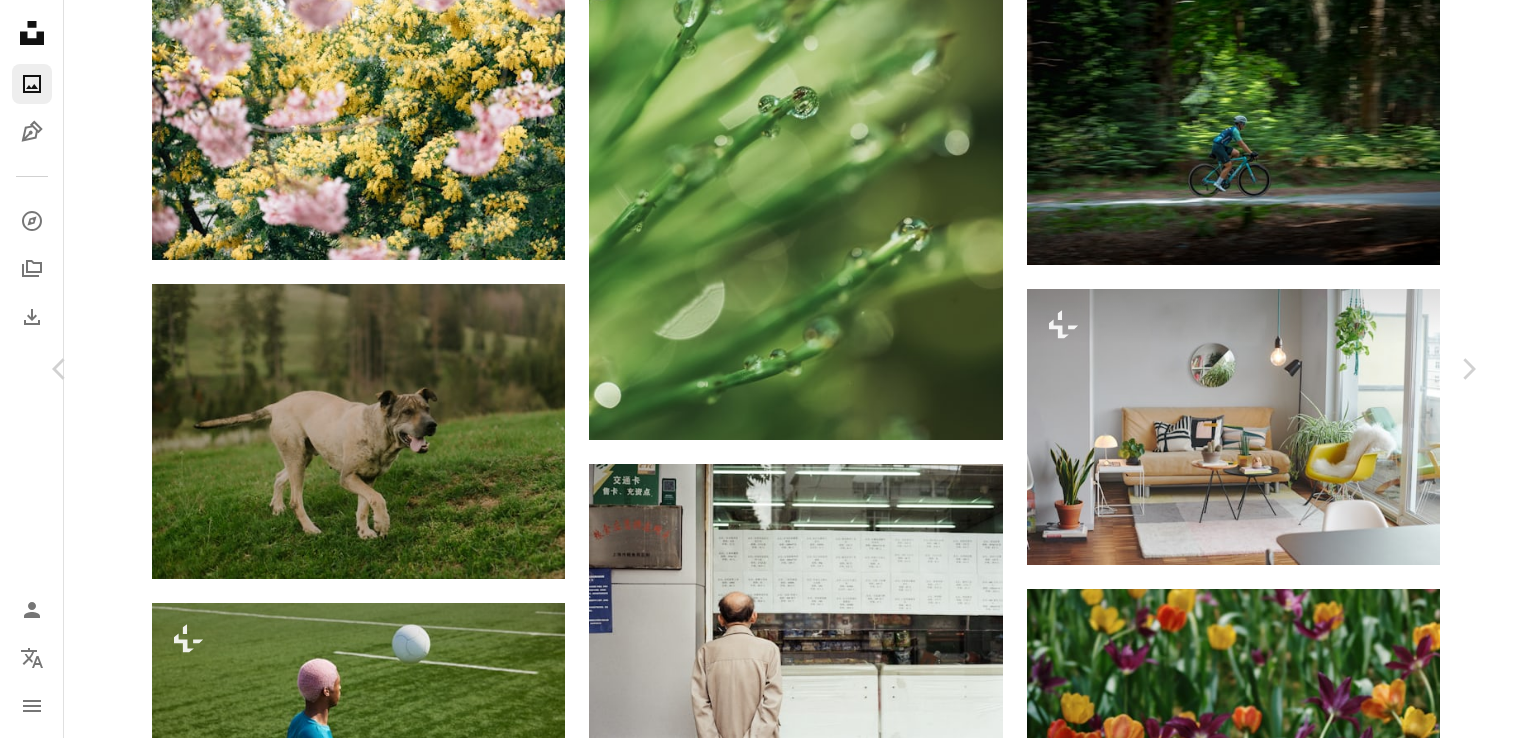 click on "A lock Download" at bounding box center (1317, 4948) 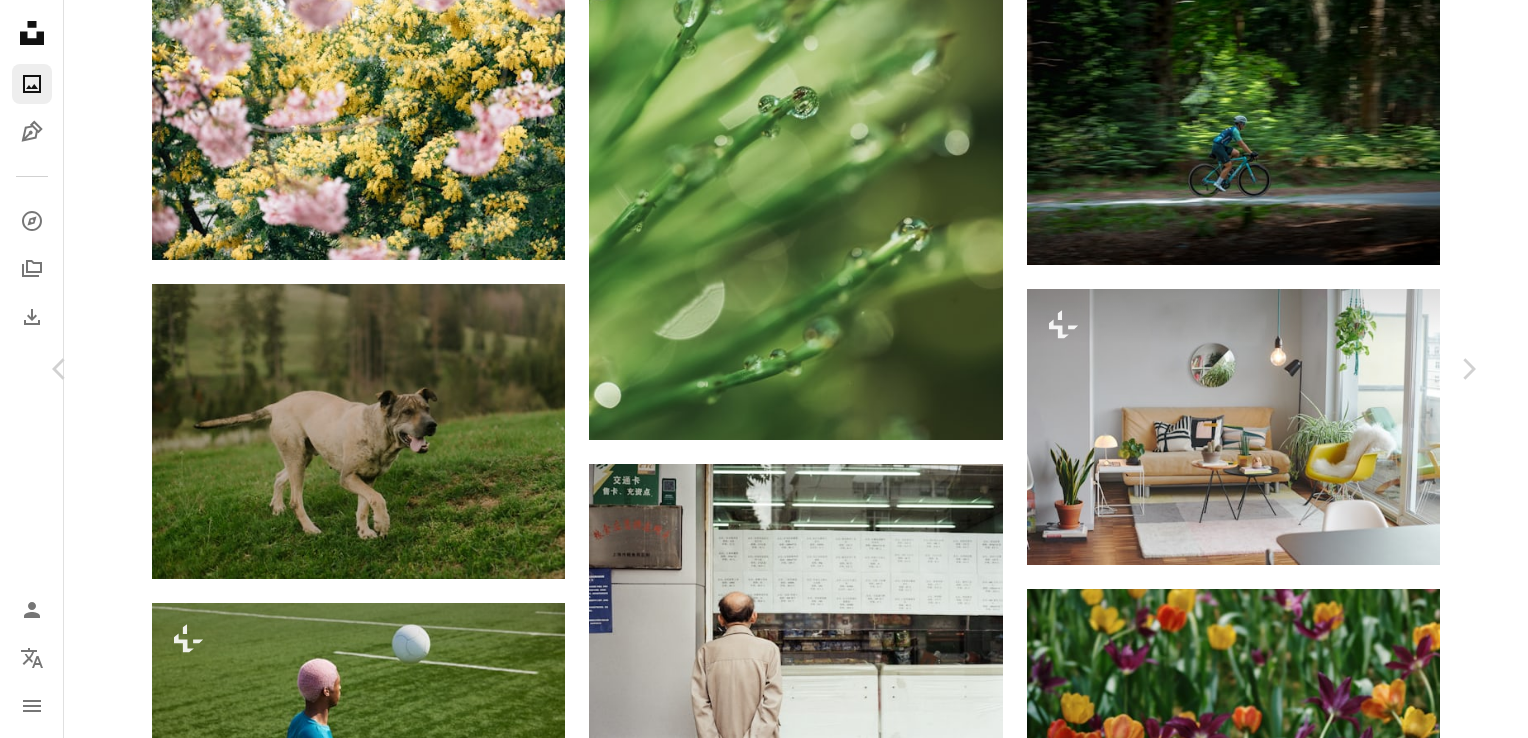 click on "An X shape" at bounding box center (20, 20) 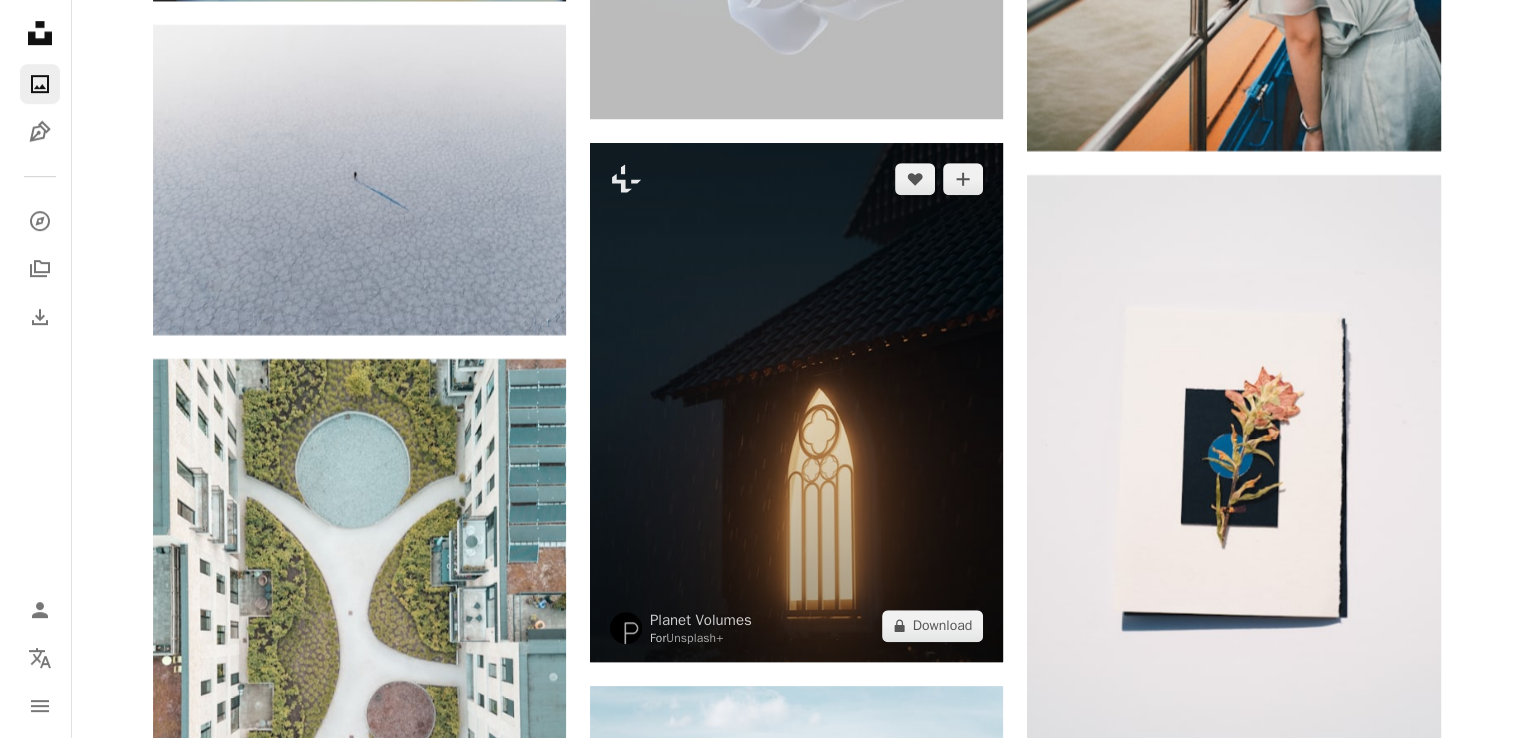 scroll, scrollTop: 191002, scrollLeft: 0, axis: vertical 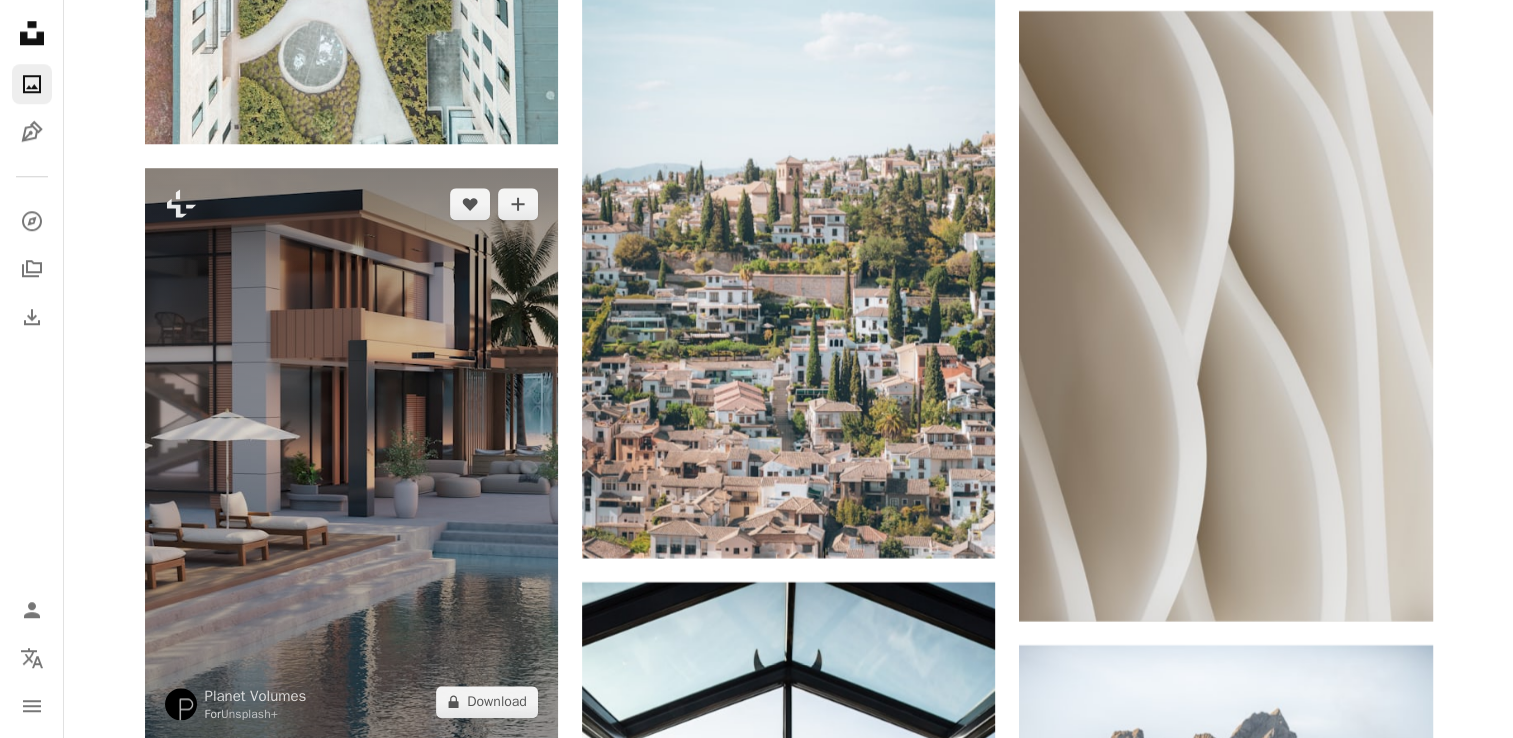 click at bounding box center (351, 453) 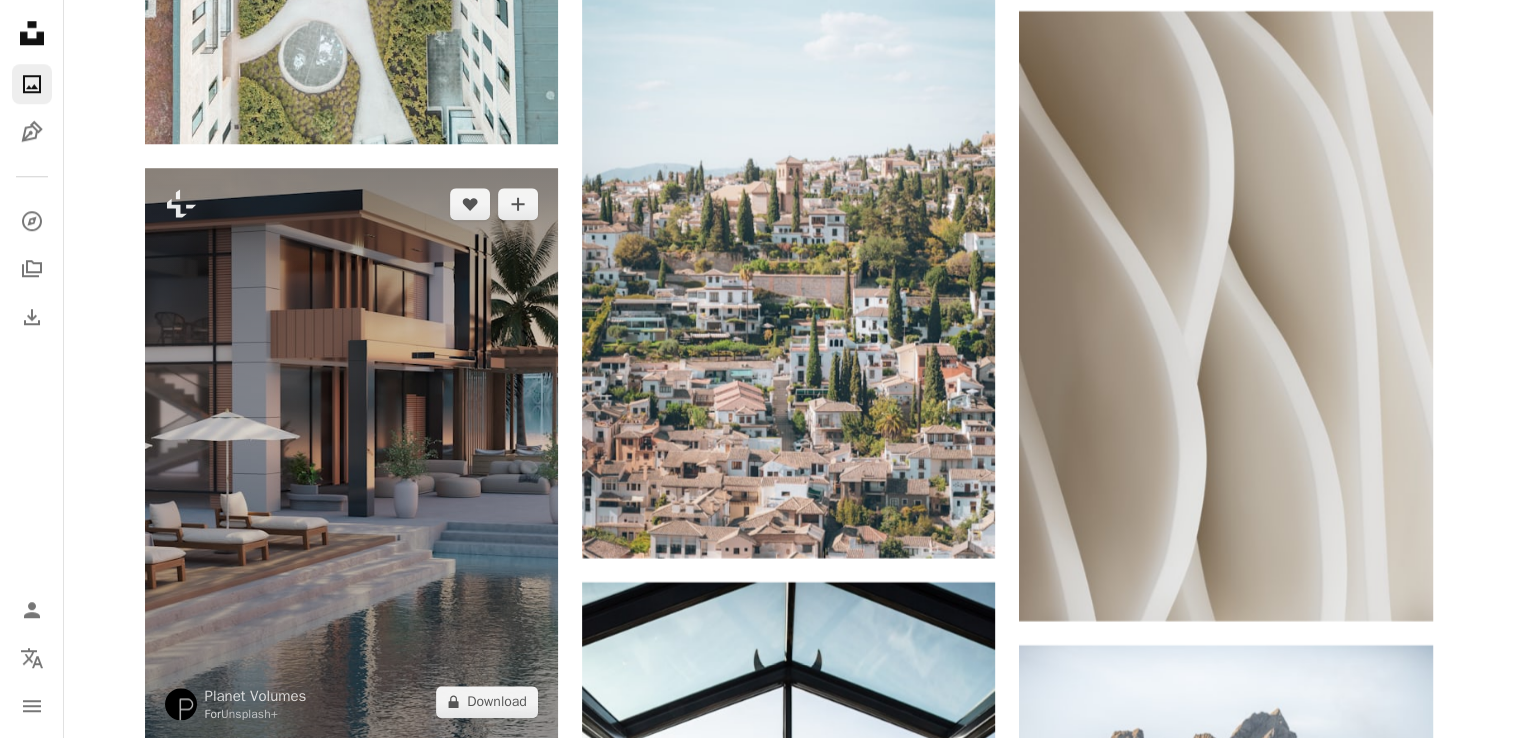 click at bounding box center [351, 453] 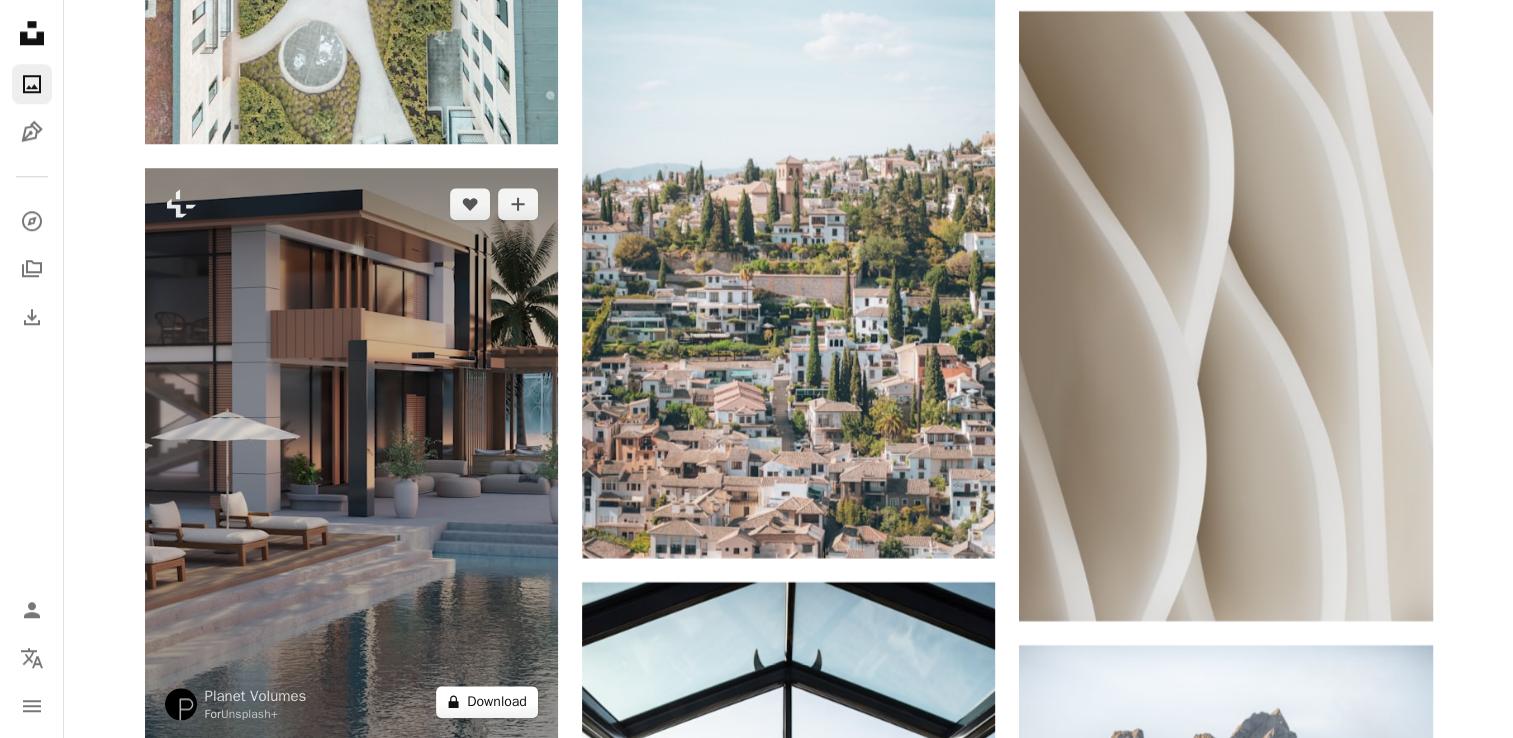 click on "A lock Download" at bounding box center (487, 702) 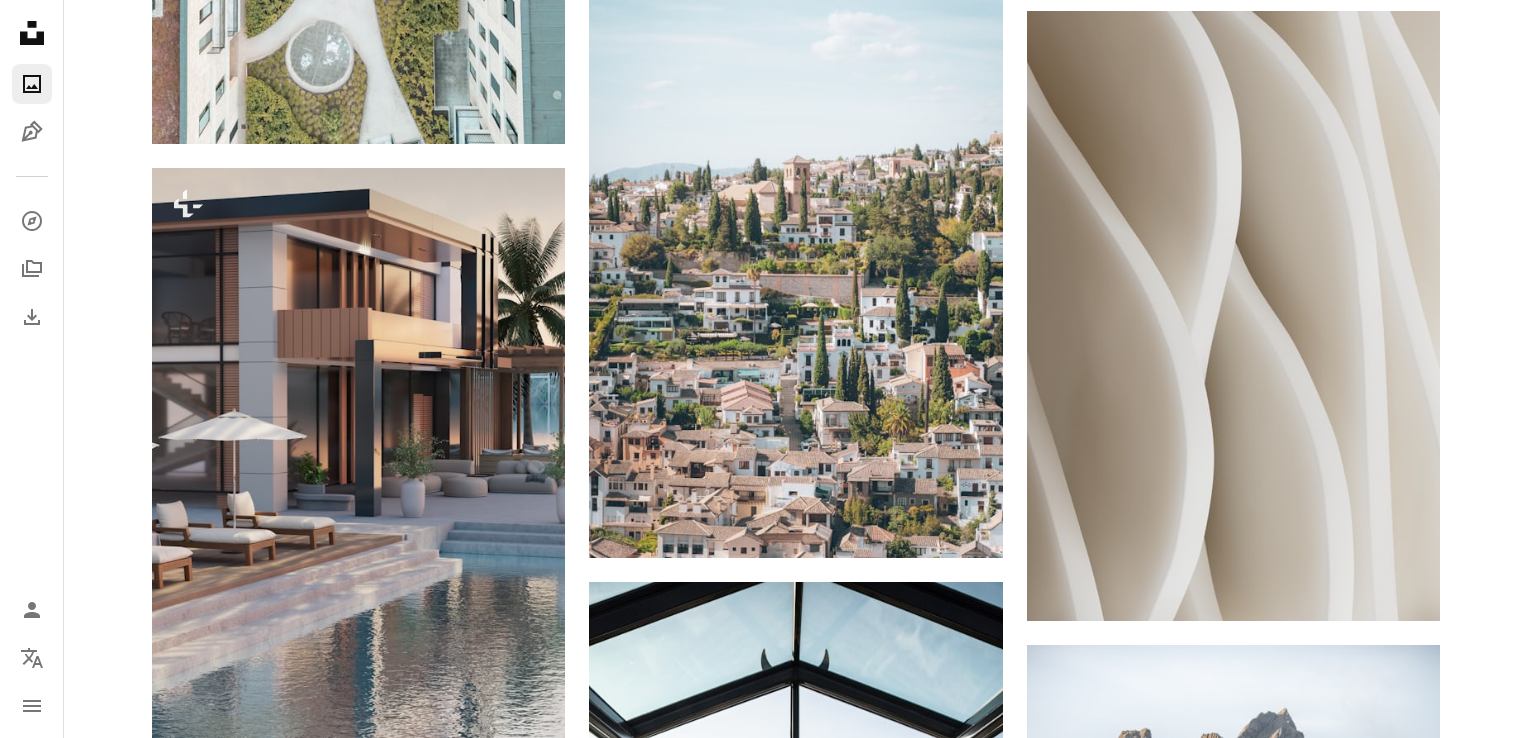 click on "An X shape" at bounding box center (20, 20) 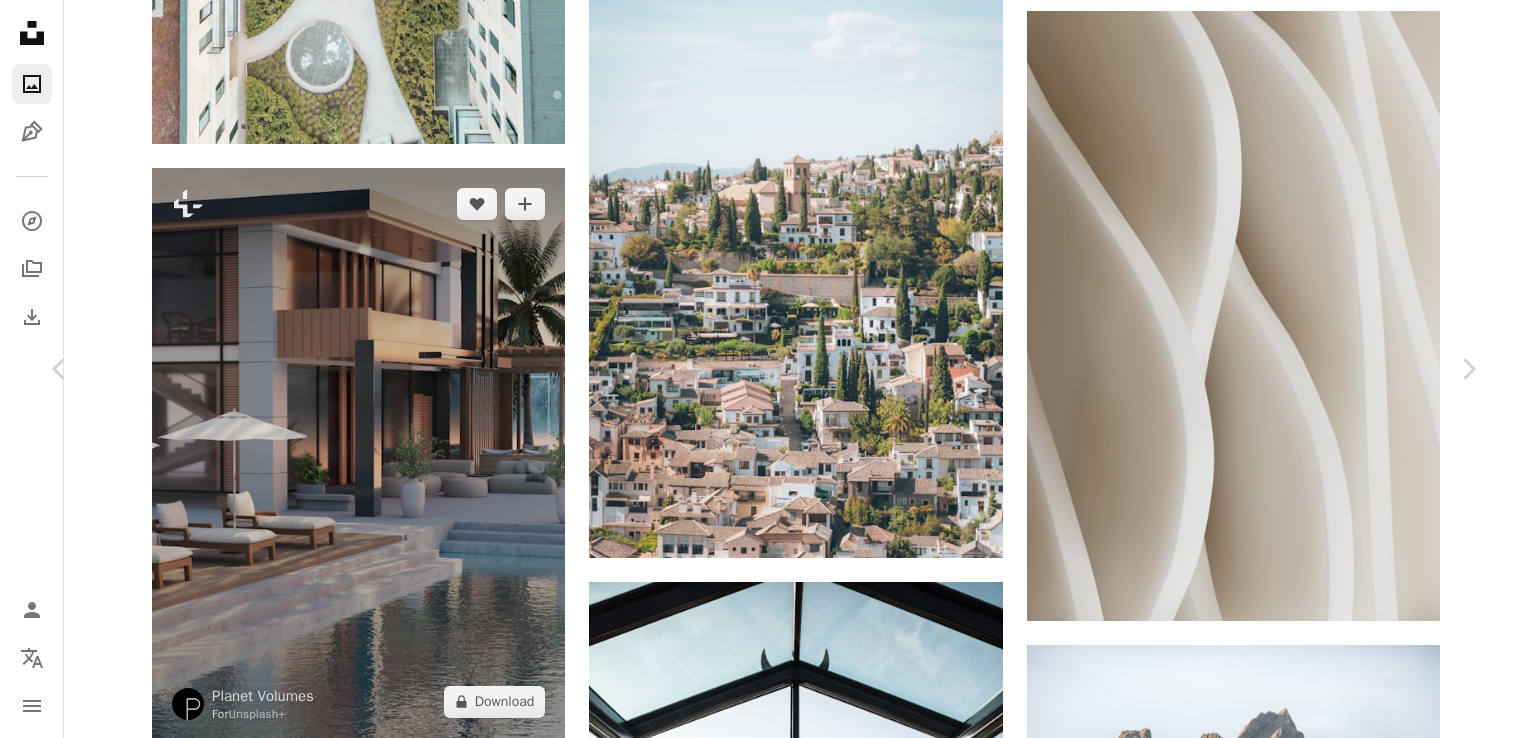 scroll, scrollTop: 191768, scrollLeft: 0, axis: vertical 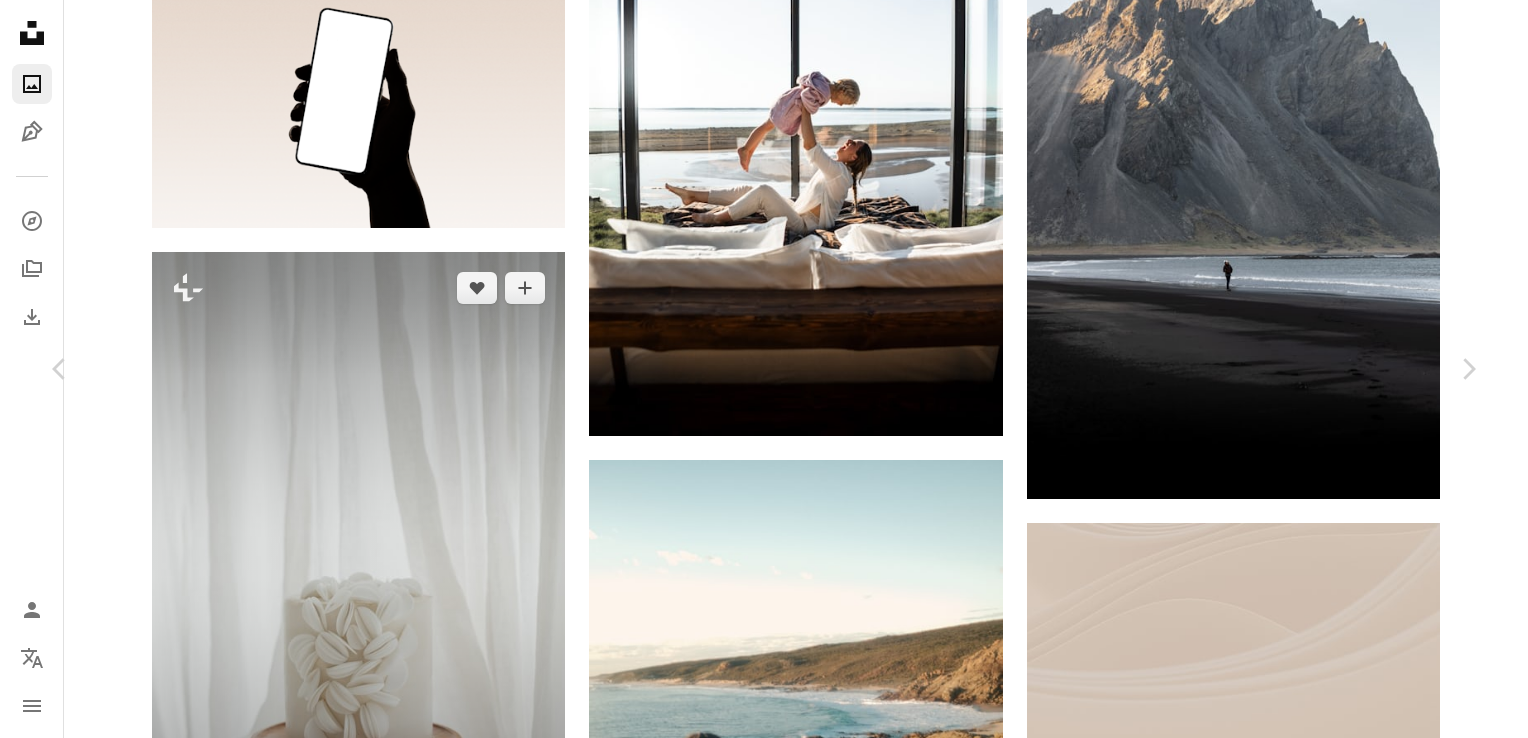 click on "An X shape" at bounding box center (20, 20) 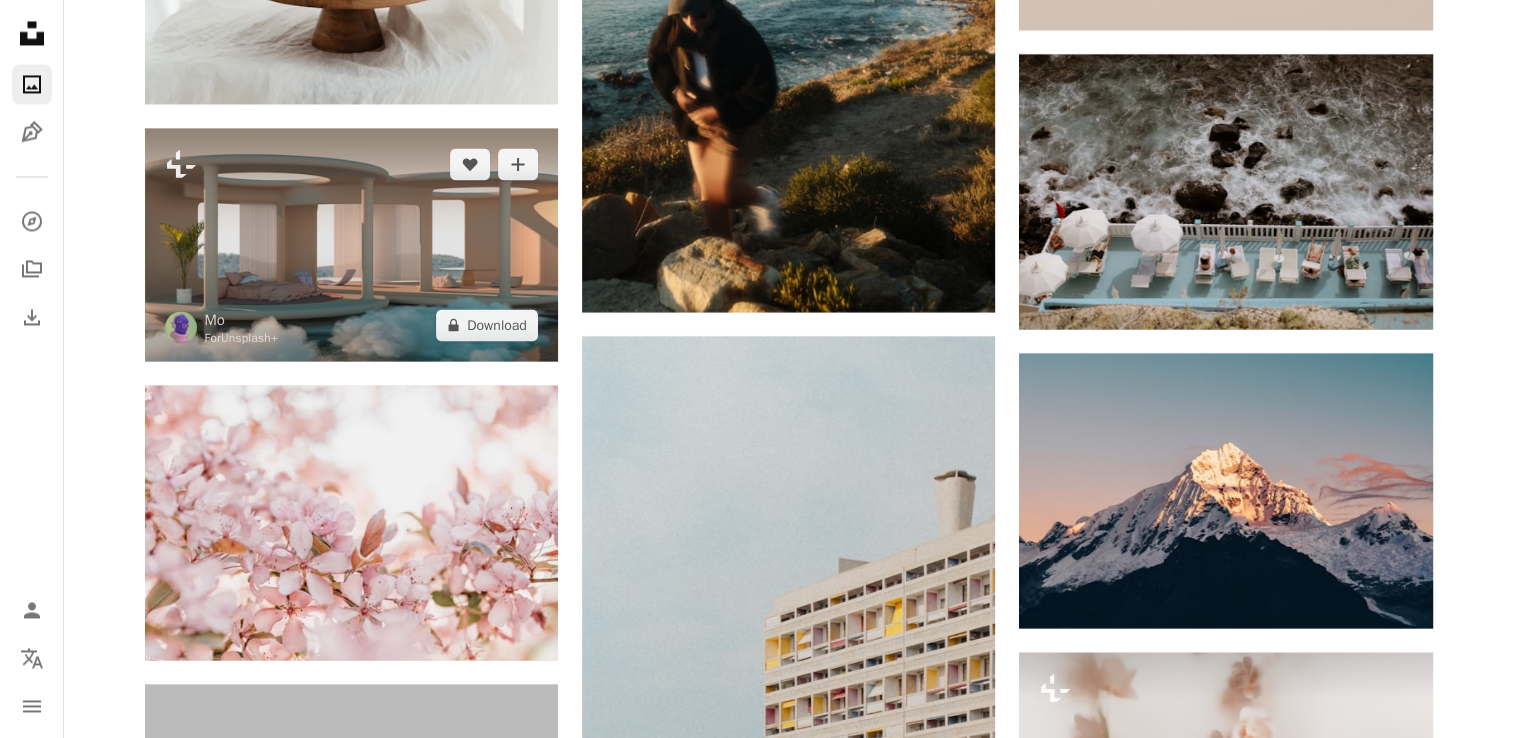 scroll, scrollTop: 191768, scrollLeft: 0, axis: vertical 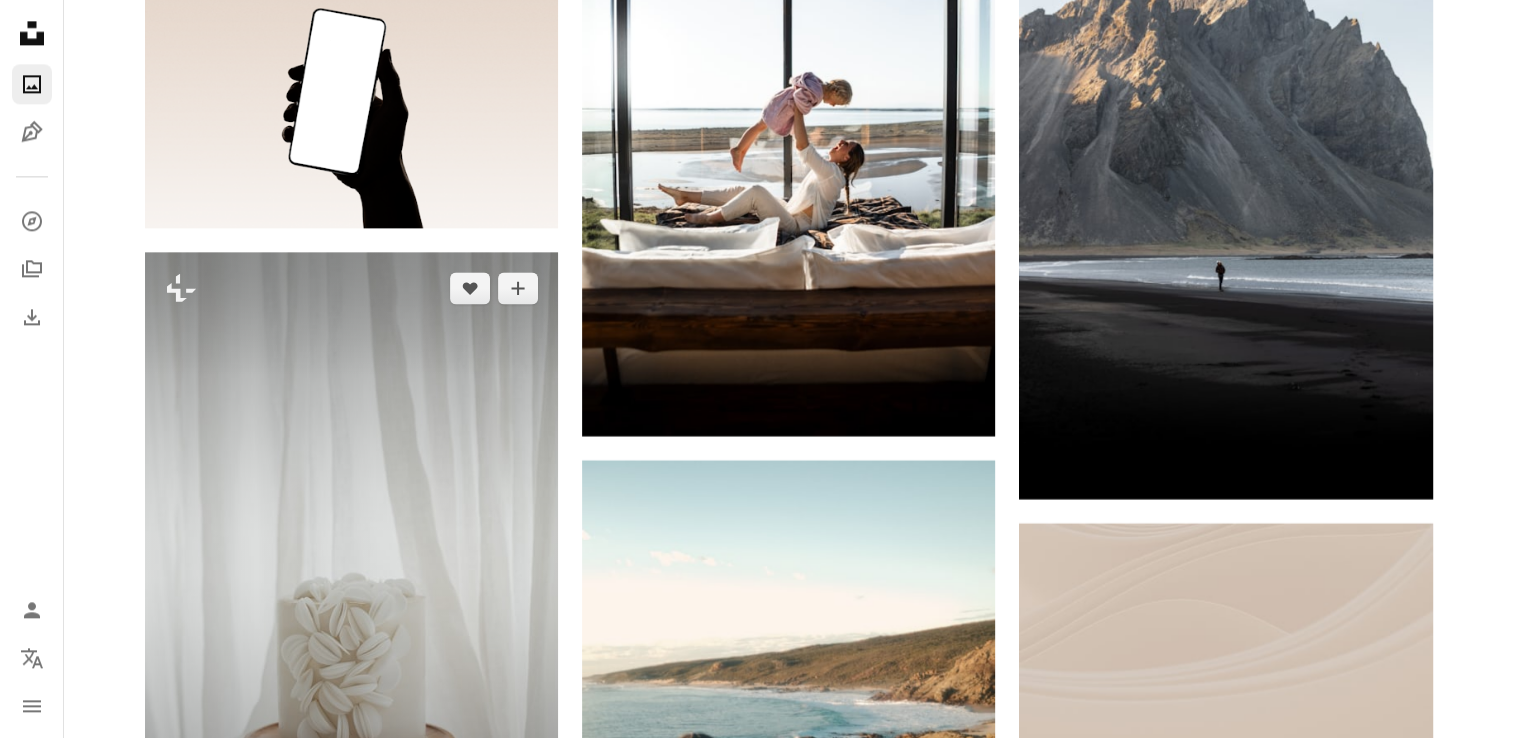 click at bounding box center (351, 562) 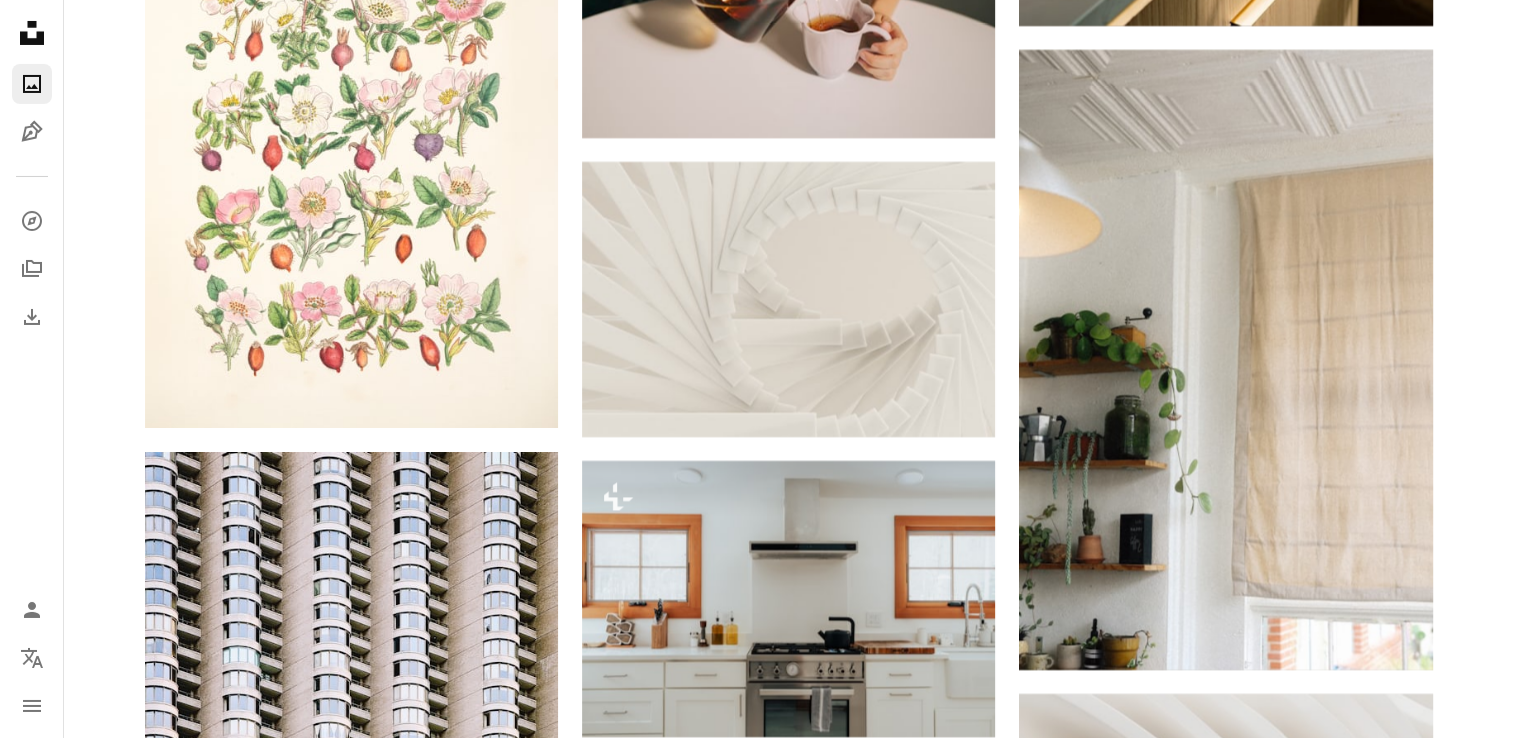 scroll, scrollTop: 196334, scrollLeft: 0, axis: vertical 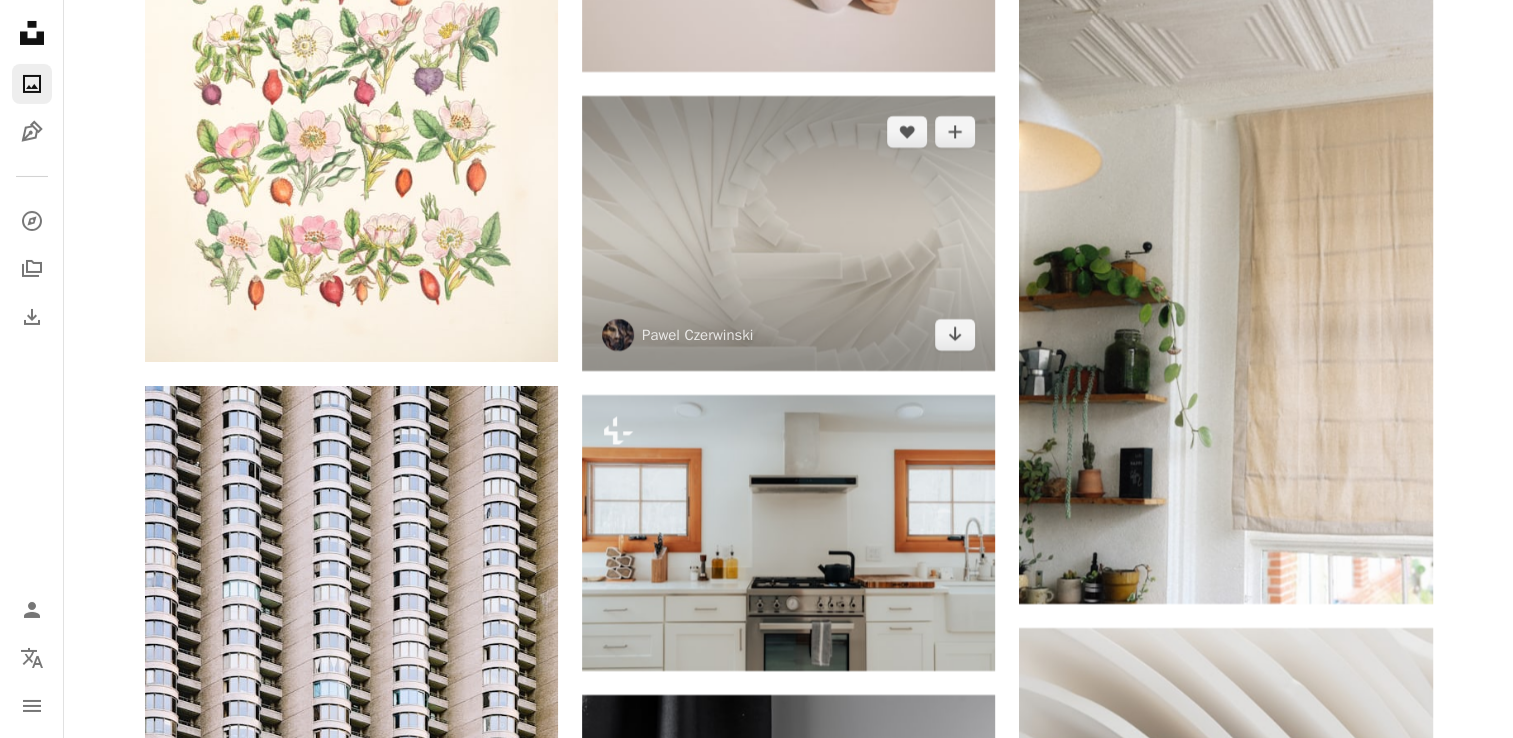 click at bounding box center [788, 233] 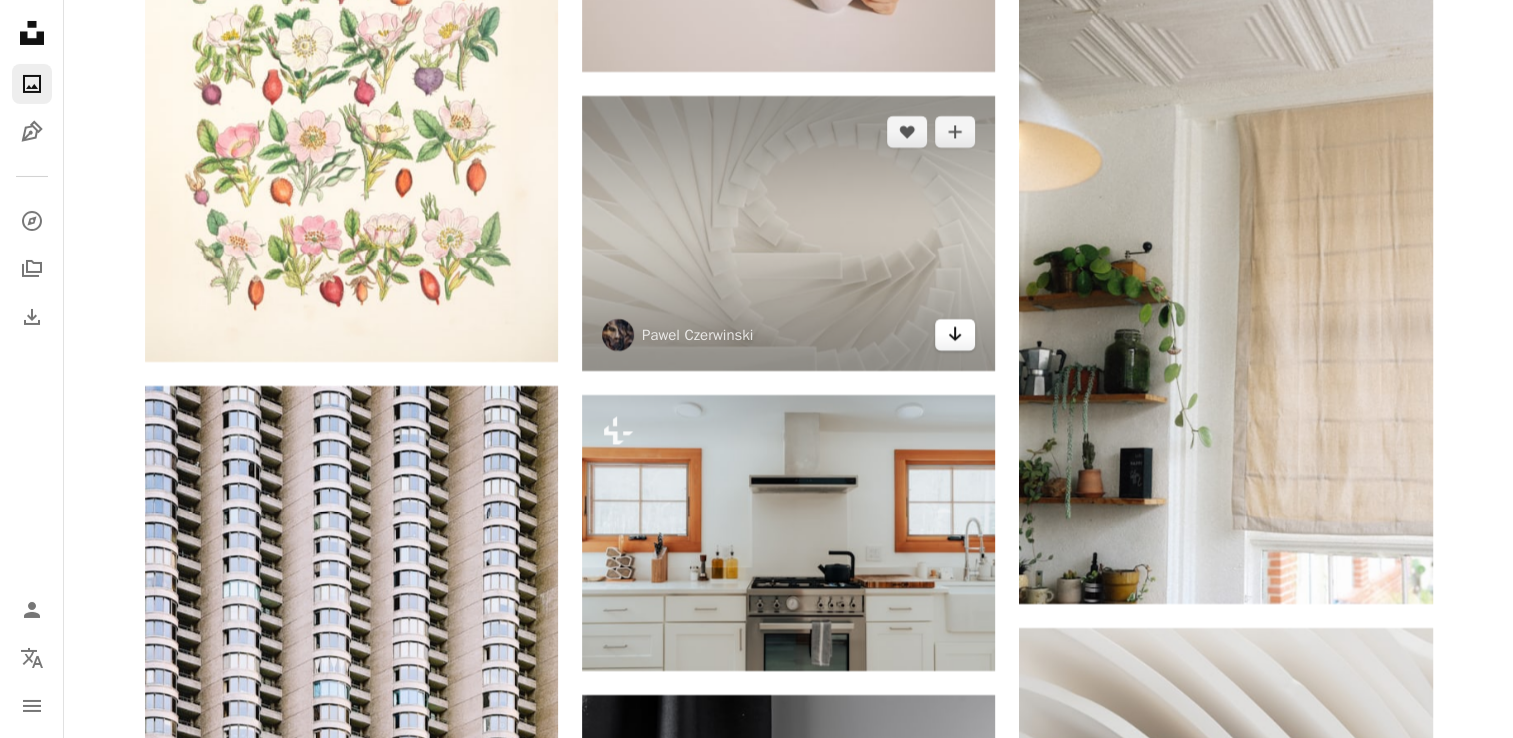 click on "Arrow pointing down" at bounding box center [955, 335] 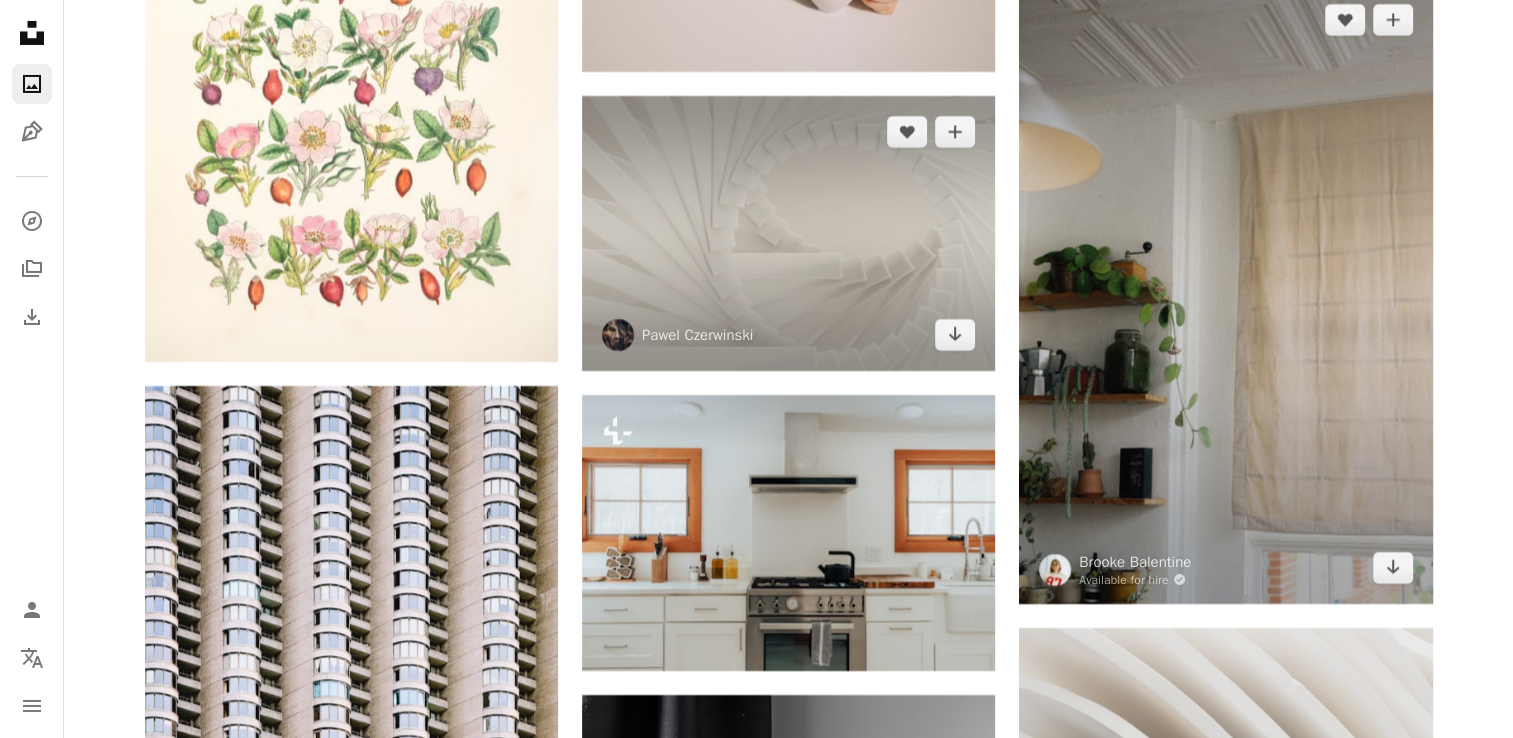 click on "Arrow pointing down" 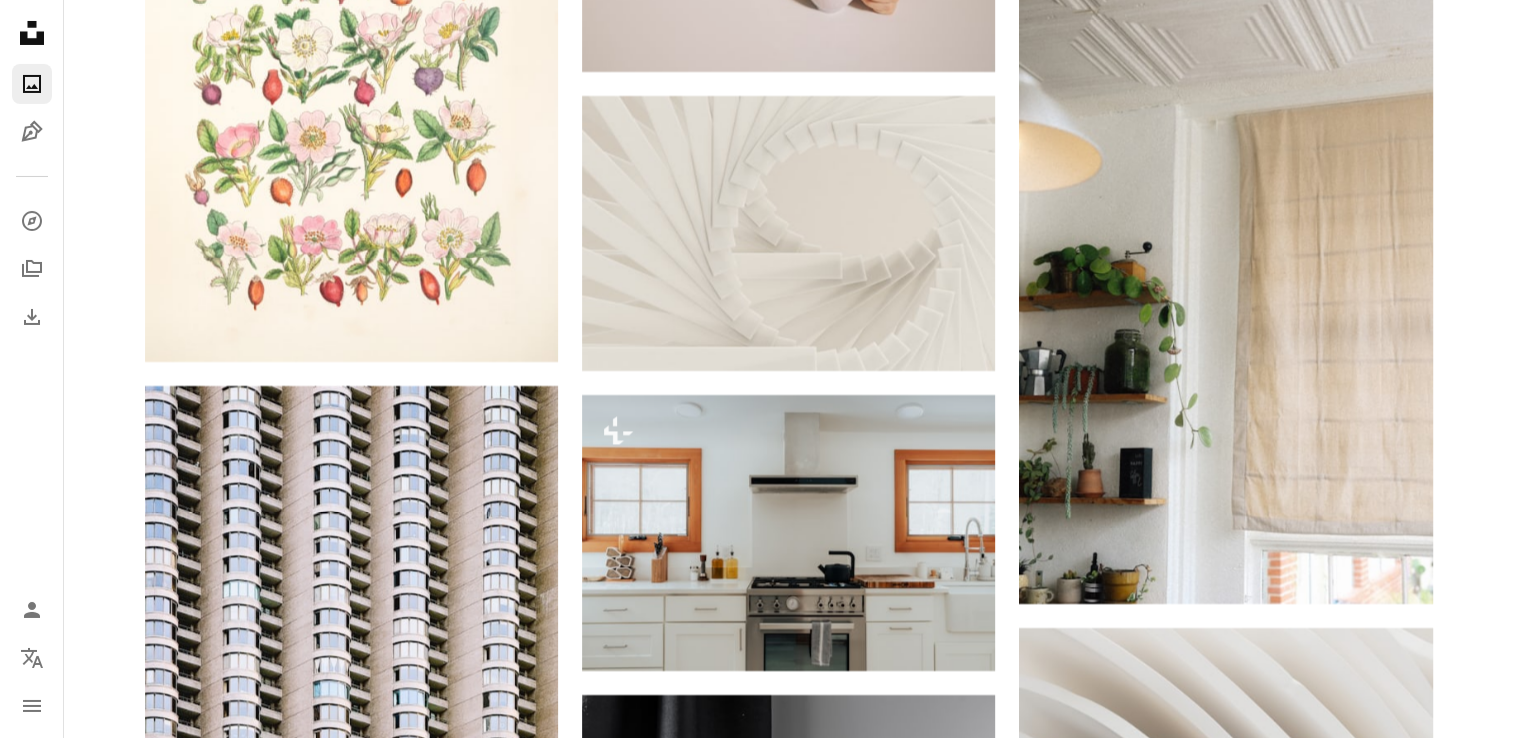 click on "Plus sign for Unsplash+ A heart A plus sign [FIRST] [LAST] For Unsplash+ A lock Download A heart A plus sign [FIRST] [LAST] Available for hire A checkmark inside of a circle Arrow pointing down Plus sign for Unsplash+ A heart A plus sign [FIRST] [LAST] Forlll De Rad Available for hire A checkmark inside of a circle Arrow pointing down A heart A plus sign [FIRST] [LAST] Available for hire A checkmark inside of a circle Arrow pointing down A heart A plus sign [FIRST] [LAST] Available for hire A checkmark inside of a circle Arrow pointing down A heart A plus sign [FIRST] [LAST] Arrow pointing down Plus sign for Unsplash+ A heart A plus sign [FIRST] [LAST] For Unsplash+ A lock Download A heart A plus sign [FIRST] Arrow pointing down A heart A plus sign [FIRST] [LAST] Available for hire A checkmark inside of a circle Arrow pointing down Plus sign for Unsplash+ A heart A plus sign [FIRST] For" at bounding box center [788, -95618] 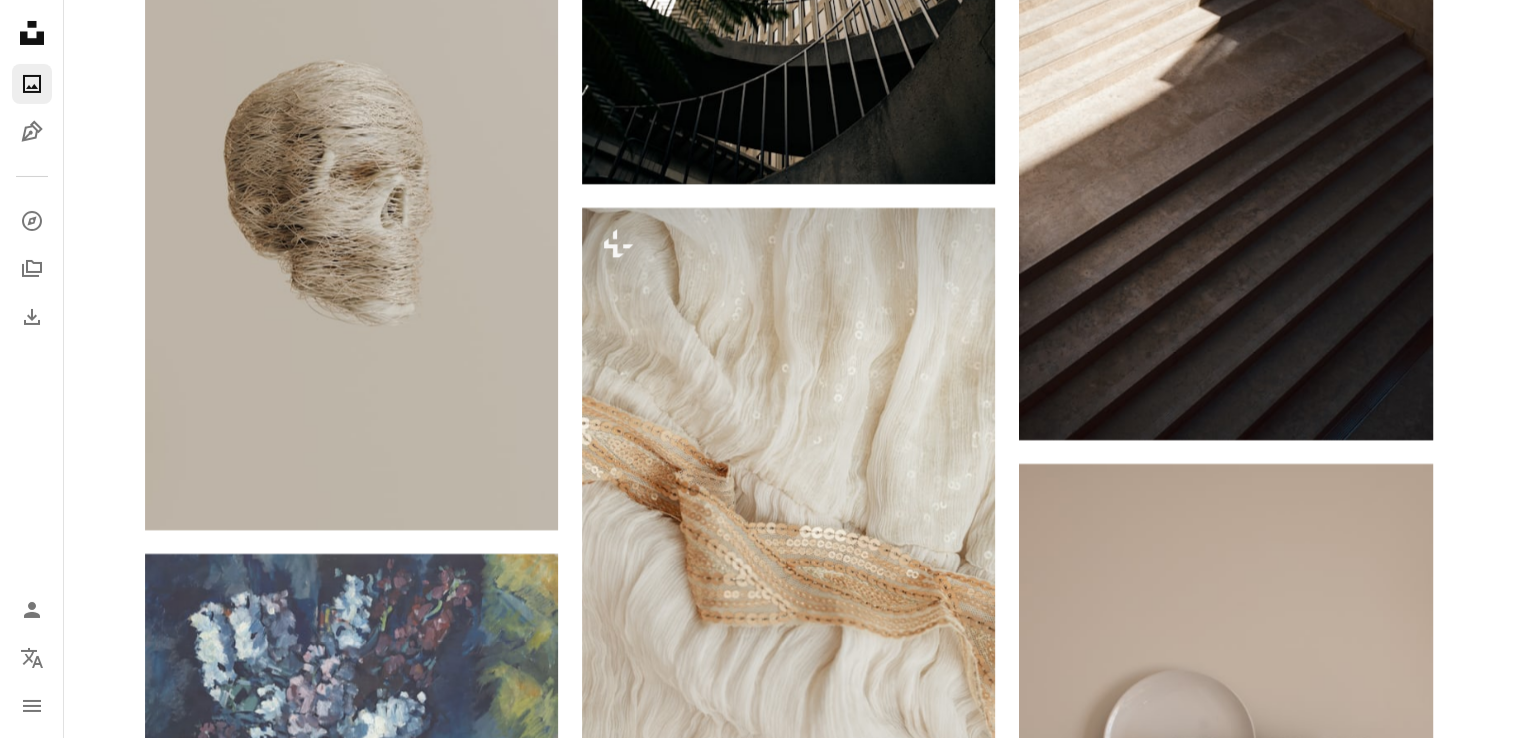 scroll, scrollTop: 204409, scrollLeft: 0, axis: vertical 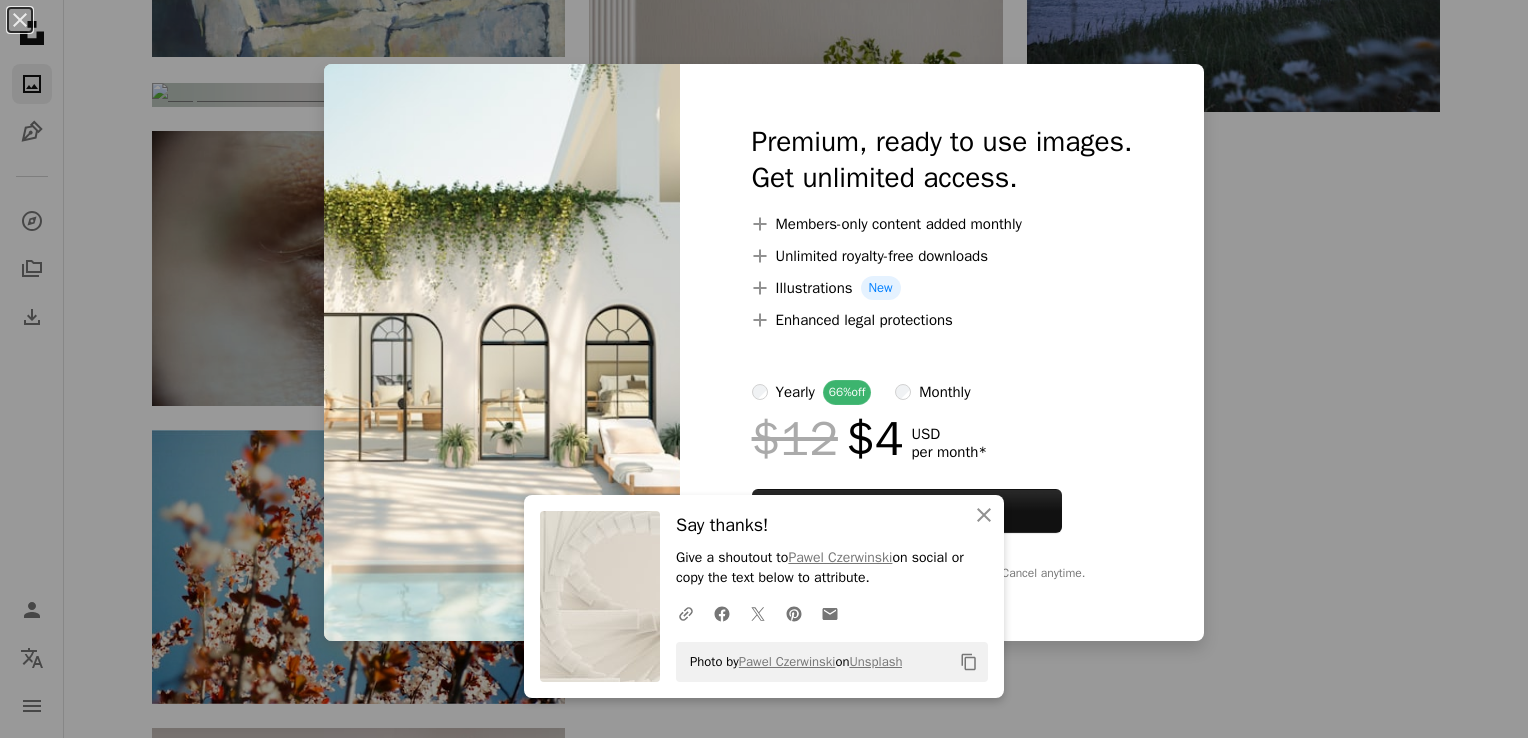 drag, startPoint x: 16, startPoint y: 22, endPoint x: 1523, endPoint y: 730, distance: 1665.0264 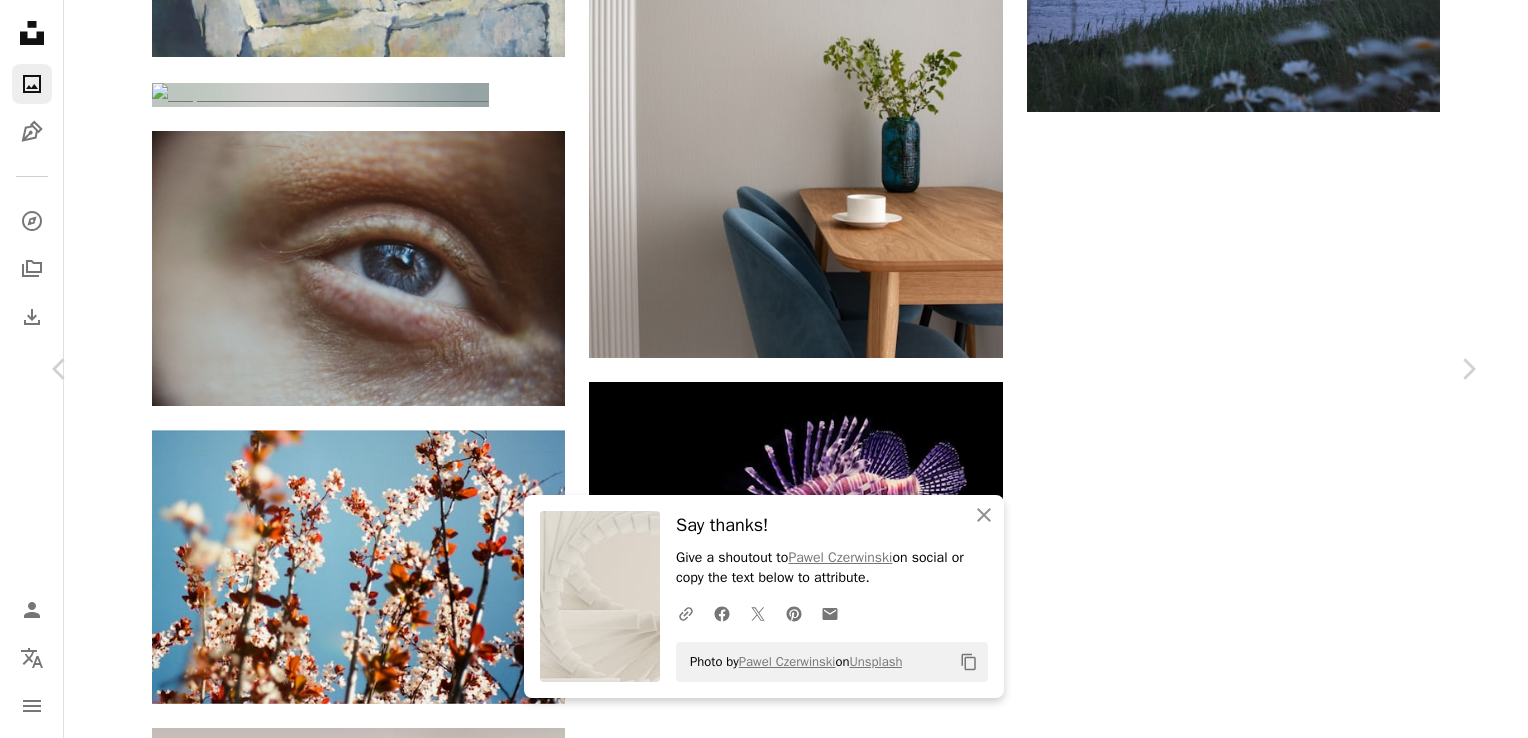 click on "An X shape" at bounding box center [20, 20] 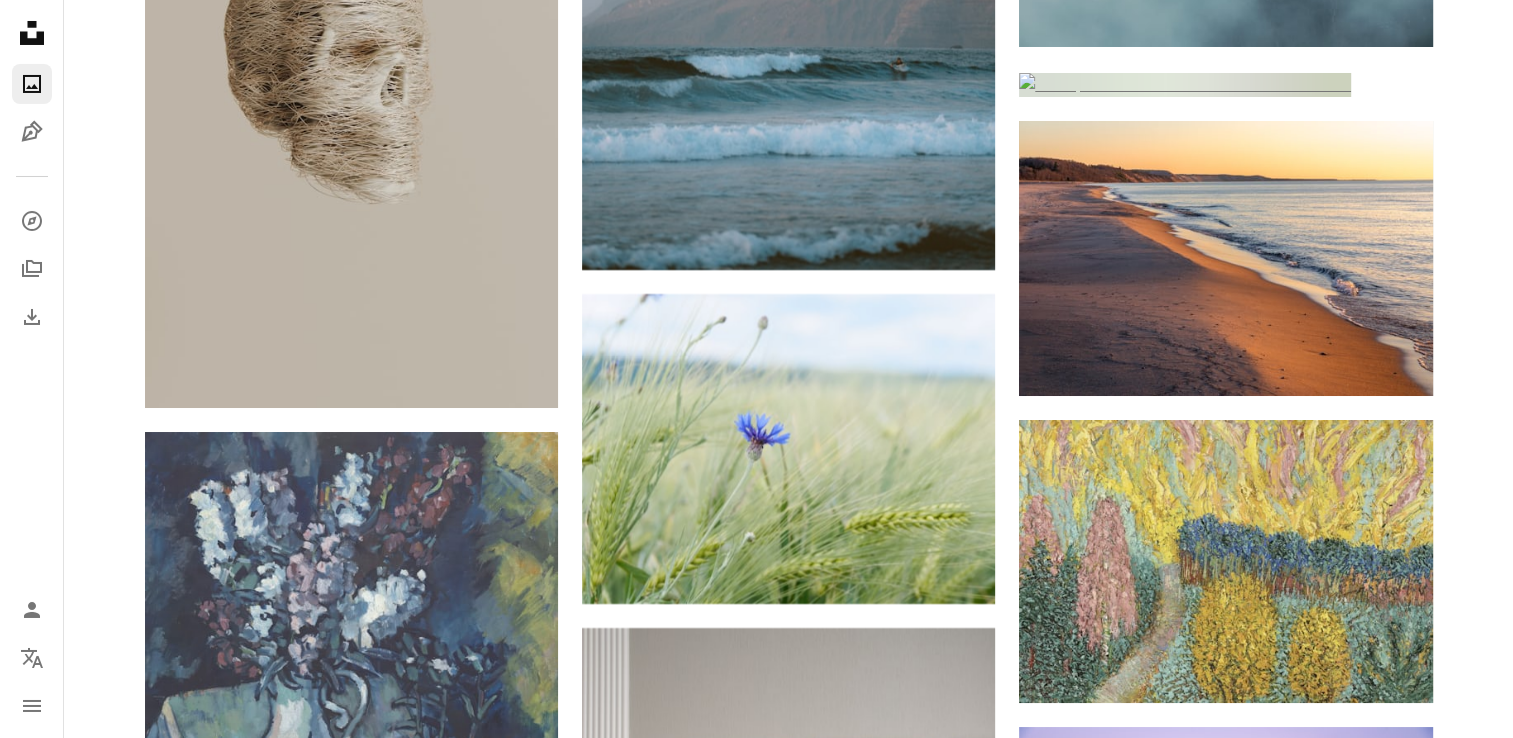 scroll, scrollTop: 204768, scrollLeft: 0, axis: vertical 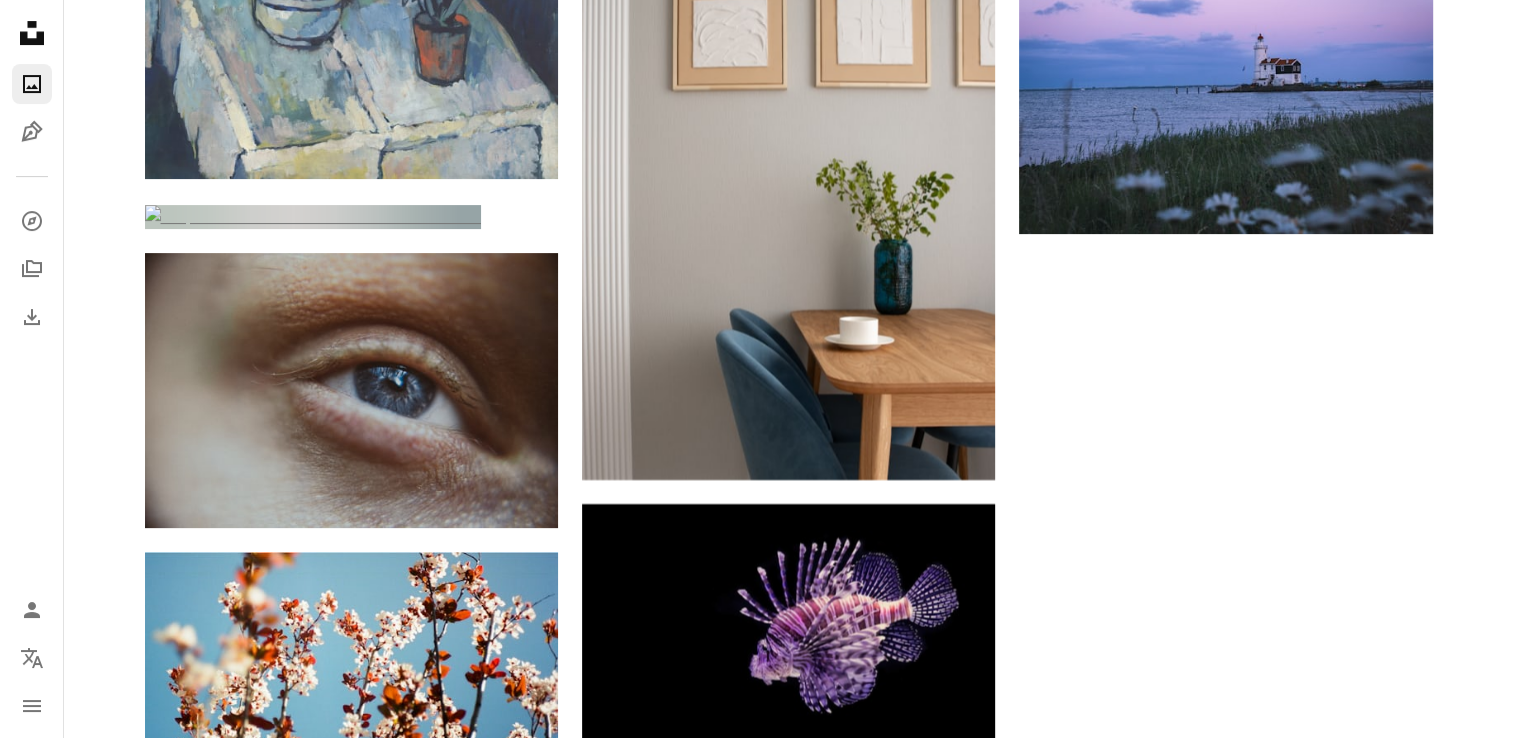 click at bounding box center [1225, -1812] 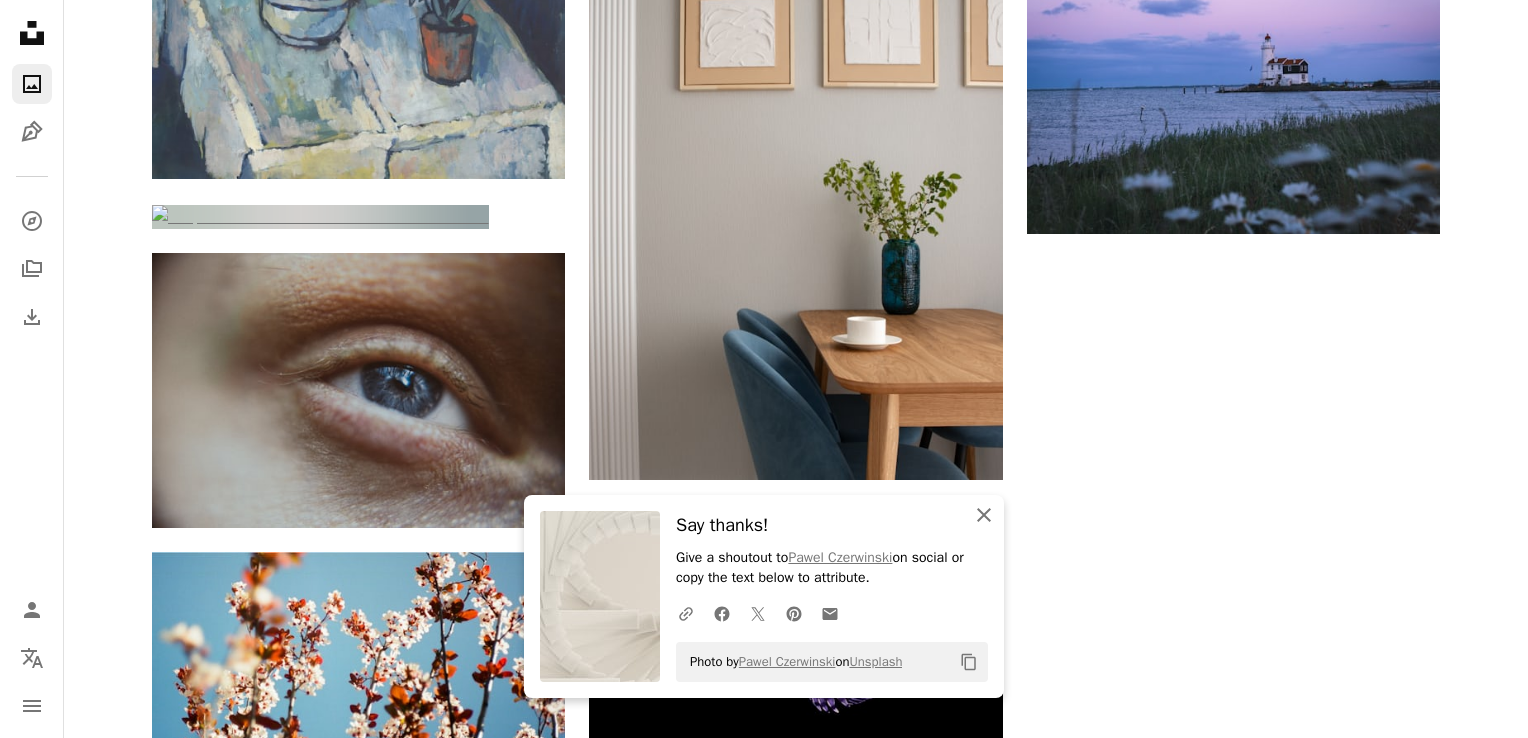 click on "An X shape" 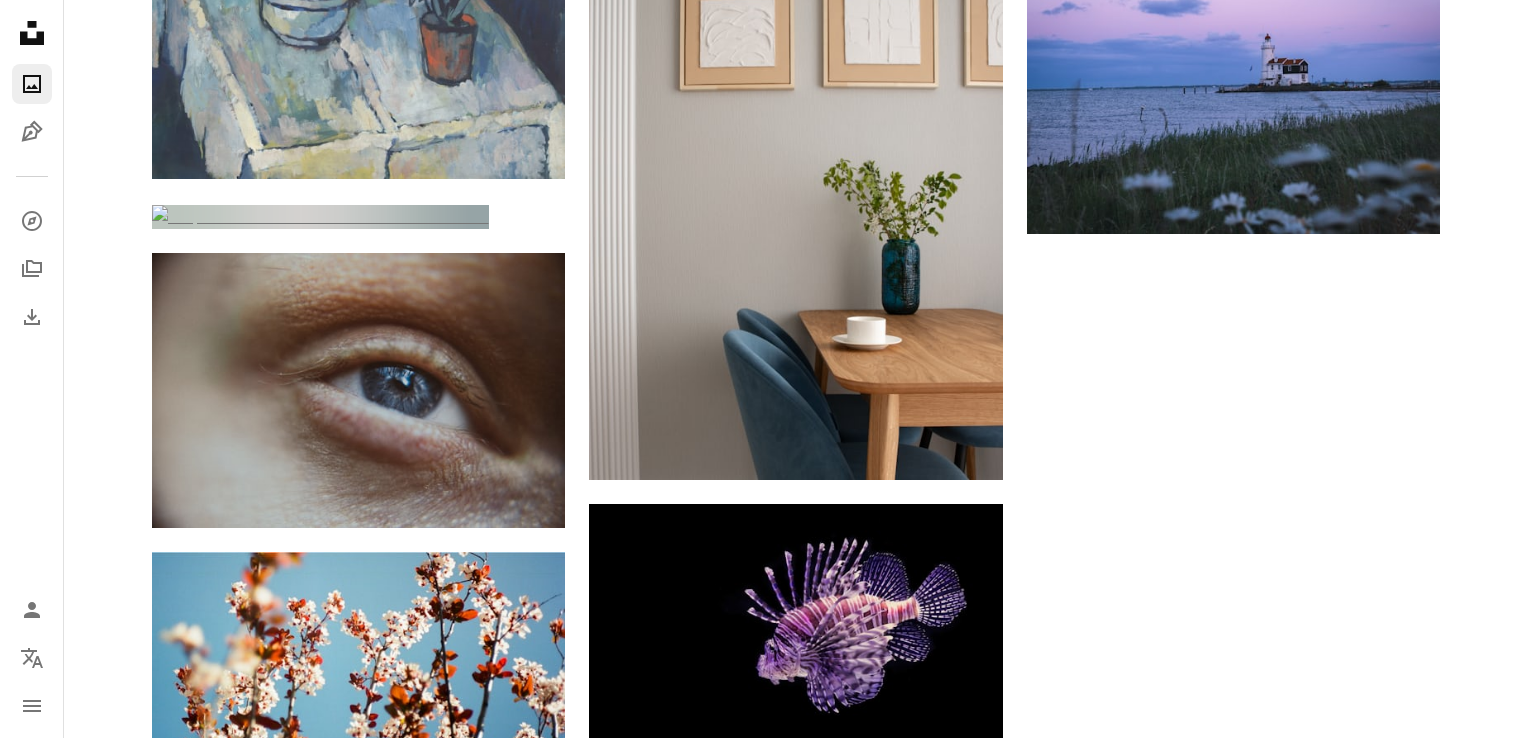drag, startPoint x: 12, startPoint y: 16, endPoint x: 1068, endPoint y: 494, distance: 1159.1462 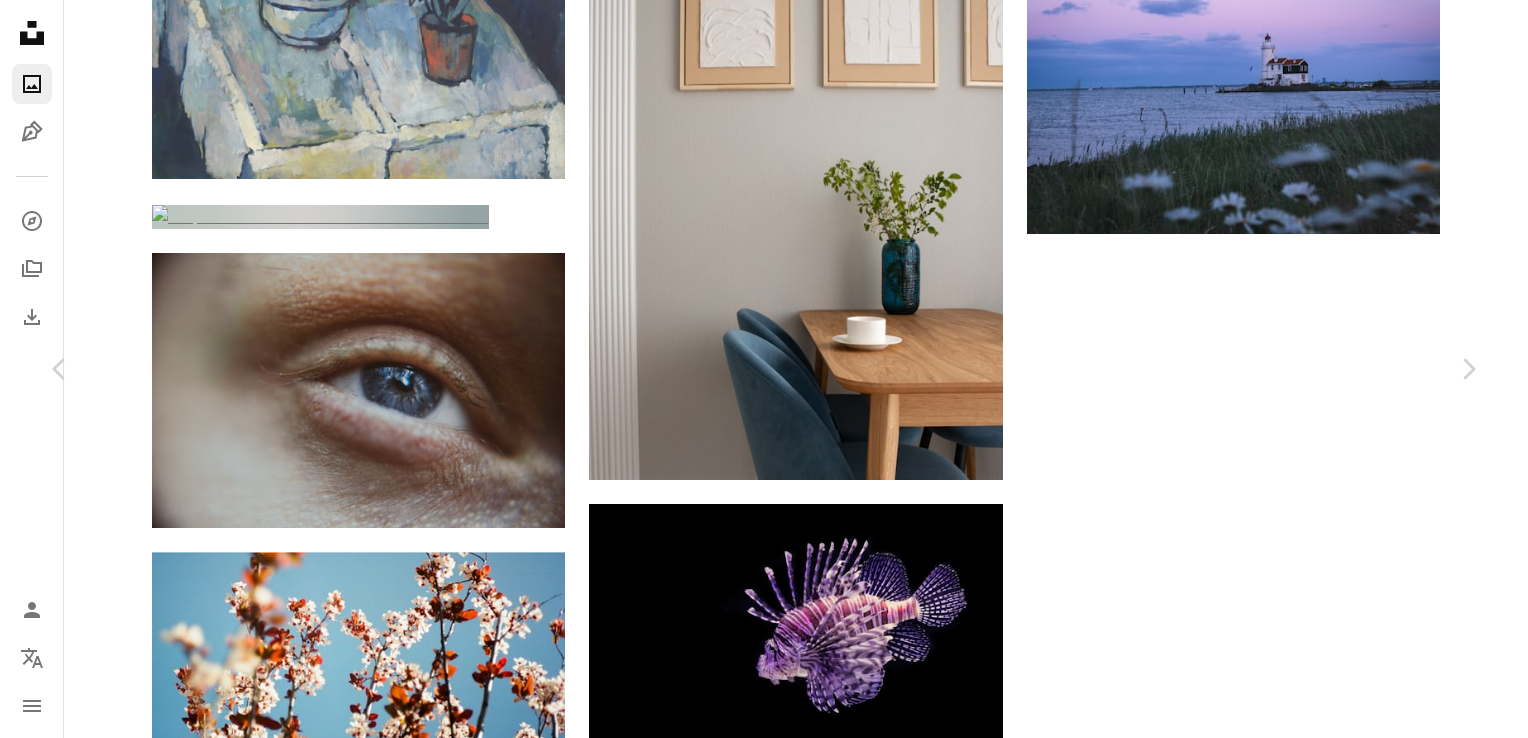 click on "An X shape" at bounding box center (20, 20) 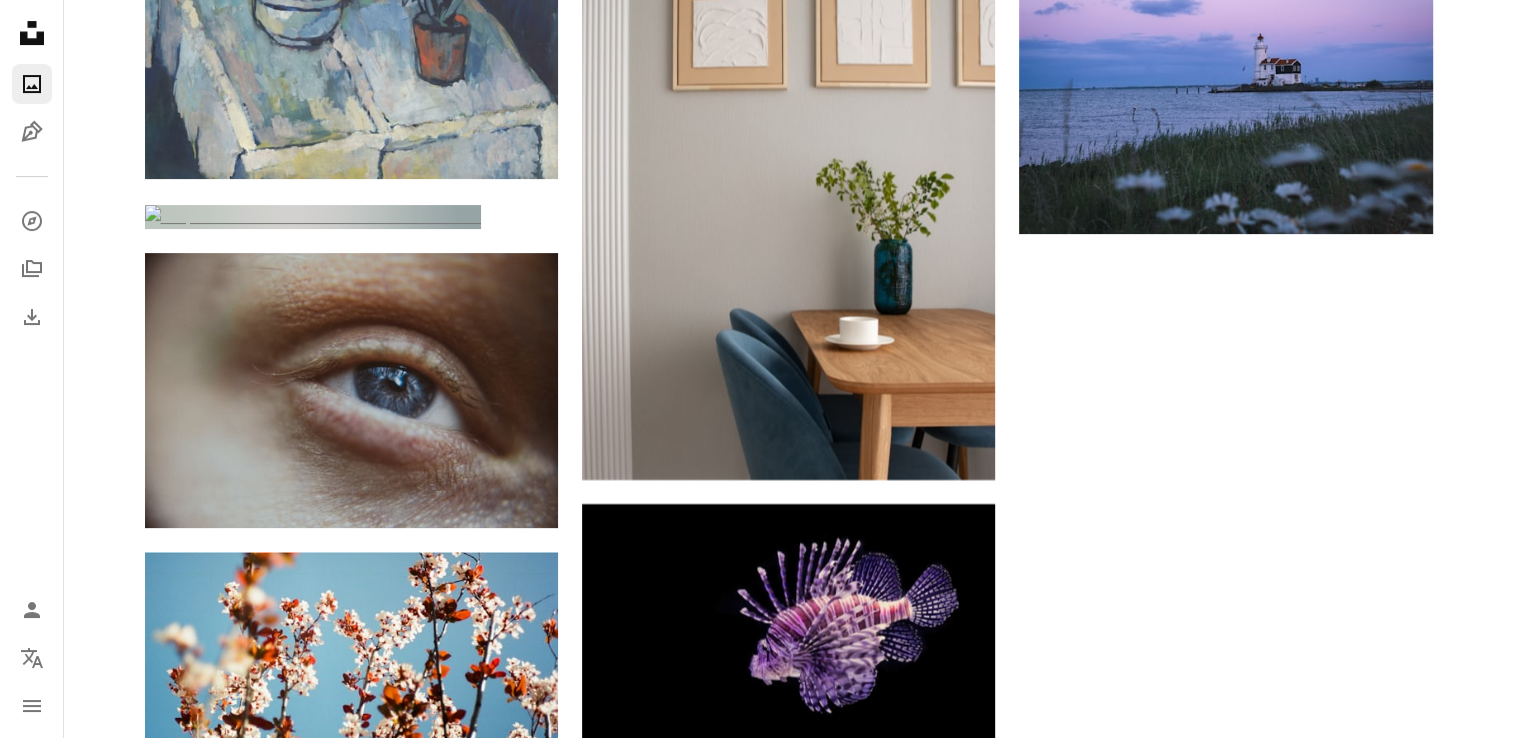 click at bounding box center [1225, -1812] 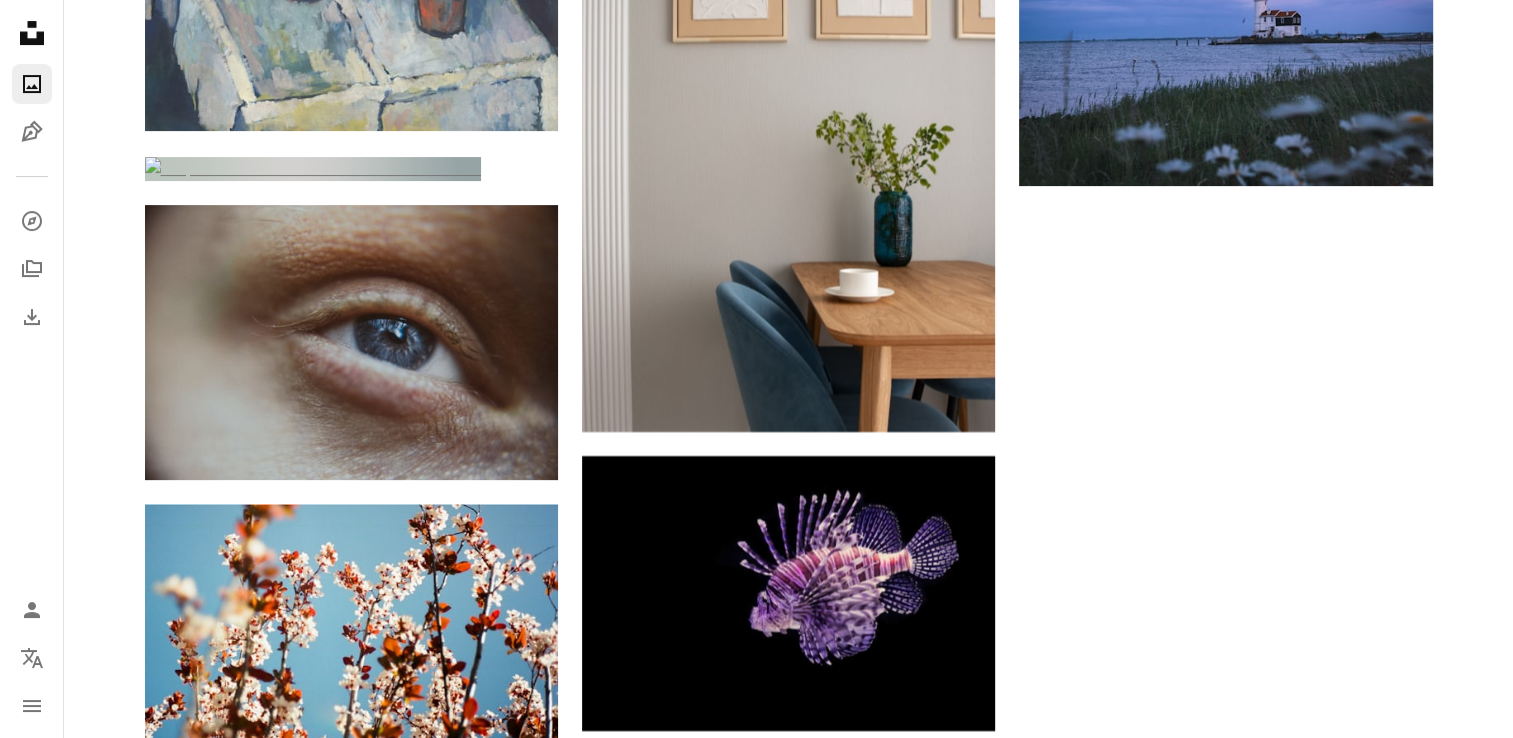 scroll, scrollTop: 205534, scrollLeft: 0, axis: vertical 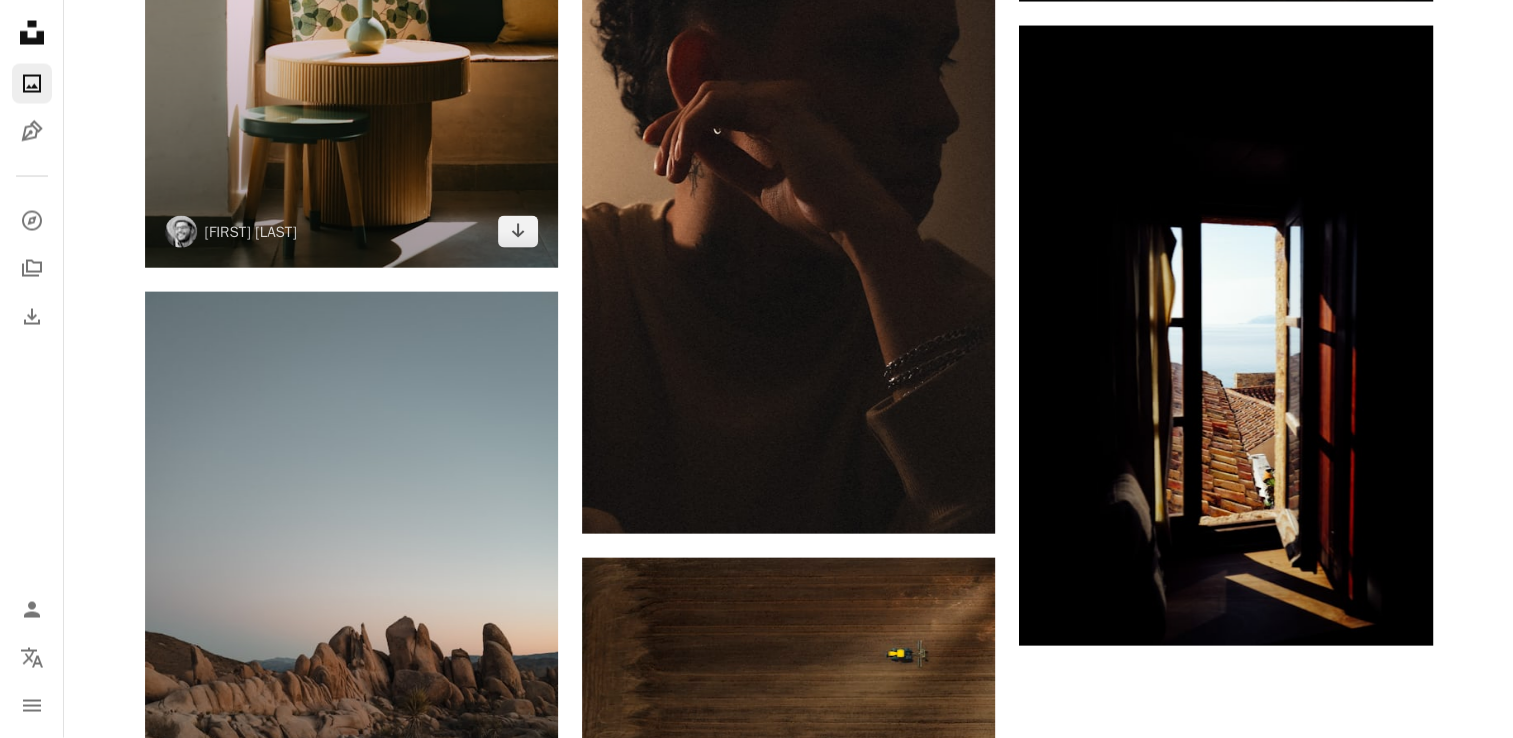 click at bounding box center (351, -42) 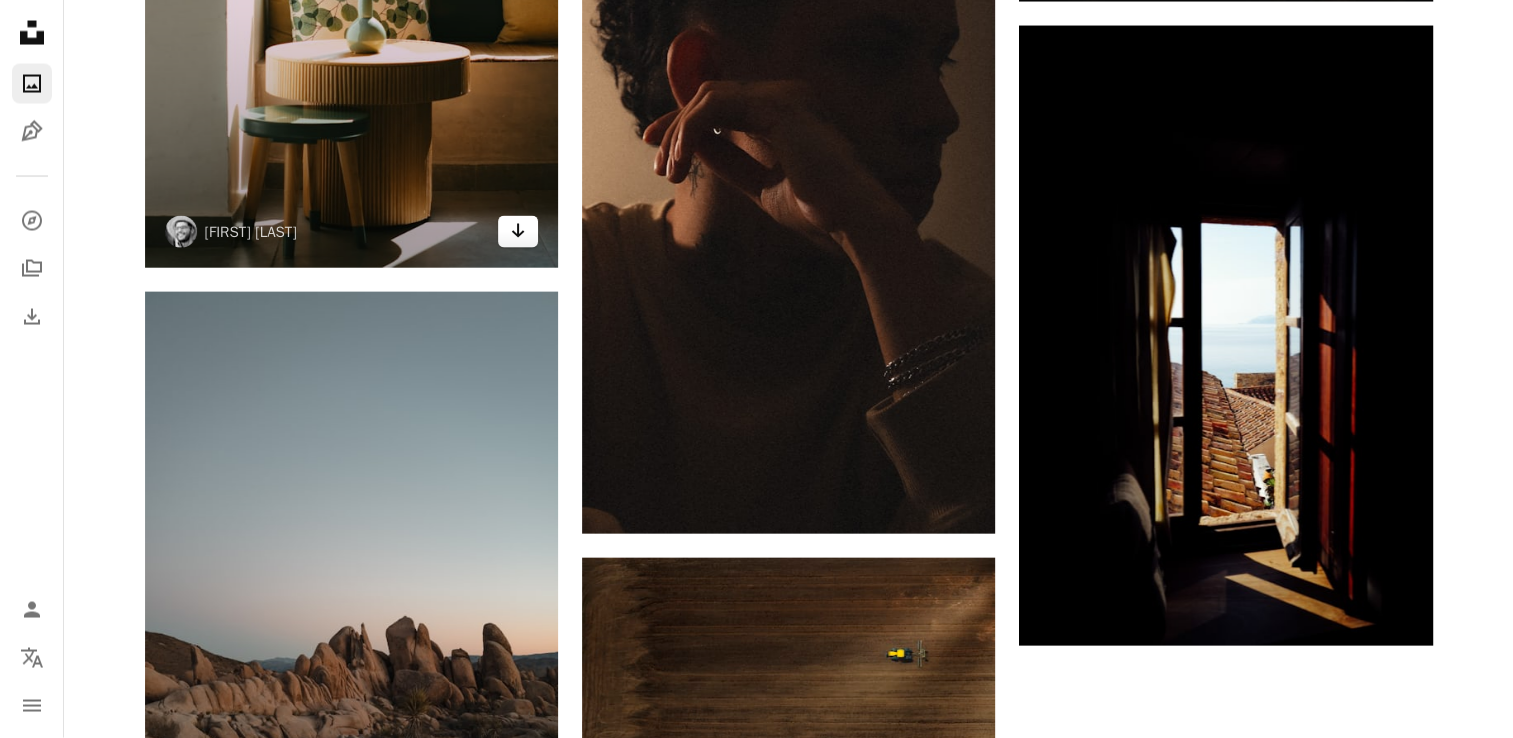 click at bounding box center (351, -42) 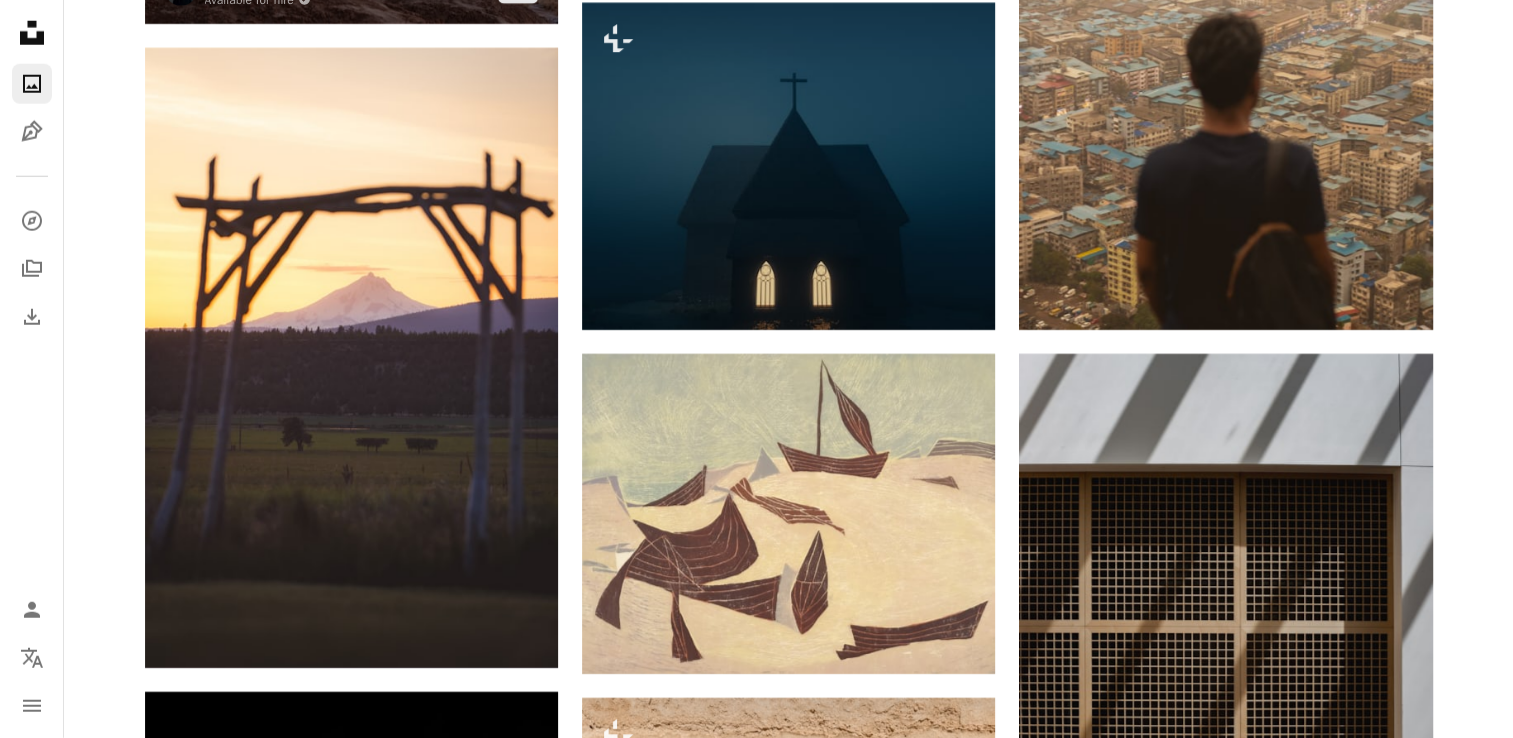 scroll, scrollTop: 218152, scrollLeft: 0, axis: vertical 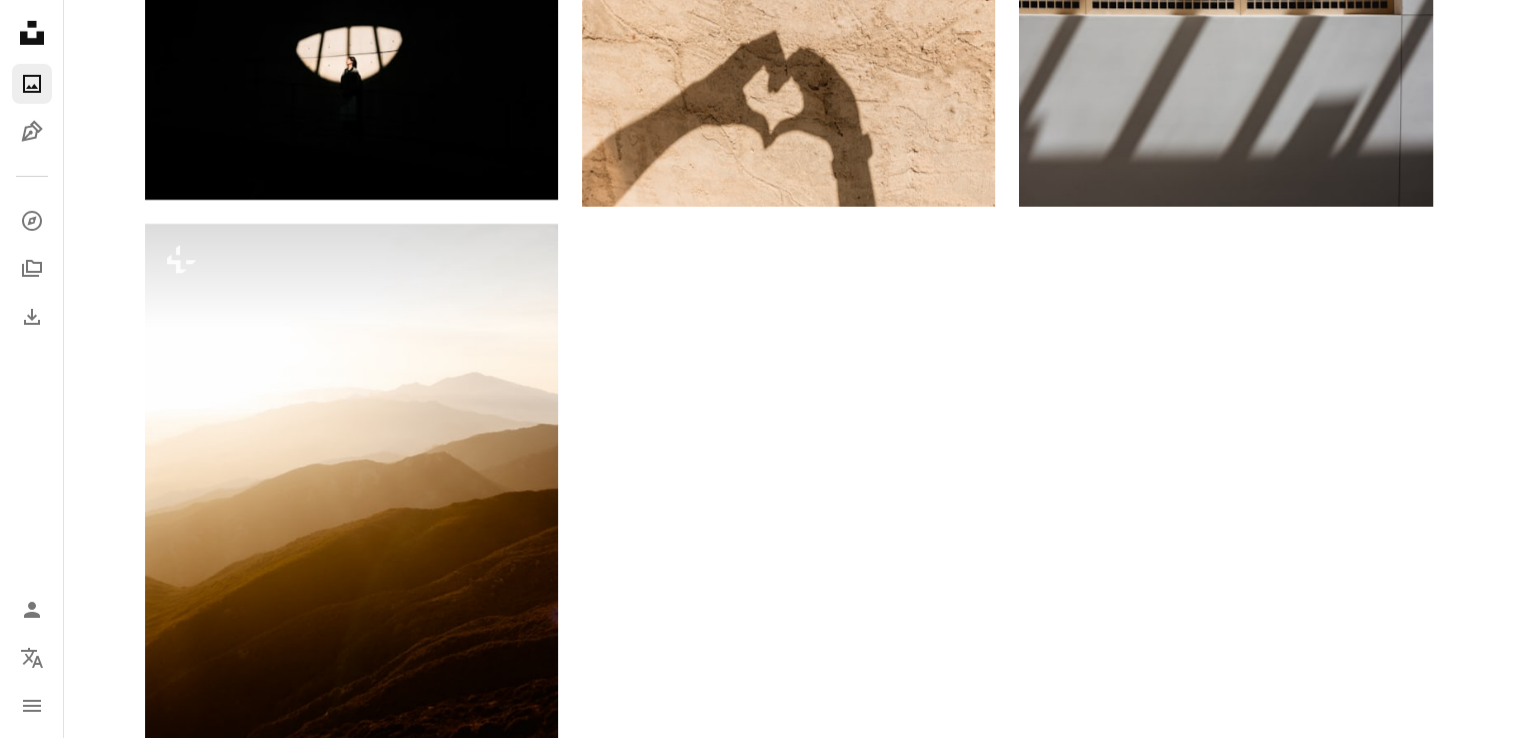 drag, startPoint x: 1487, startPoint y: 132, endPoint x: 1470, endPoint y: 138, distance: 18.027756 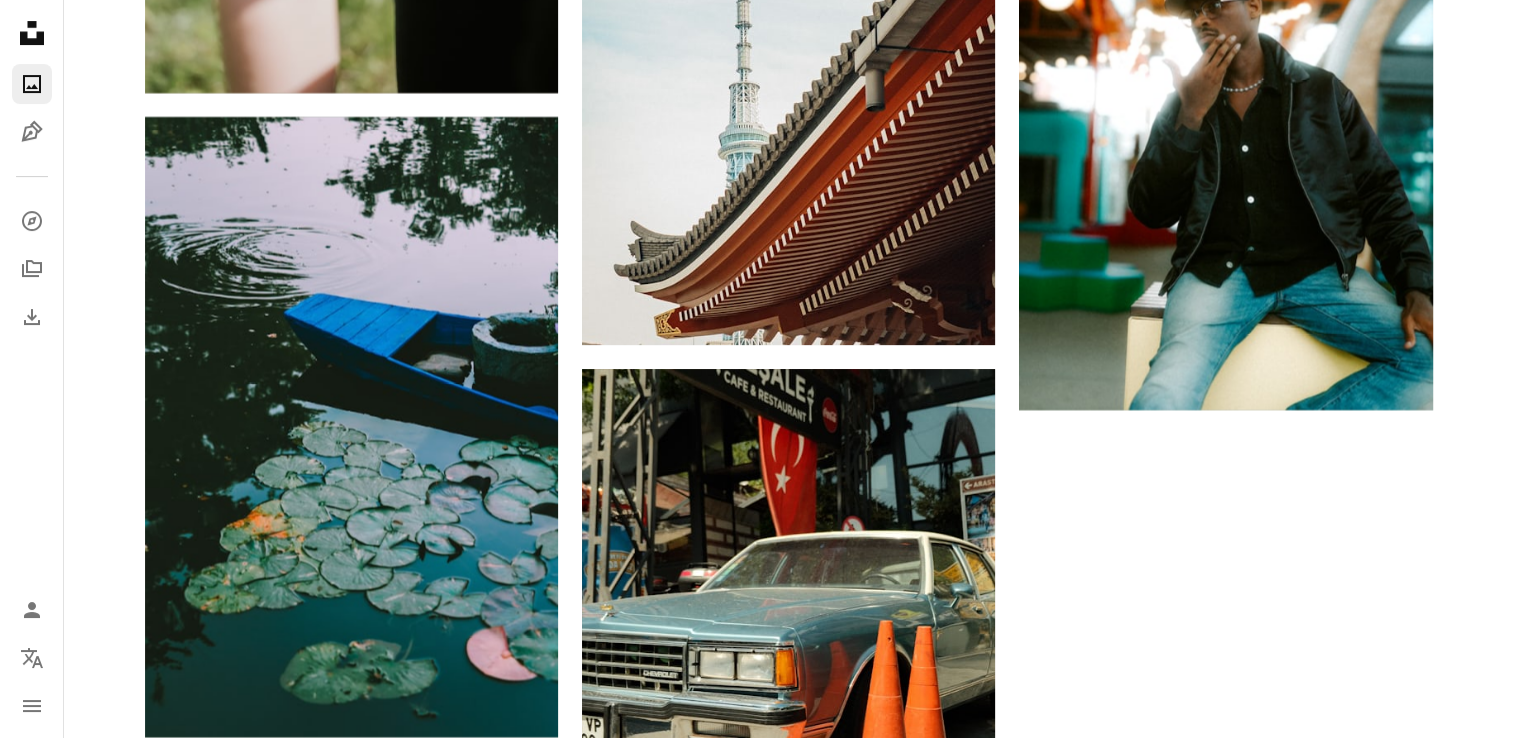 scroll, scrollTop: 228232, scrollLeft: 0, axis: vertical 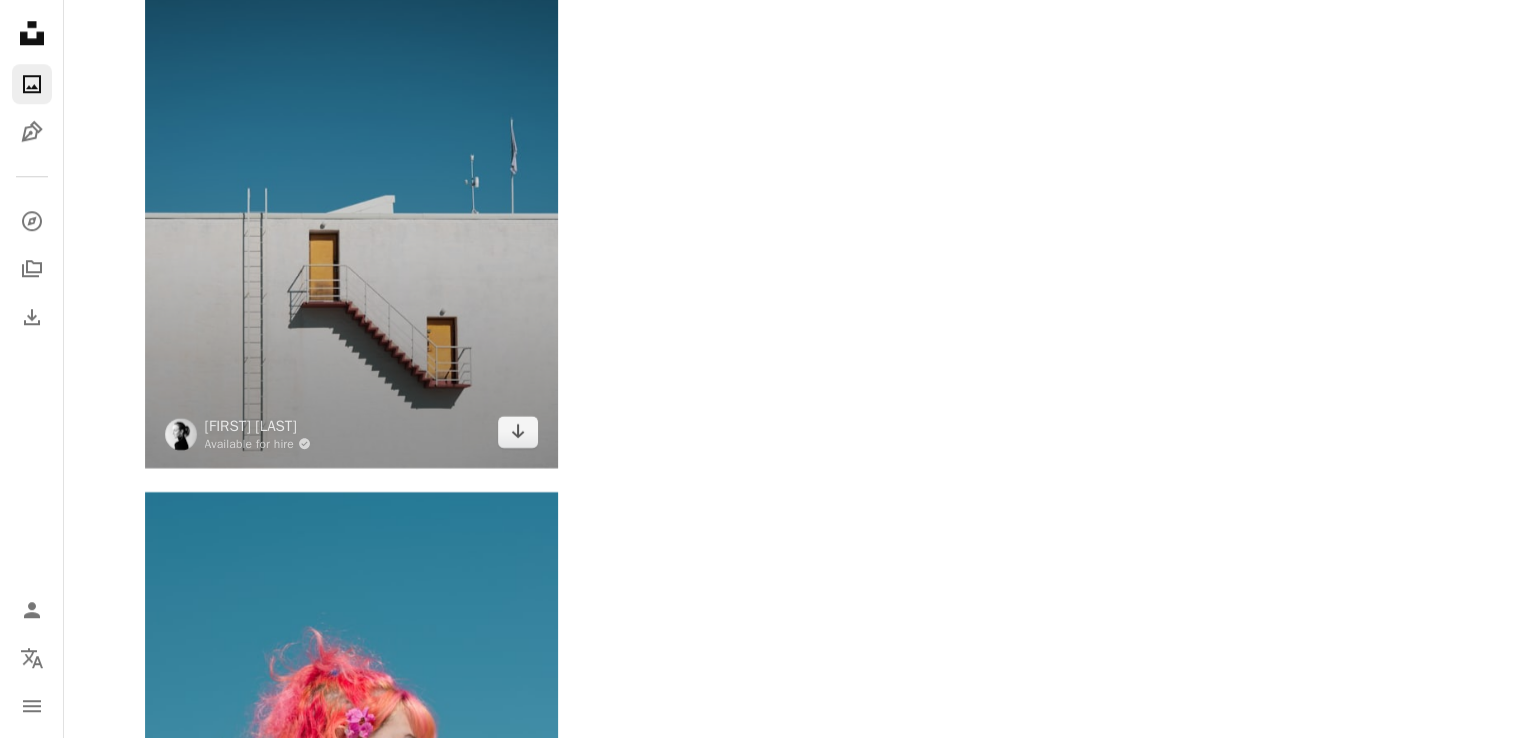 click at bounding box center (351, 158) 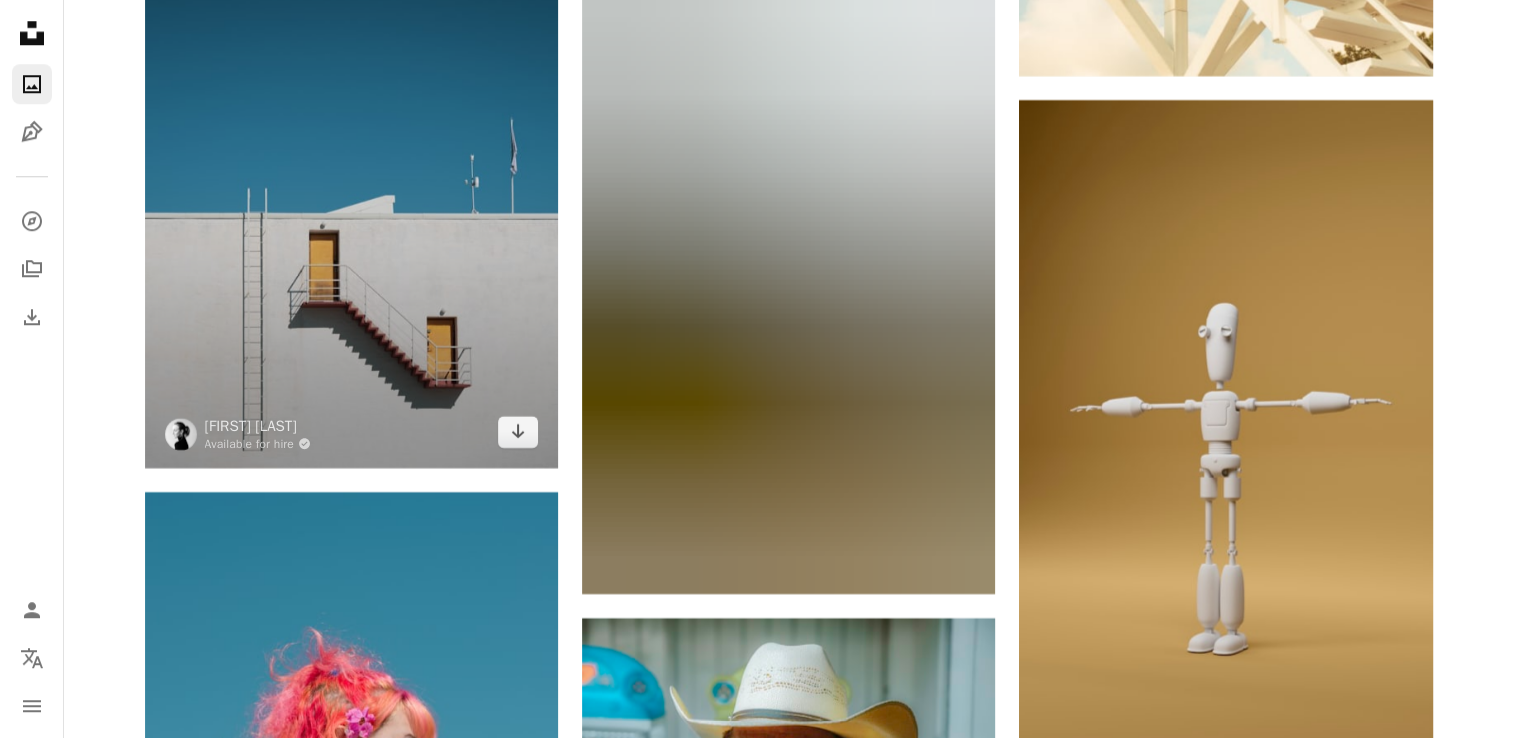 scroll, scrollTop: 234812, scrollLeft: 0, axis: vertical 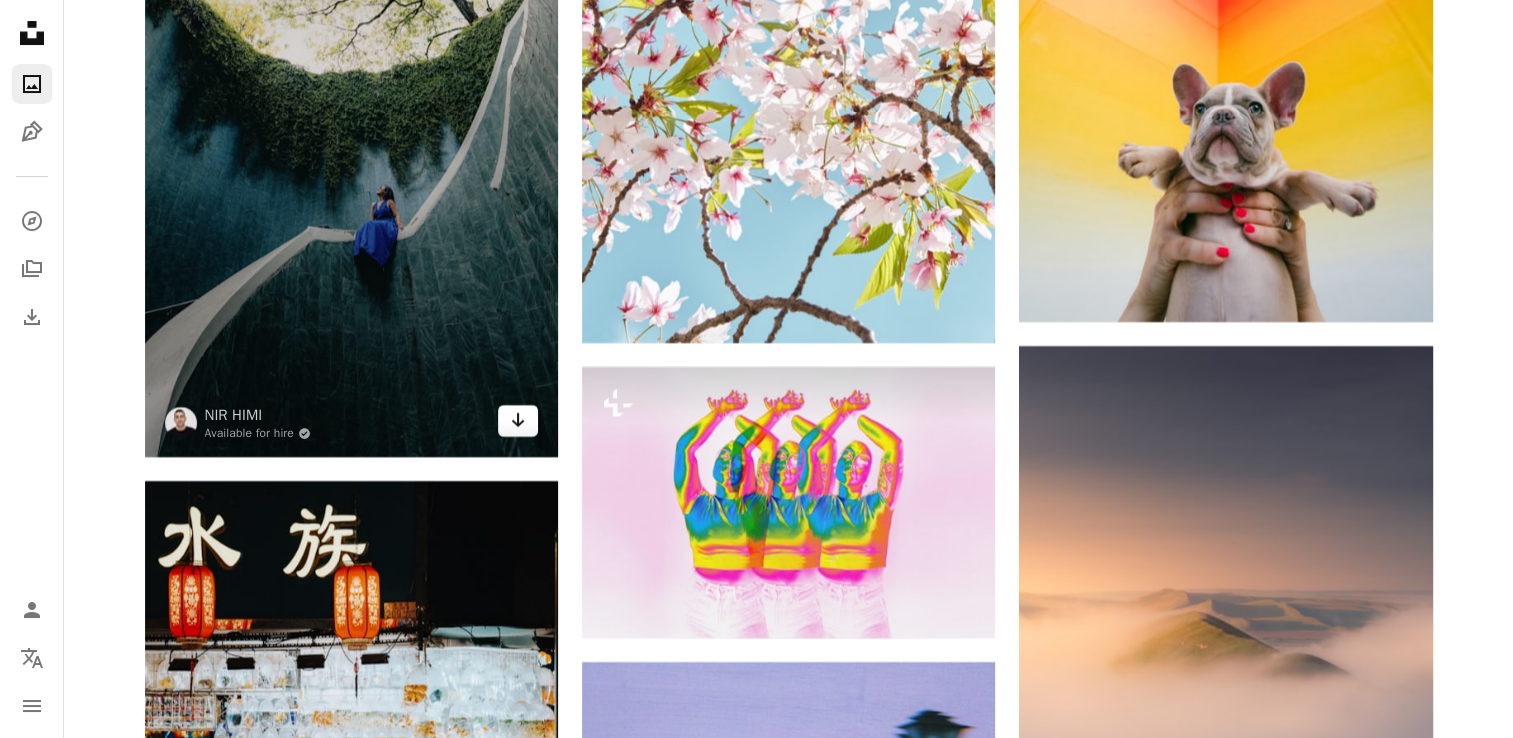 click on "Arrow pointing down" 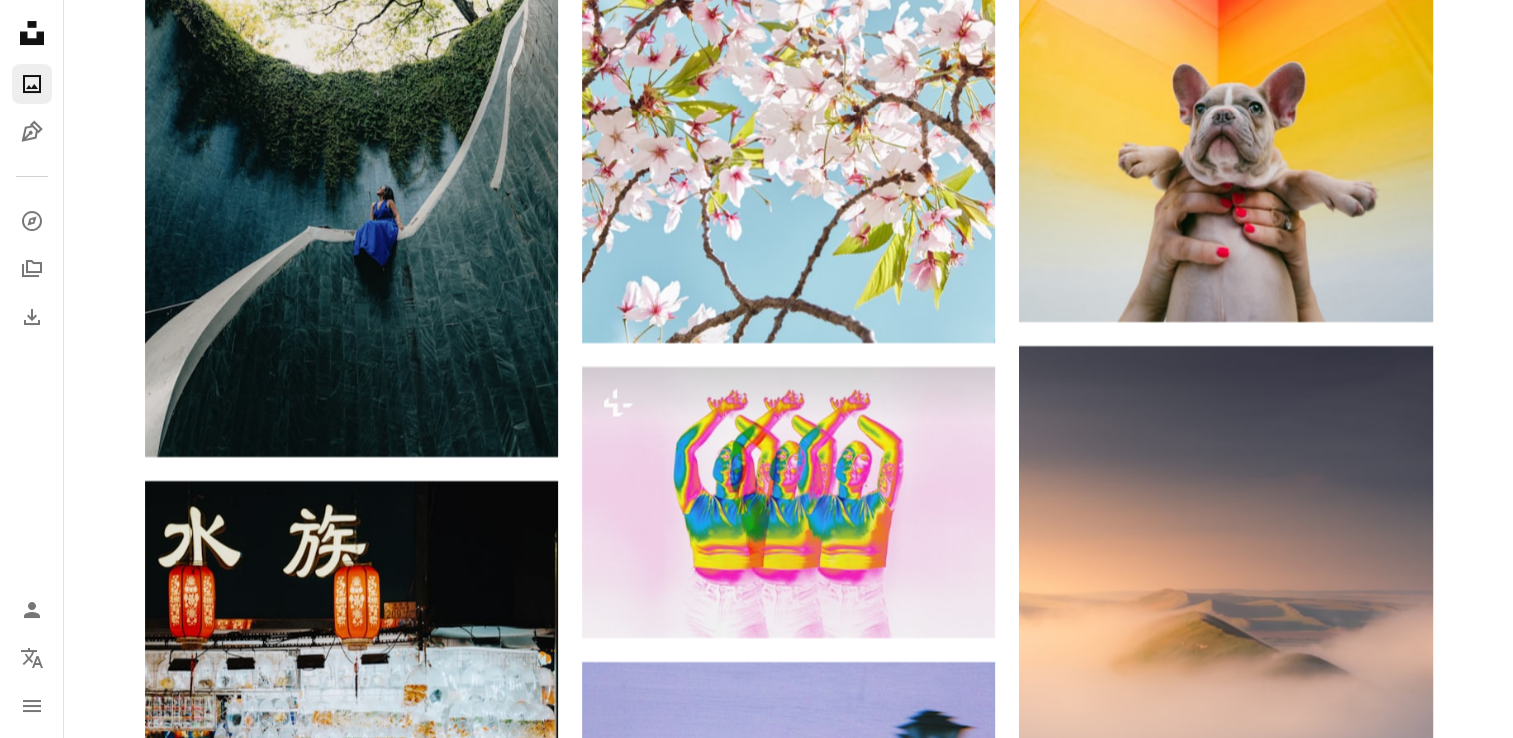 click on "Plus sign for Unsplash+ A heart A plus sign [FIRST] [LAST] For Unsplash+ A lock Download A heart A plus sign [FIRST] [LAST] Available for hire A checkmark inside of a circle Arrow pointing down Plus sign for Unsplash+ A heart A plus sign [FIRST] [LAST] Forlll De Rad Available for hire A checkmark inside of a circle Arrow pointing down A heart A plus sign [FIRST] [LAST] Available for hire A checkmark inside of a circle Arrow pointing down A heart A plus sign [FIRST] [LAST] Available for hire A checkmark inside of a circle Arrow pointing down A heart A plus sign [FIRST] [LAST] Arrow pointing down Plus sign for Unsplash+ A heart A plus sign [FIRST] [LAST] For Unsplash+ A lock Download A heart A plus sign [FIRST] Arrow pointing down A heart A plus sign [FIRST] [LAST] Available for hire A checkmark inside of a circle Arrow pointing down Plus sign for Unsplash+ A heart A plus sign [FIRST] For" at bounding box center [788, -114503] 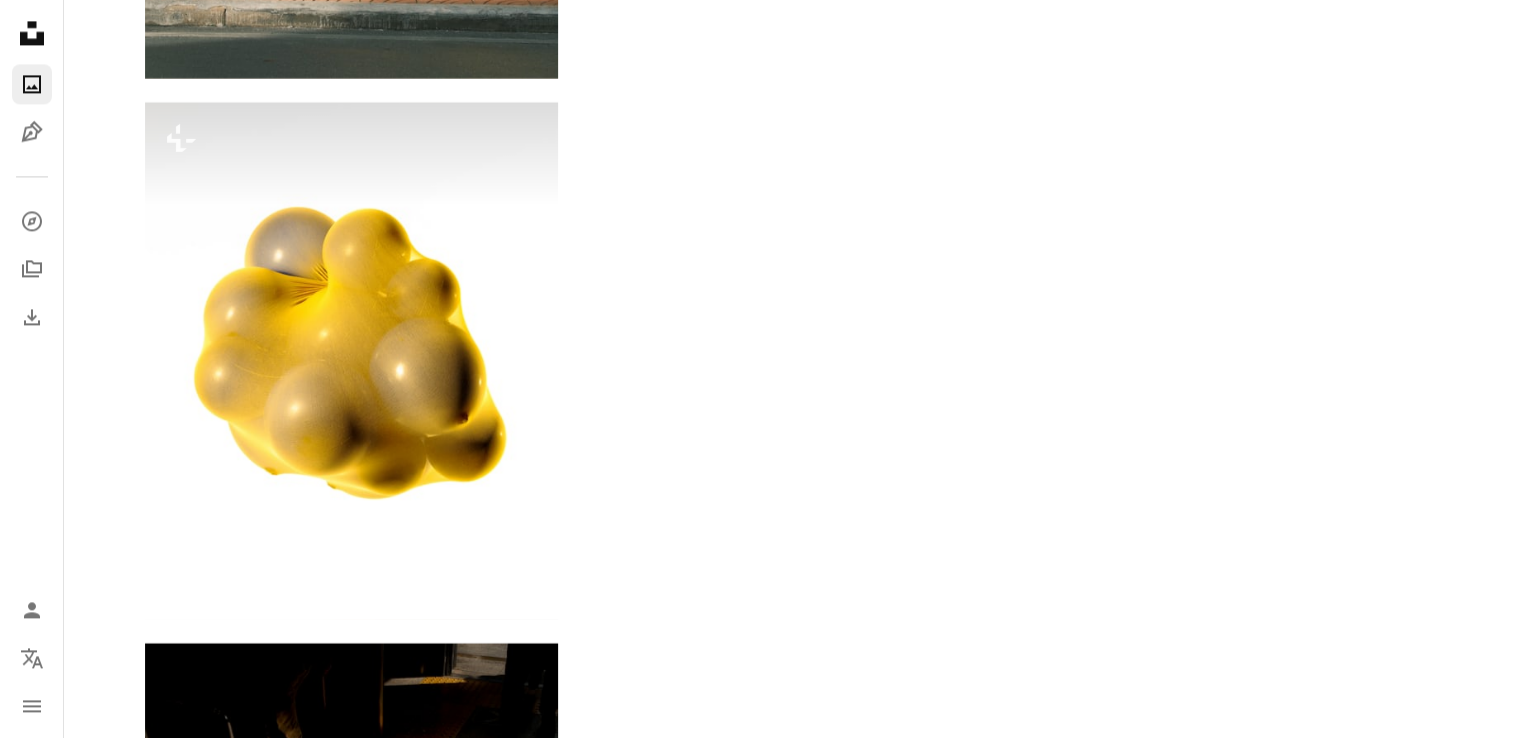 scroll, scrollTop: 245092, scrollLeft: 0, axis: vertical 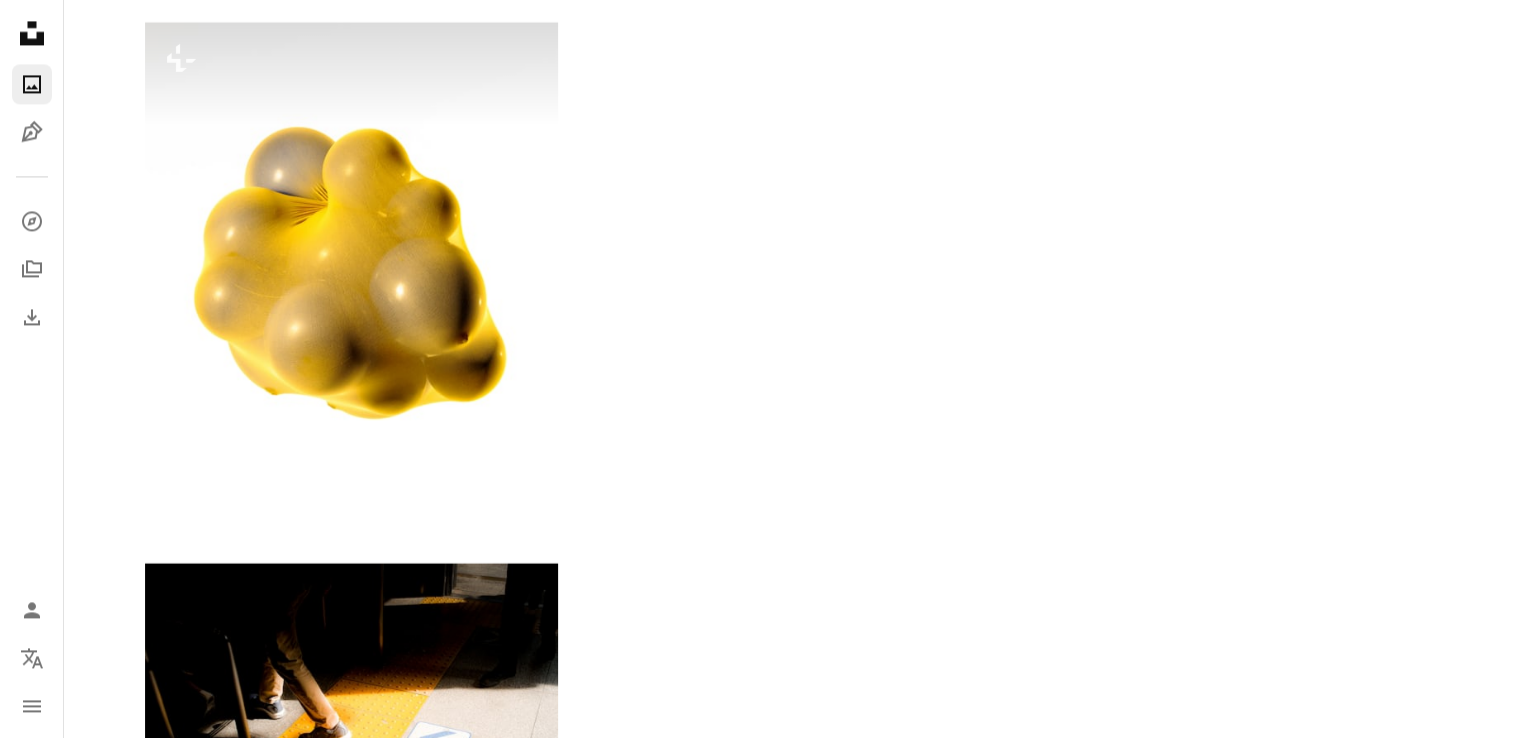 click on "Plus sign for Unsplash+ A heart A plus sign [FIRST] [LAST] For Unsplash+ A lock Download A heart A plus sign [FIRST] [LAST] Available for hire A checkmark inside of a circle Arrow pointing down Plus sign for Unsplash+ A heart A plus sign [FIRST] [LAST] Forlll De Rad Available for hire A checkmark inside of a circle Arrow pointing down A heart A plus sign [FIRST] [LAST] Available for hire A checkmark inside of a circle Arrow pointing down A heart A plus sign [FIRST] [LAST] Available for hire A checkmark inside of a circle Arrow pointing down A heart A plus sign [FIRST] [LAST] Arrow pointing down Plus sign for Unsplash+ A heart A plus sign [FIRST] [LAST] For Unsplash+ A lock Download A heart A plus sign [FIRST] Arrow pointing down A heart A plus sign [FIRST] [LAST] Available for hire A checkmark inside of a circle Arrow pointing down Plus sign for Unsplash+ A heart A plus sign [FIRST] For" at bounding box center [788, -121153] 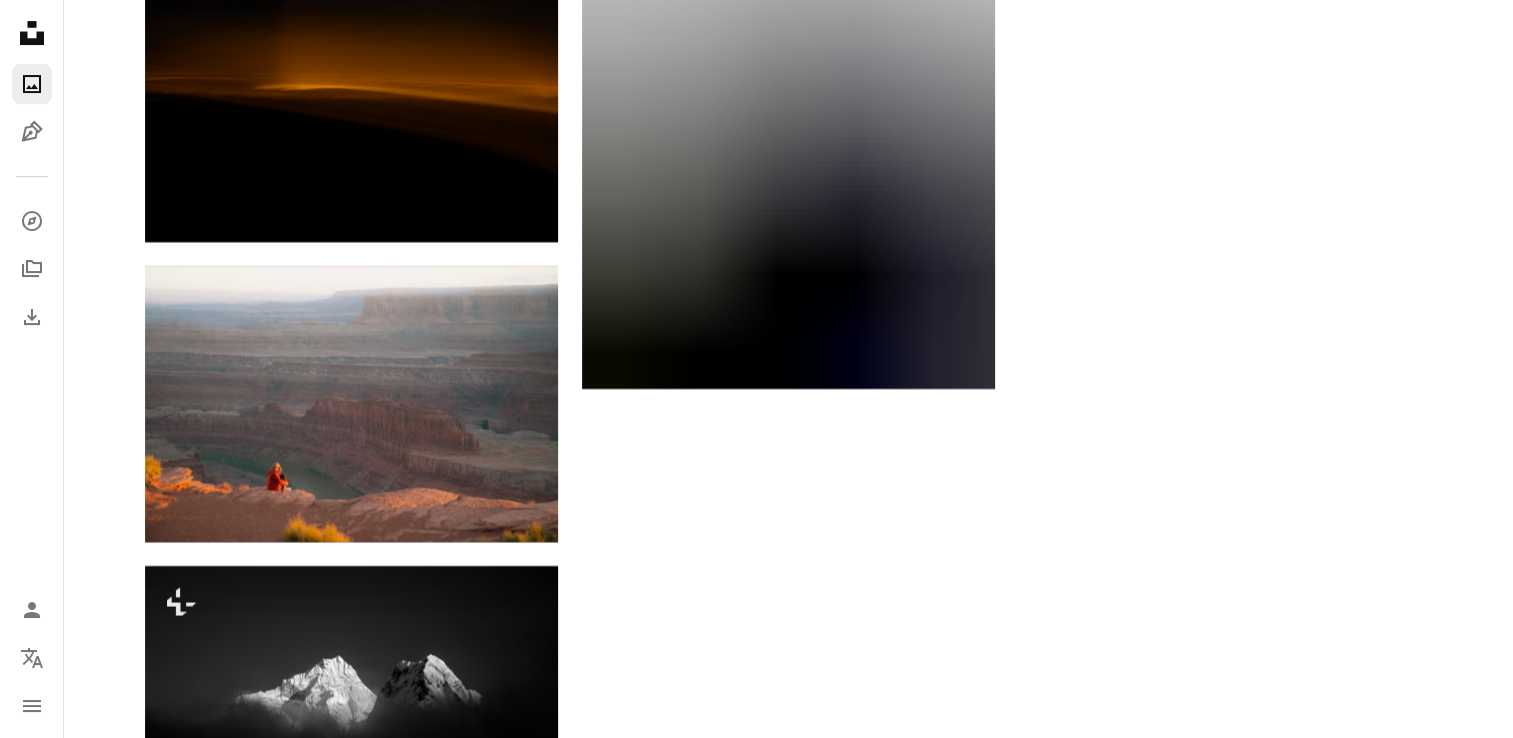 scroll, scrollTop: 250179, scrollLeft: 0, axis: vertical 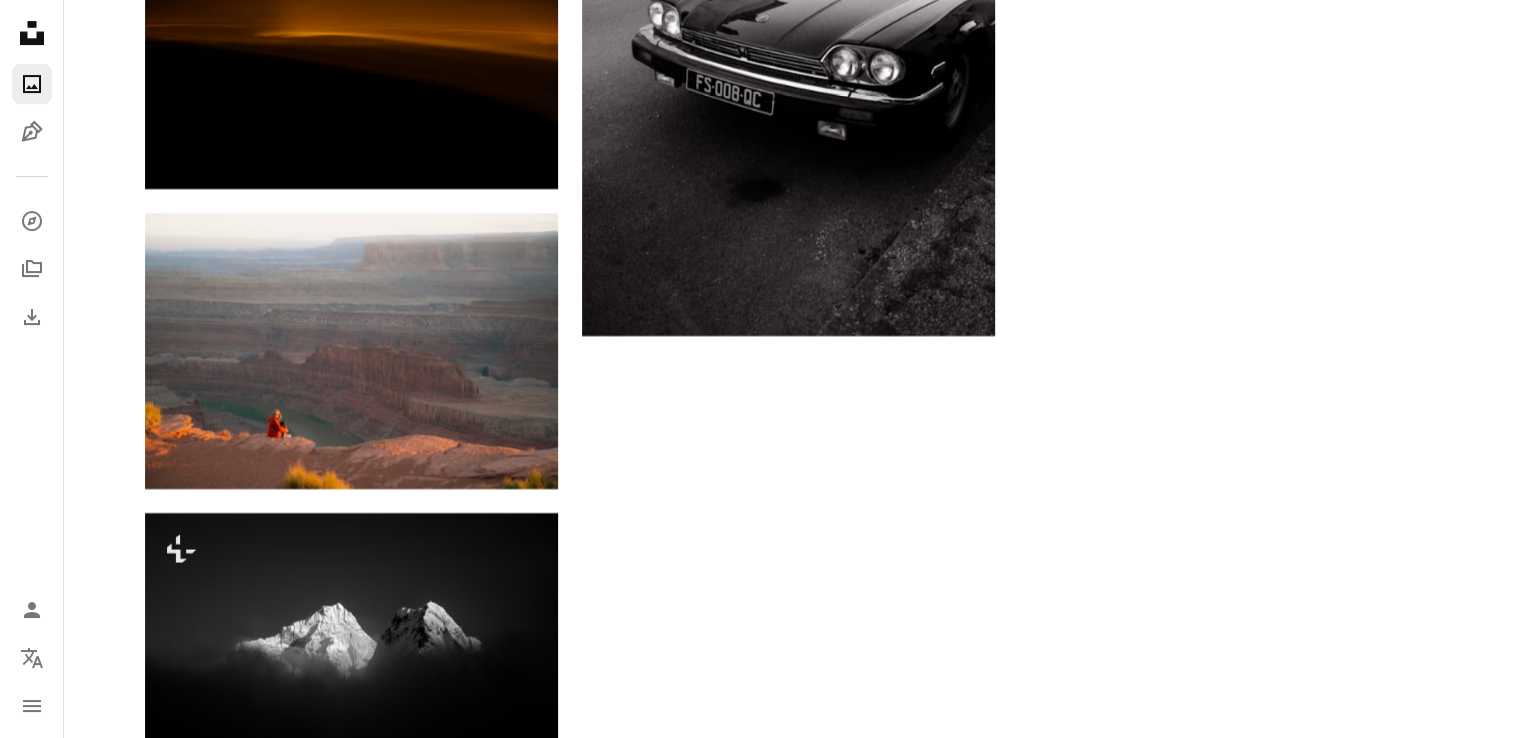 click at bounding box center [1225, -2300] 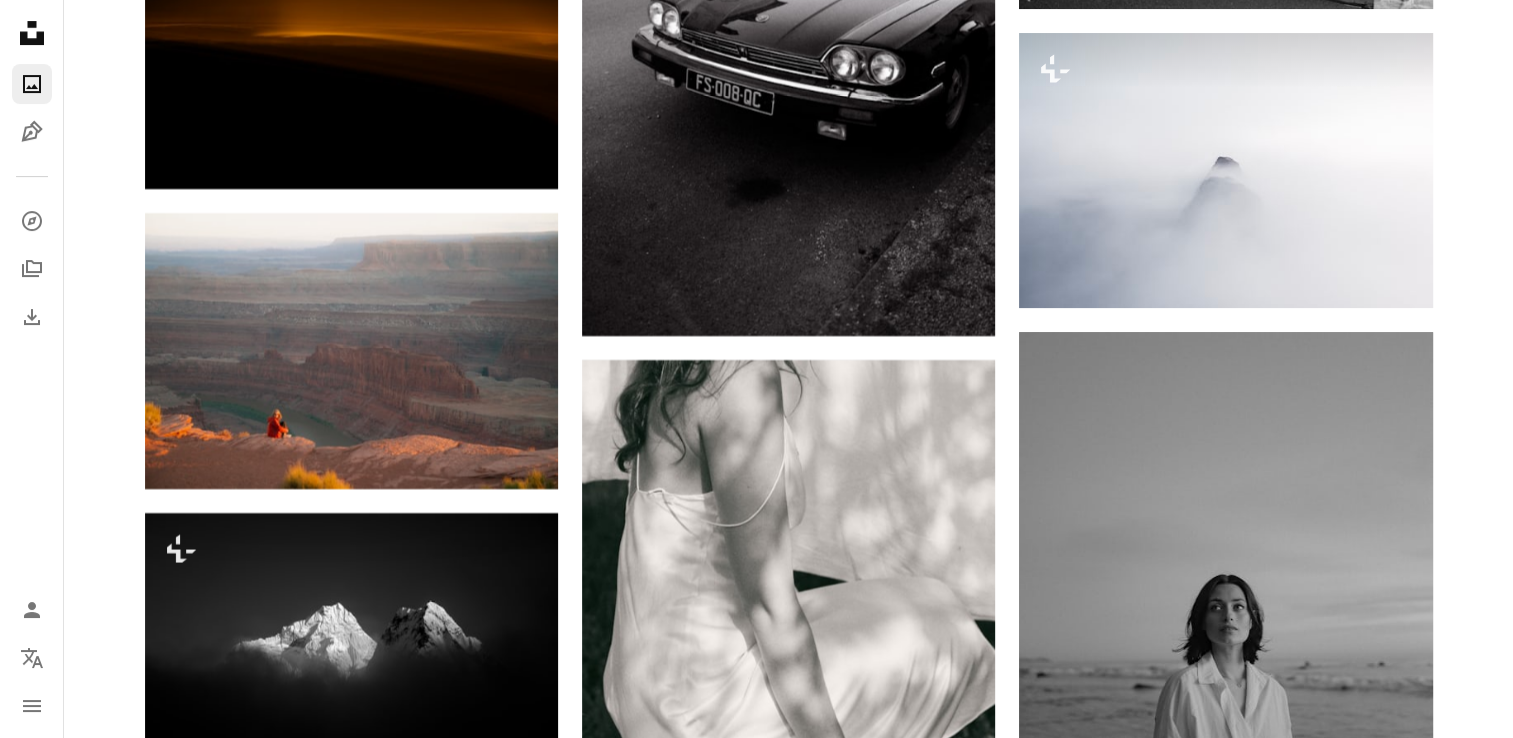 scroll, scrollTop: 250312, scrollLeft: 0, axis: vertical 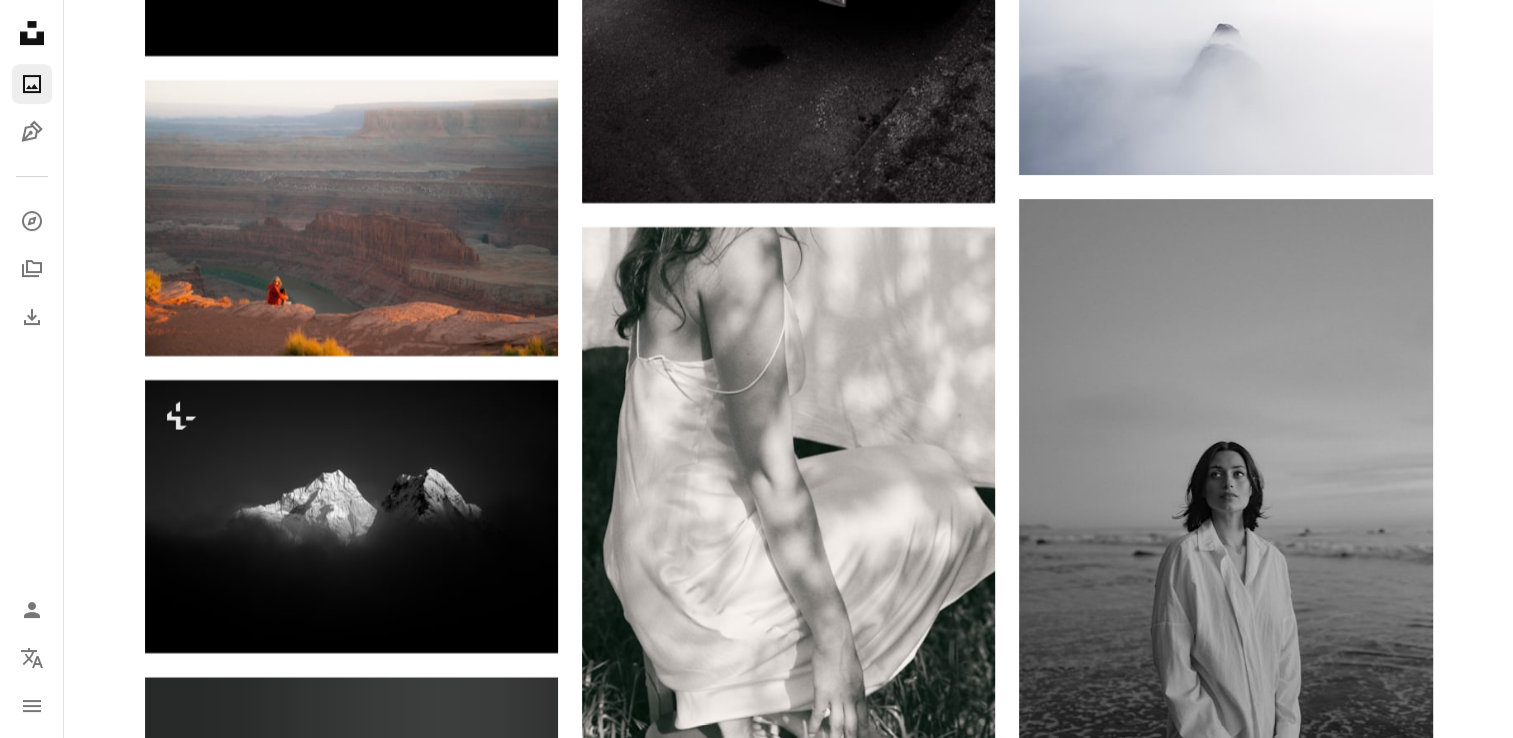 click at bounding box center [1225, -2433] 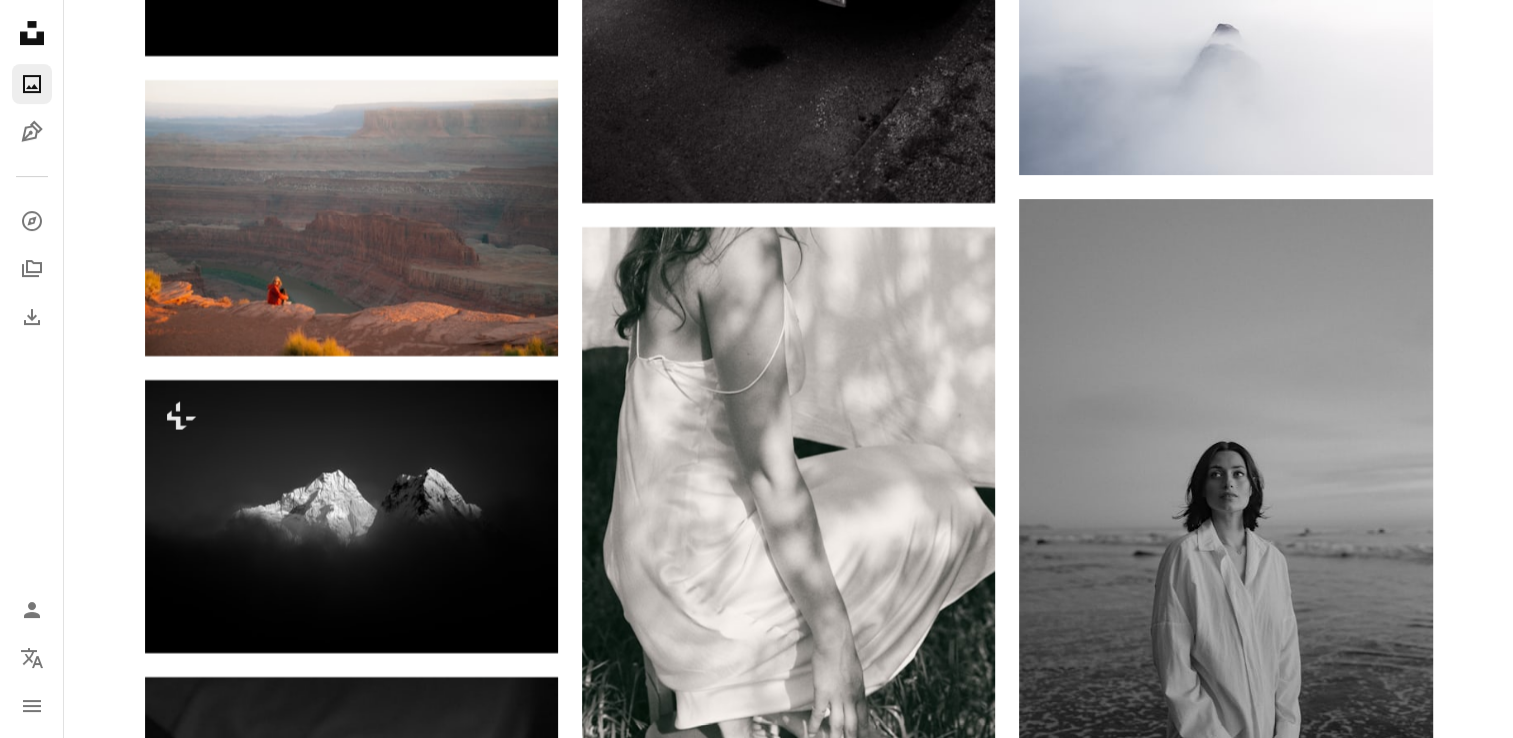 click on "A lock Download" at bounding box center (1362, -2331) 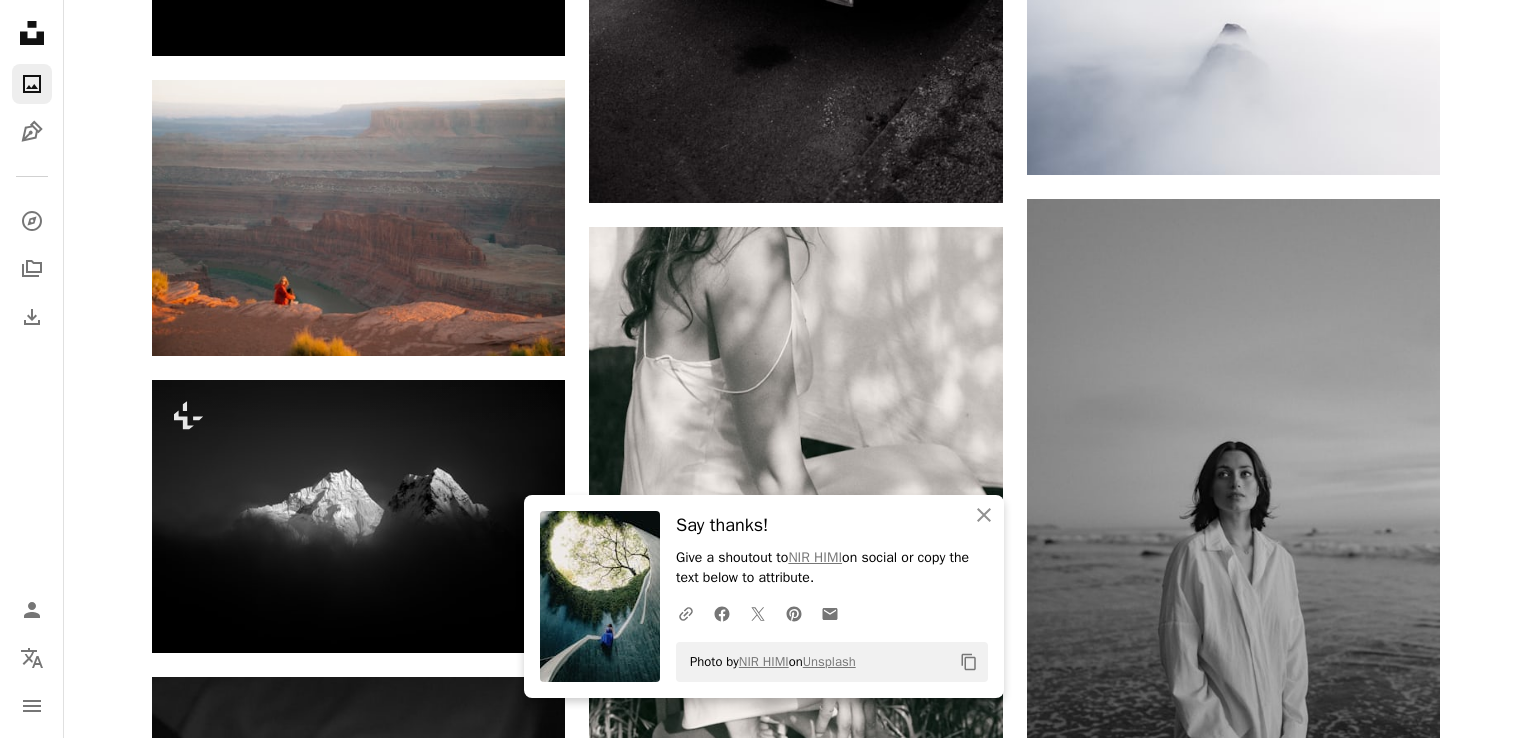 click on "An X shape" at bounding box center [20, 20] 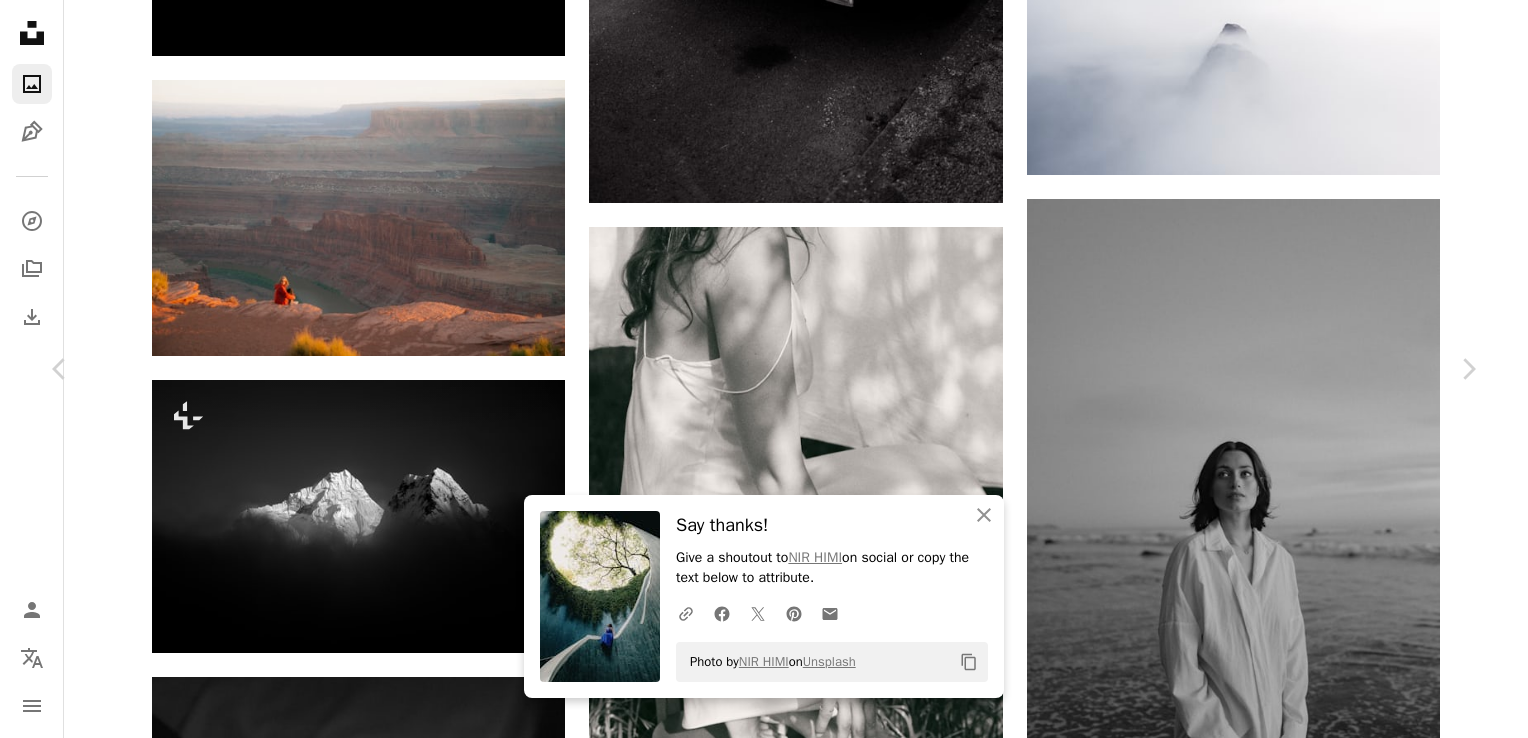 click on "An X shape" at bounding box center (20, 20) 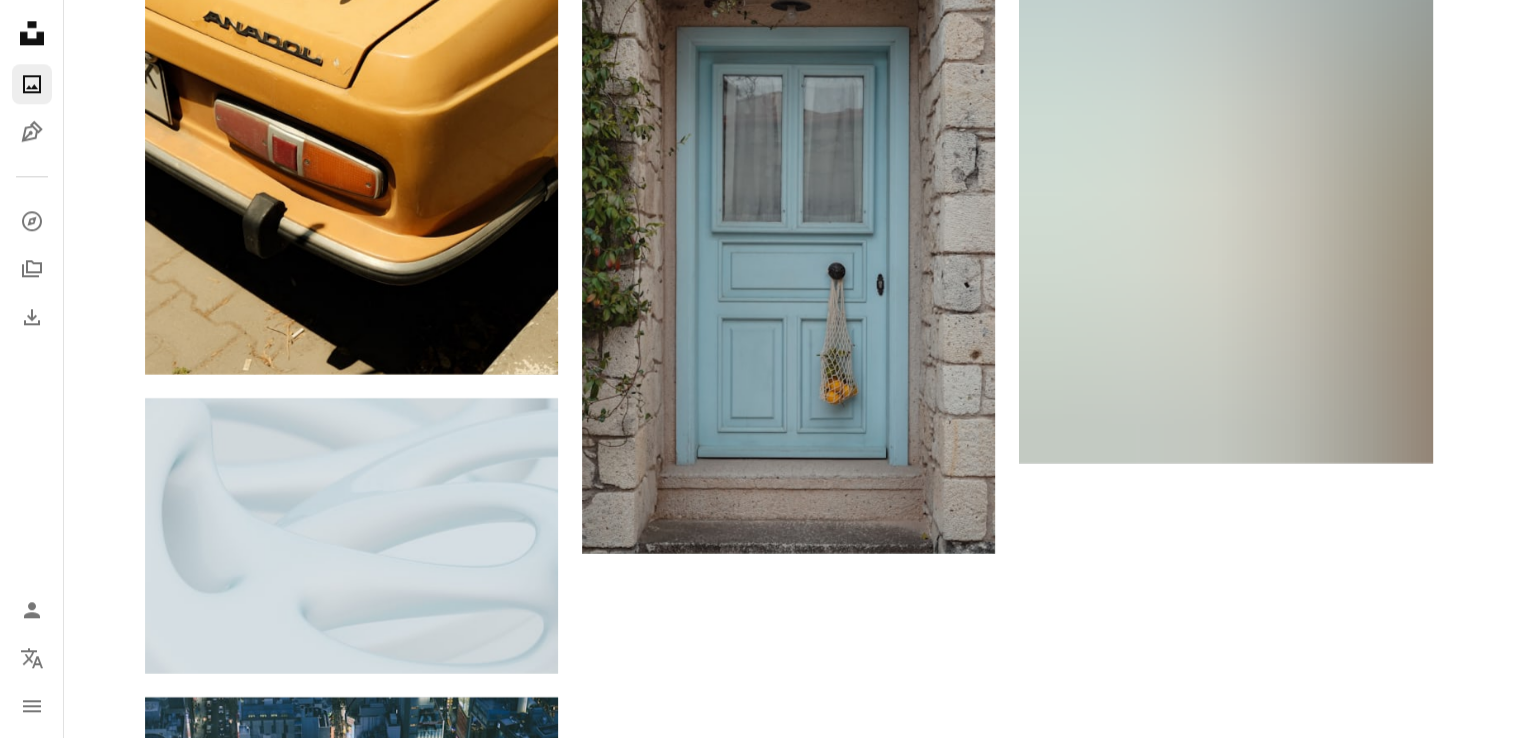 scroll, scrollTop: 259604, scrollLeft: 0, axis: vertical 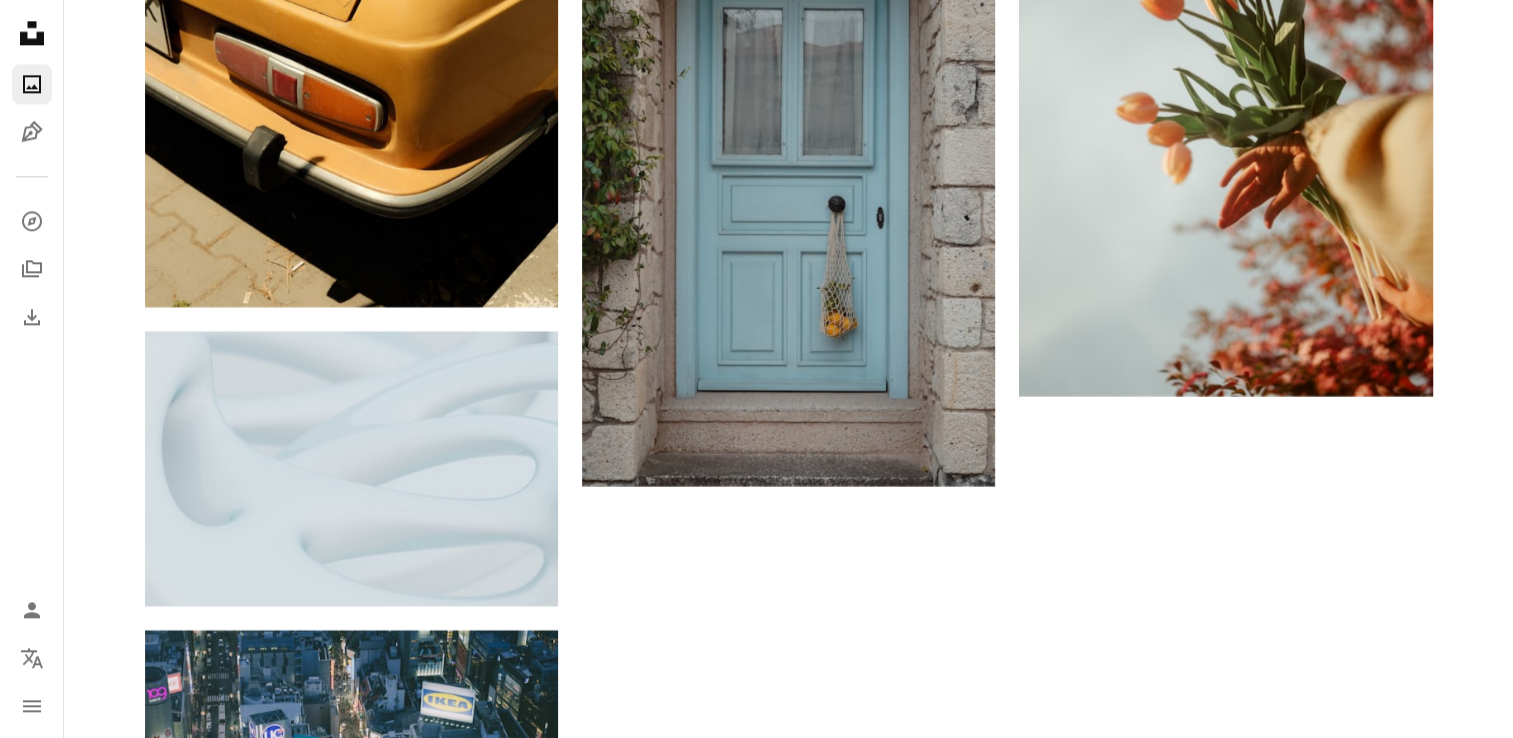 click at bounding box center (788, -1638) 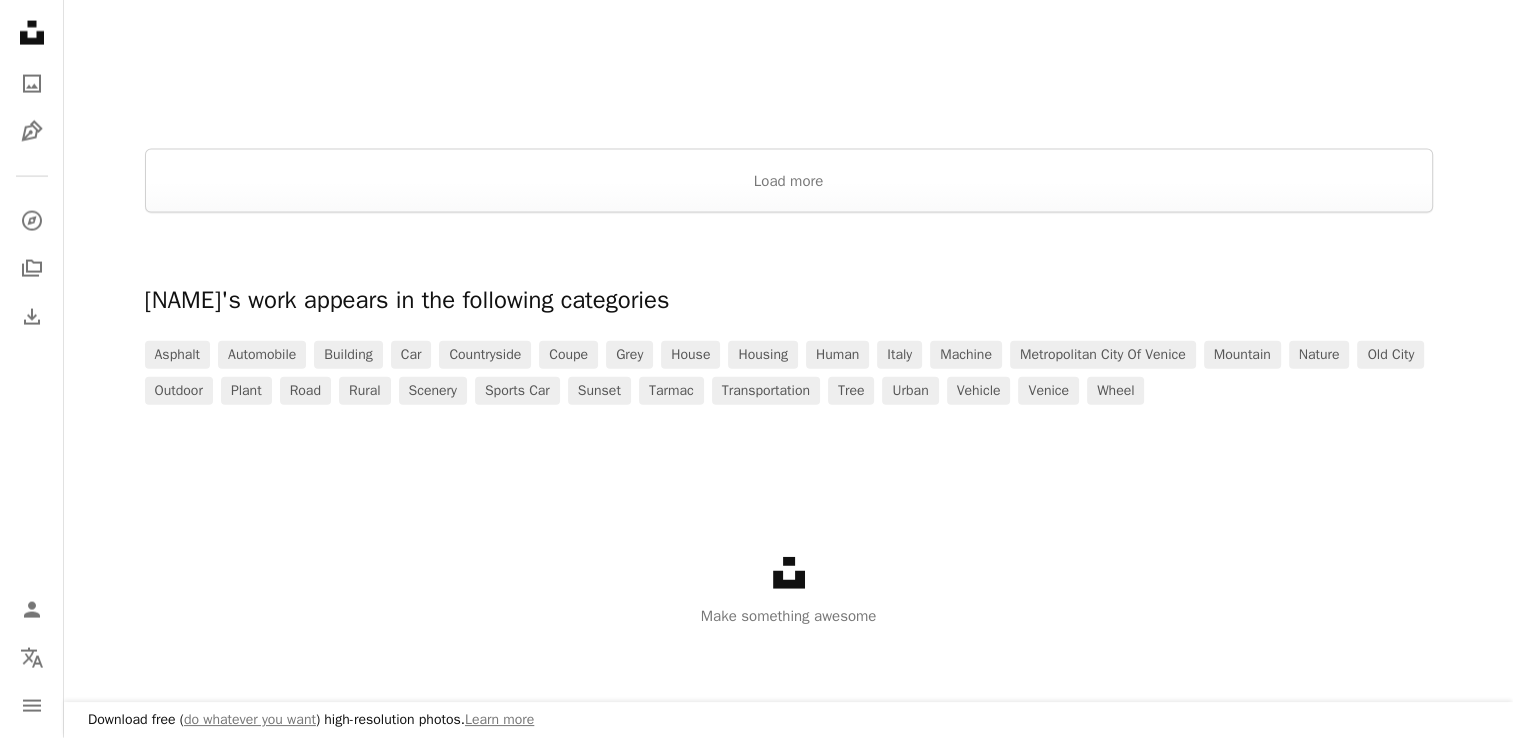 scroll, scrollTop: 3718, scrollLeft: 0, axis: vertical 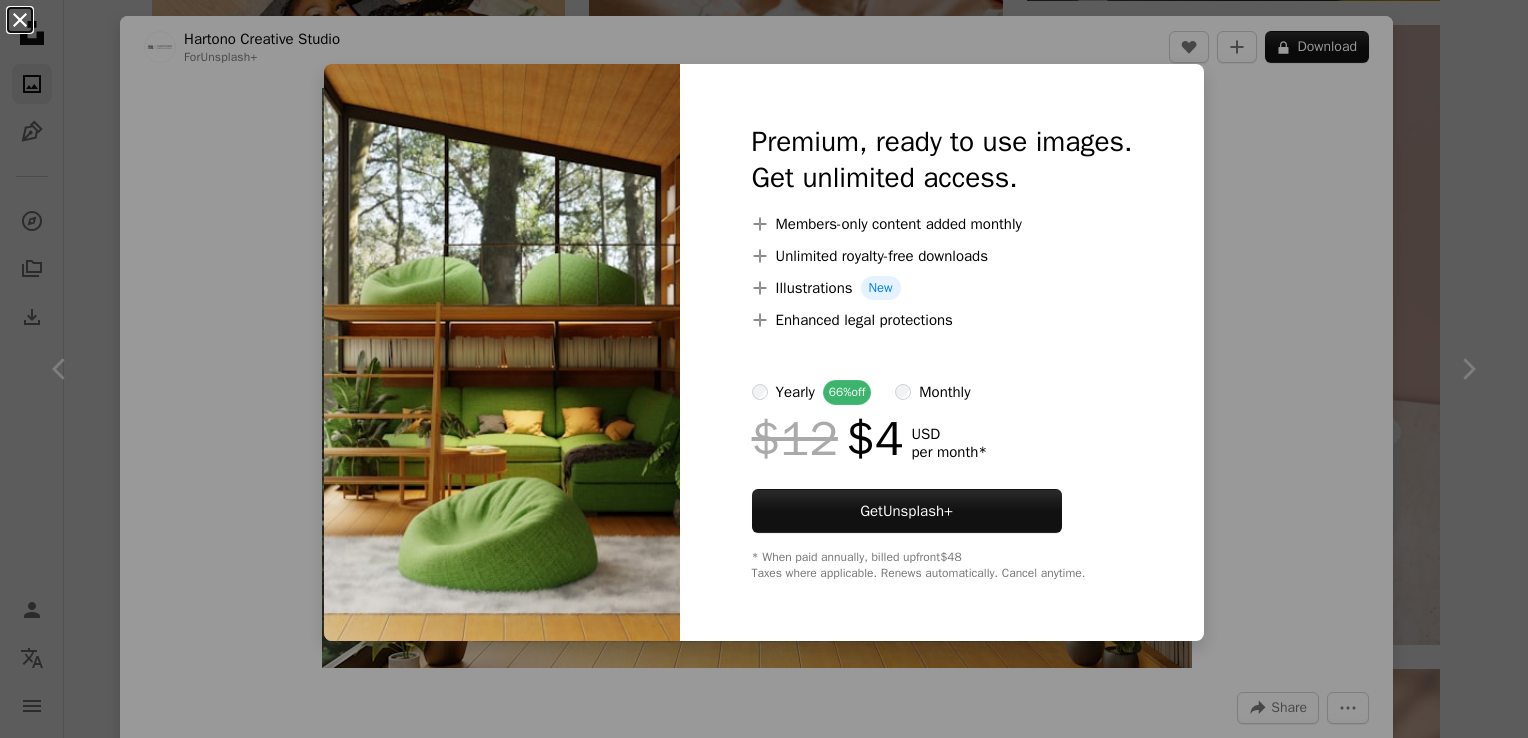 click on "An X shape" at bounding box center (20, 20) 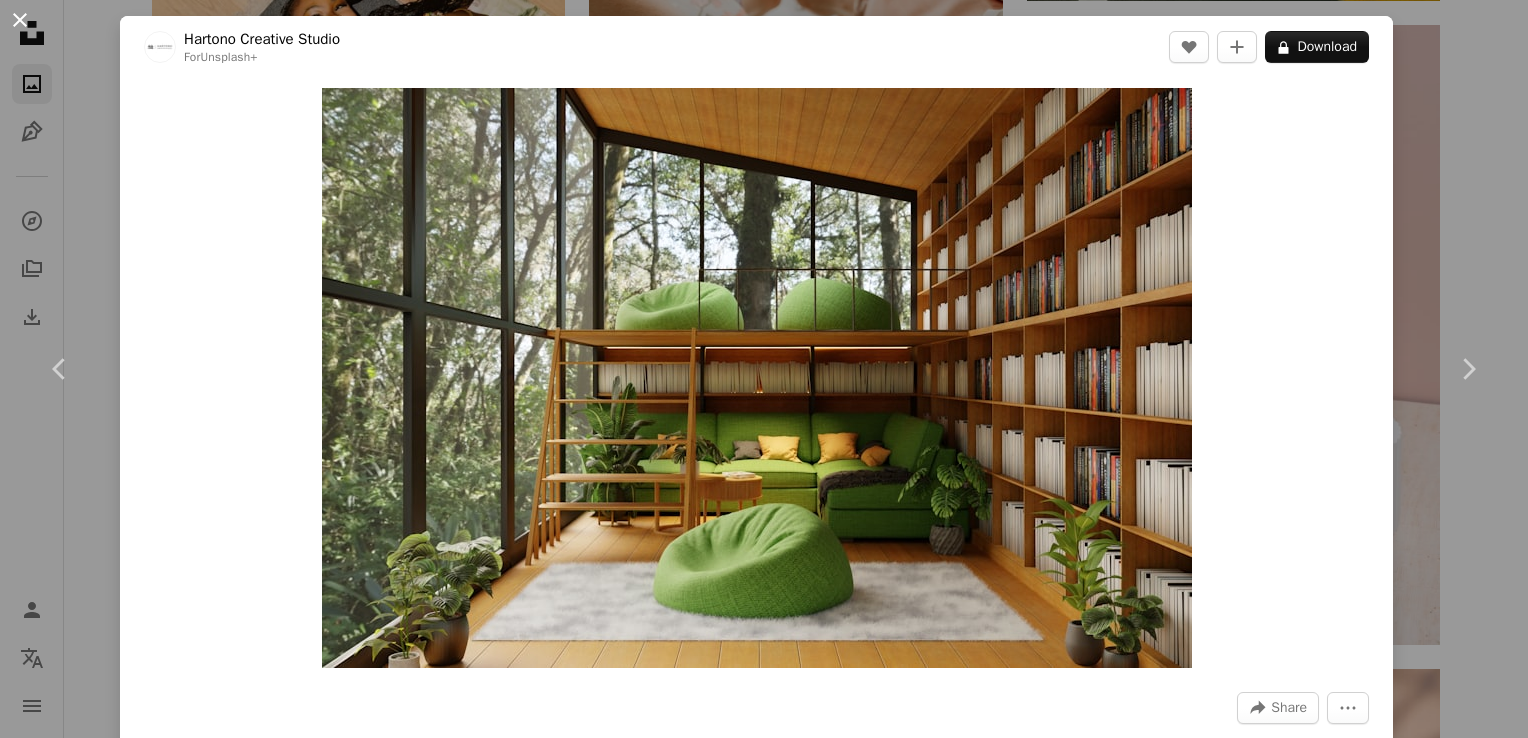 click on "An X shape" at bounding box center (20, 20) 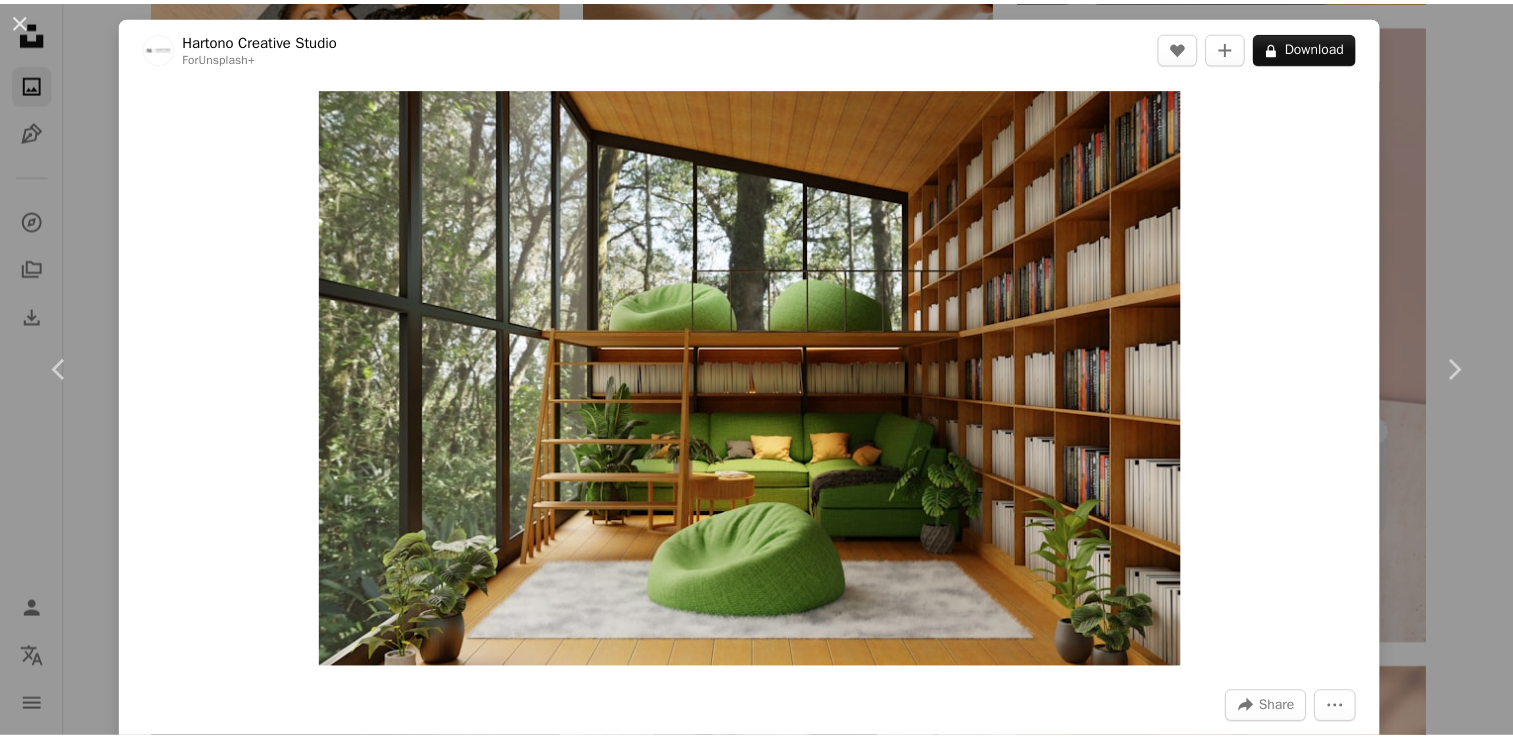 scroll, scrollTop: 250179, scrollLeft: 0, axis: vertical 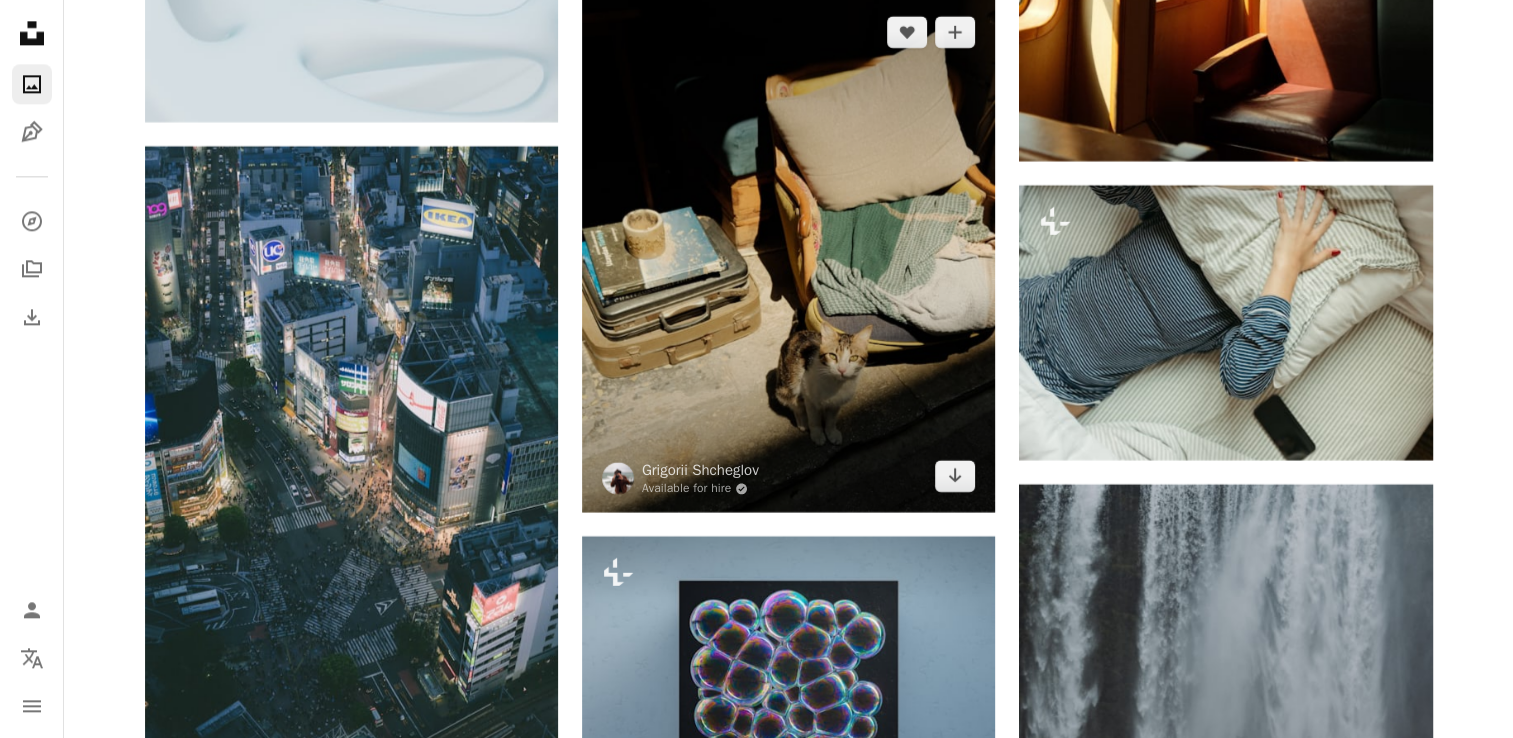 click at bounding box center [788, 254] 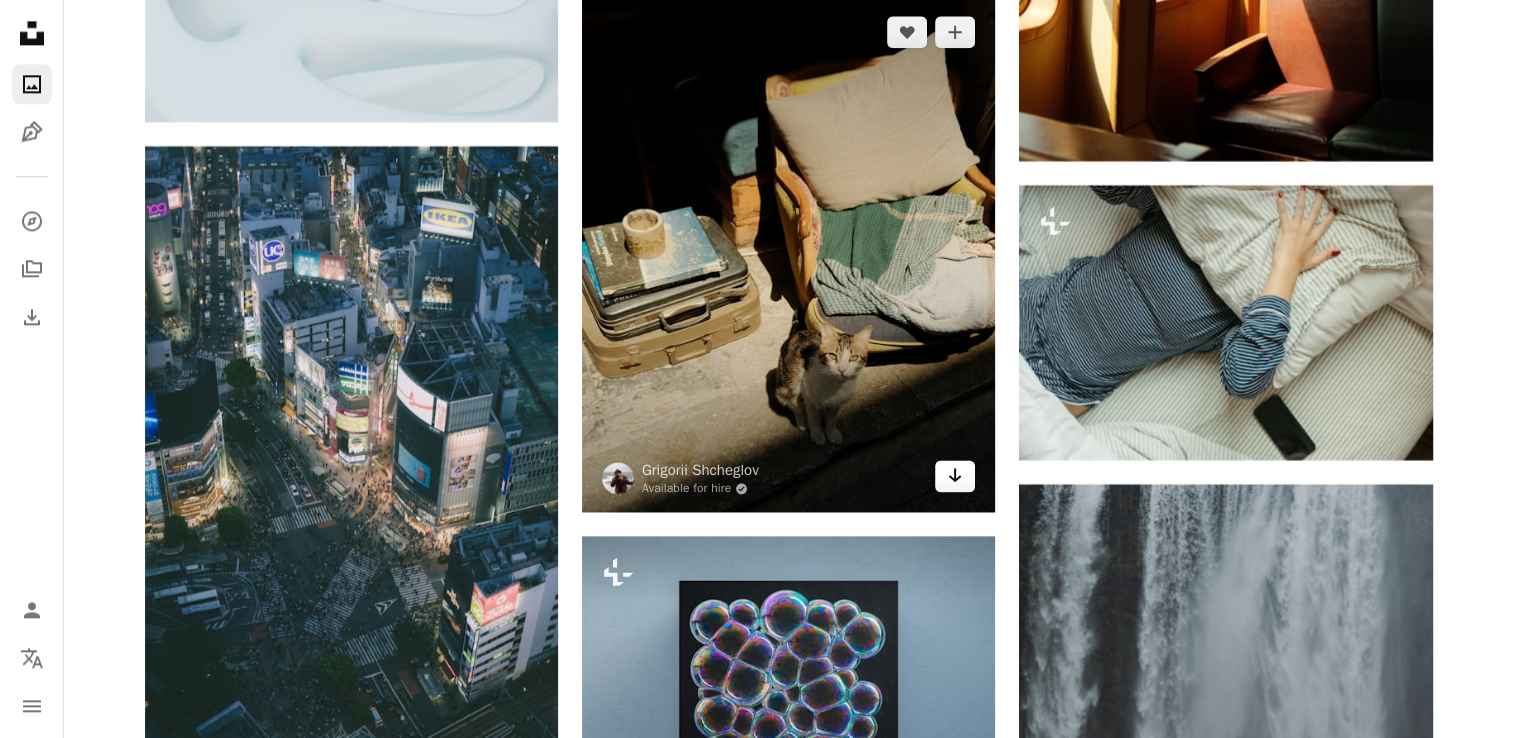 click on "Arrow pointing down" 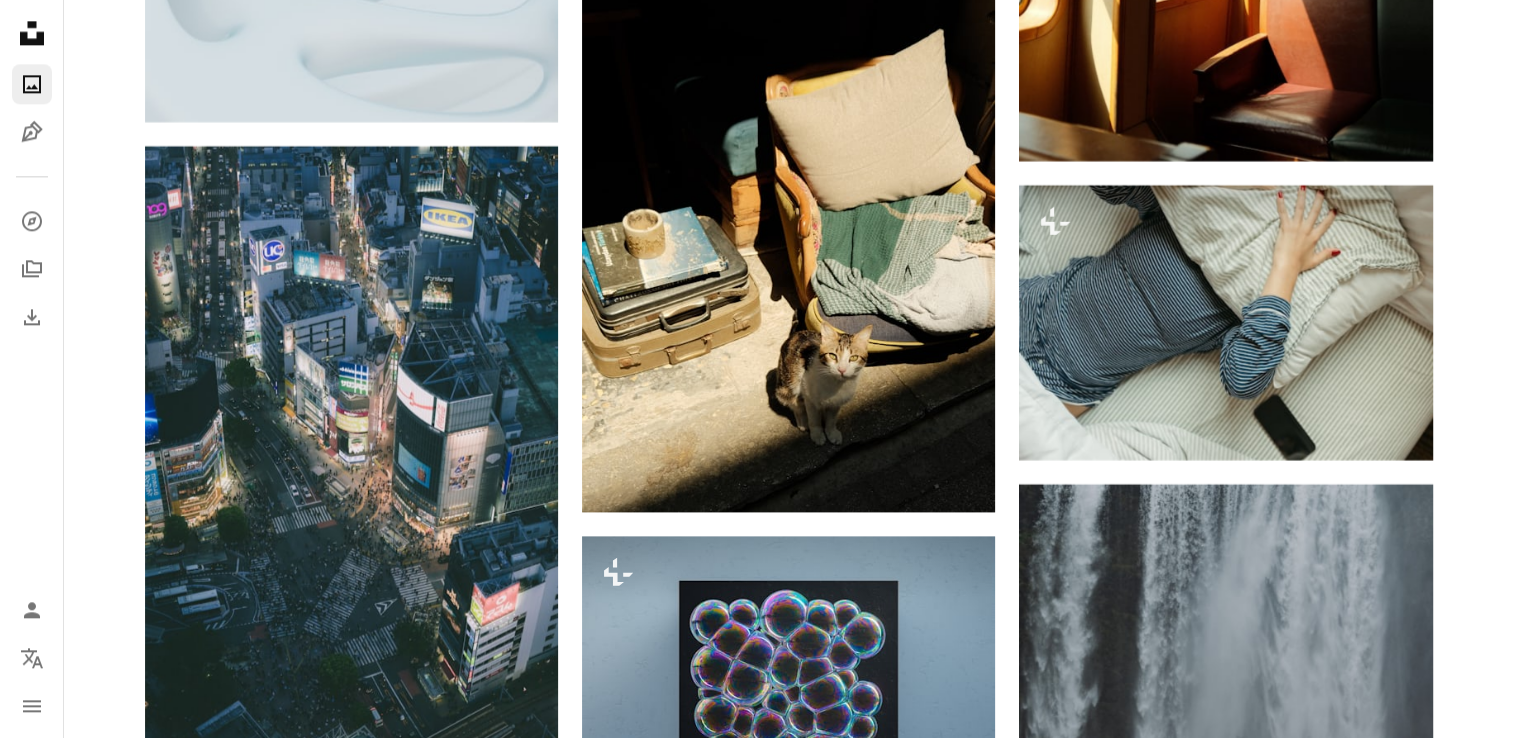click on "Plus sign for Unsplash+ A heart A plus sign [FIRST] [LAST] For Unsplash+ A lock Download A heart A plus sign [FIRST] [LAST] Available for hire A checkmark inside of a circle Arrow pointing down Plus sign for Unsplash+ A heart A plus sign [FIRST] [LAST] Forlll De Rad Available for hire A checkmark inside of a circle Arrow pointing down A heart A plus sign [FIRST] [LAST] Available for hire A checkmark inside of a circle Arrow pointing down A heart A plus sign [FIRST] [LAST] Available for hire A checkmark inside of a circle Arrow pointing down A heart A plus sign [FIRST] [LAST] Arrow pointing down Plus sign for Unsplash+ A heart A plus sign [FIRST] [LAST] For Unsplash+ A lock Download A heart A plus sign [FIRST] Arrow pointing down A heart A plus sign [FIRST] [LAST] Available for hire A checkmark inside of a circle Arrow pointing down Plus sign for Unsplash+ A heart A plus sign [FIRST] For" at bounding box center [788, -128086] 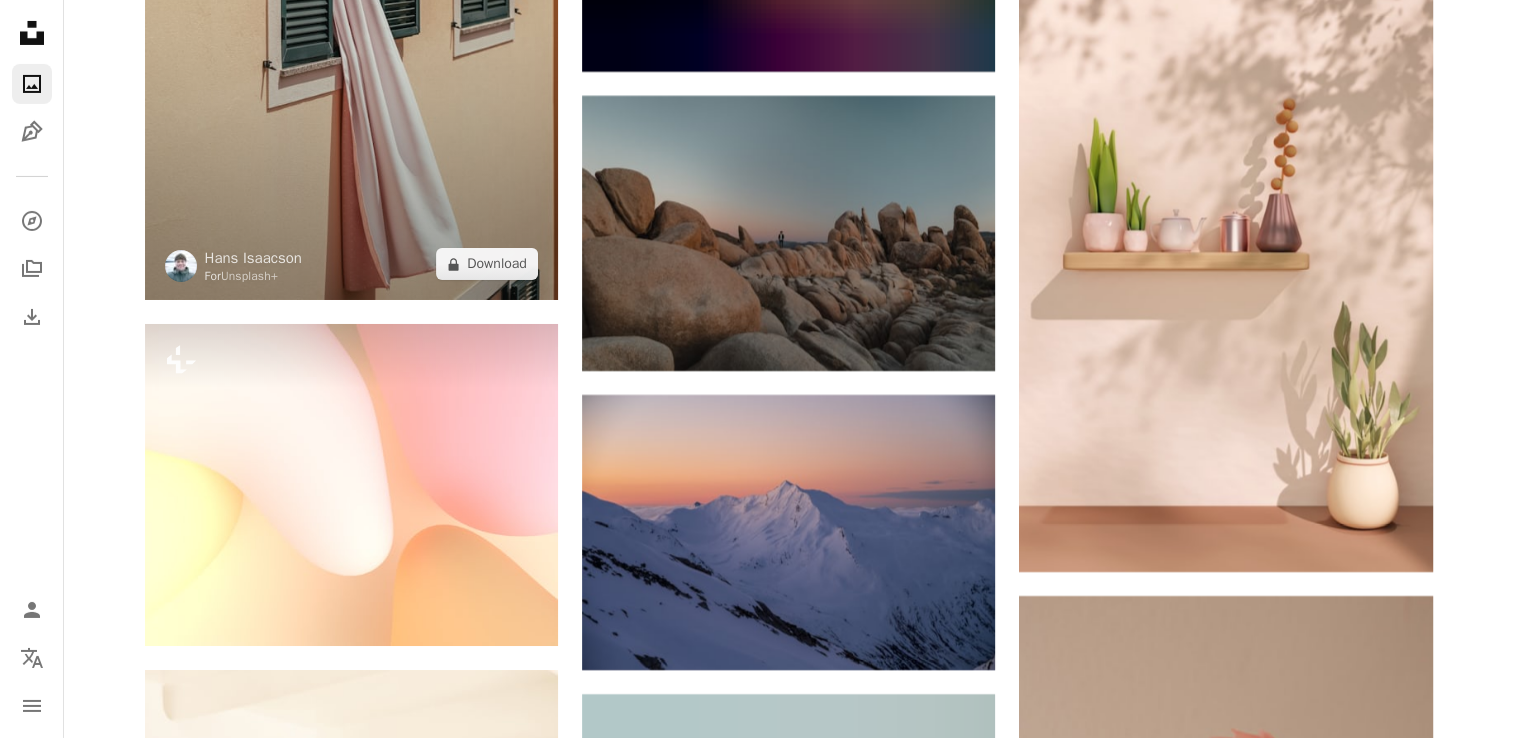 scroll, scrollTop: 279821, scrollLeft: 0, axis: vertical 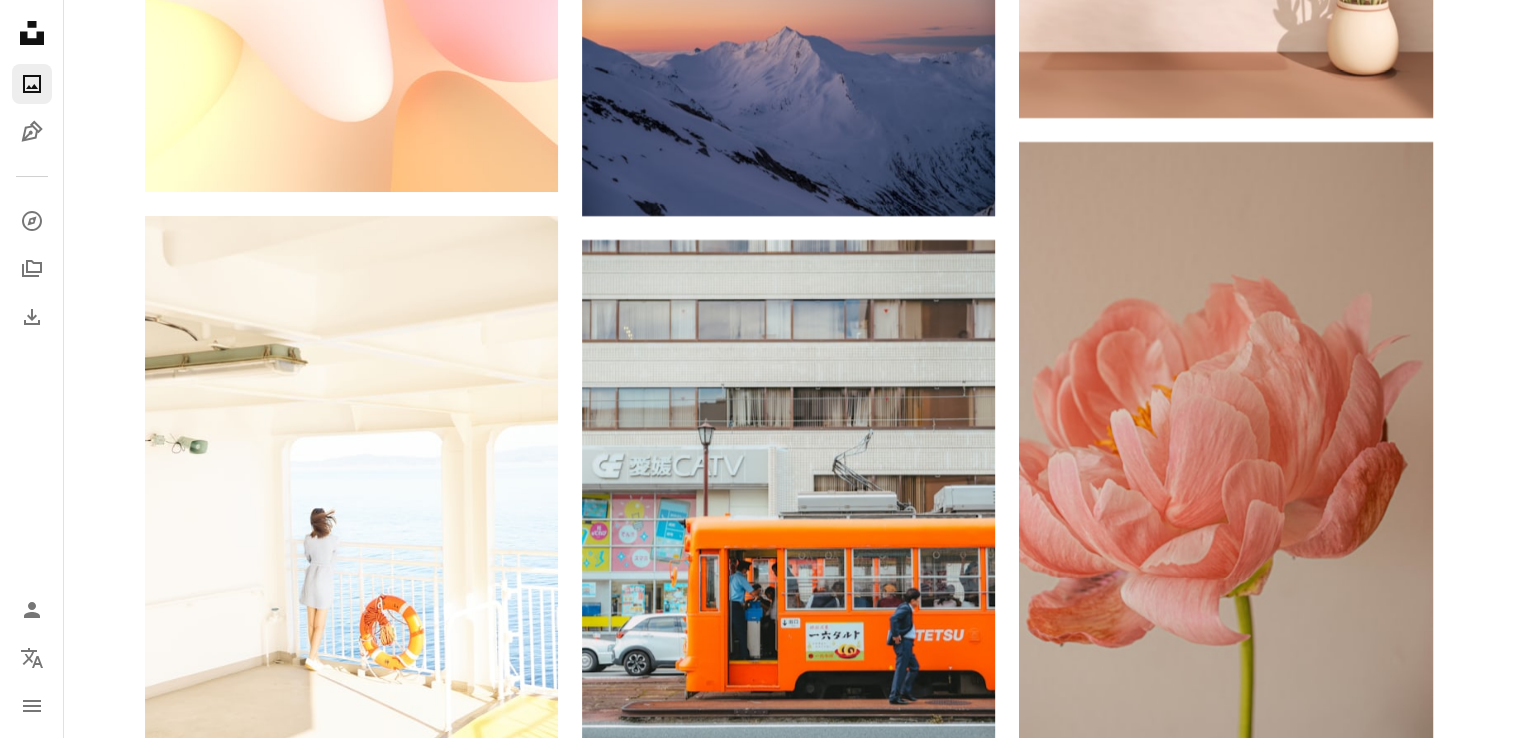 click at bounding box center [351, -464] 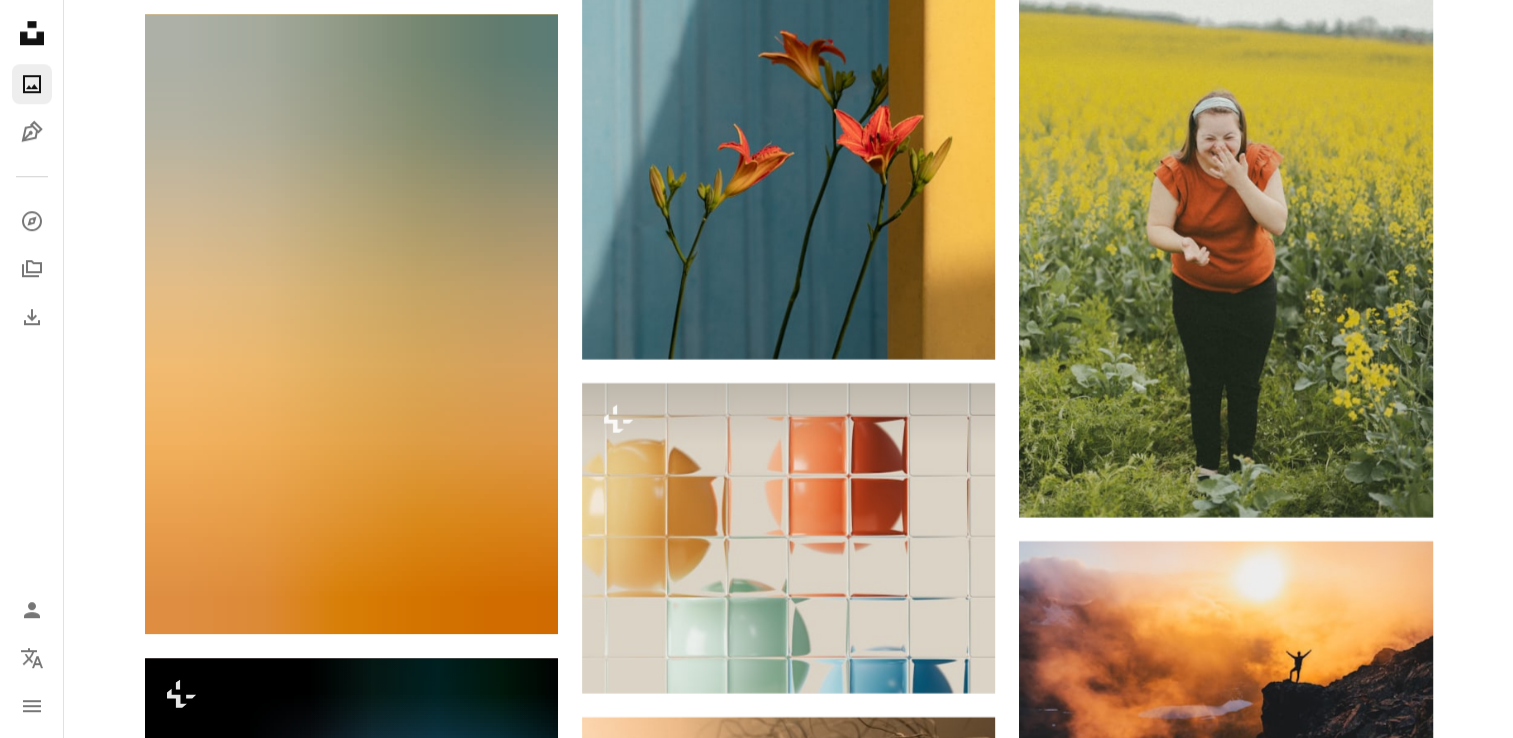 scroll, scrollTop: 281516, scrollLeft: 0, axis: vertical 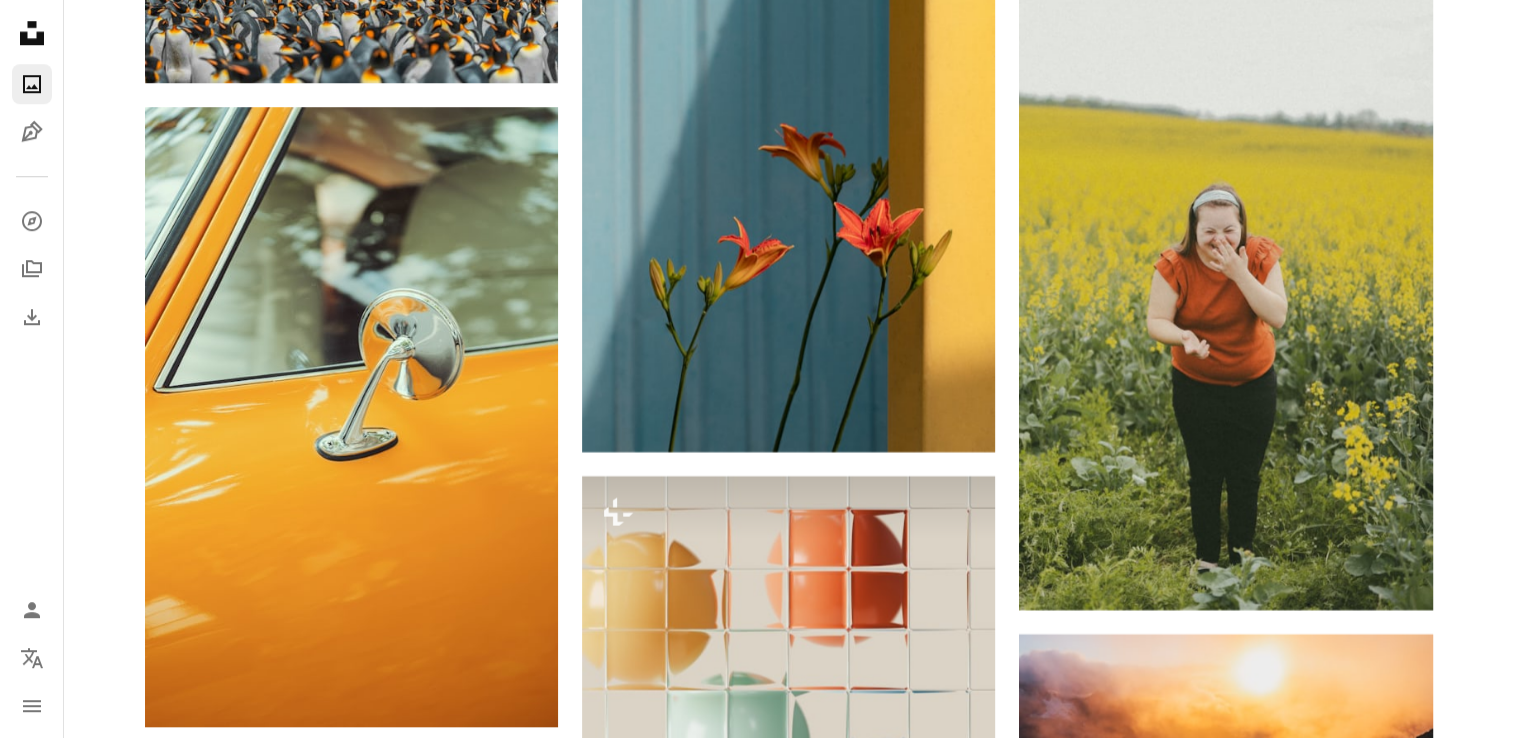 click 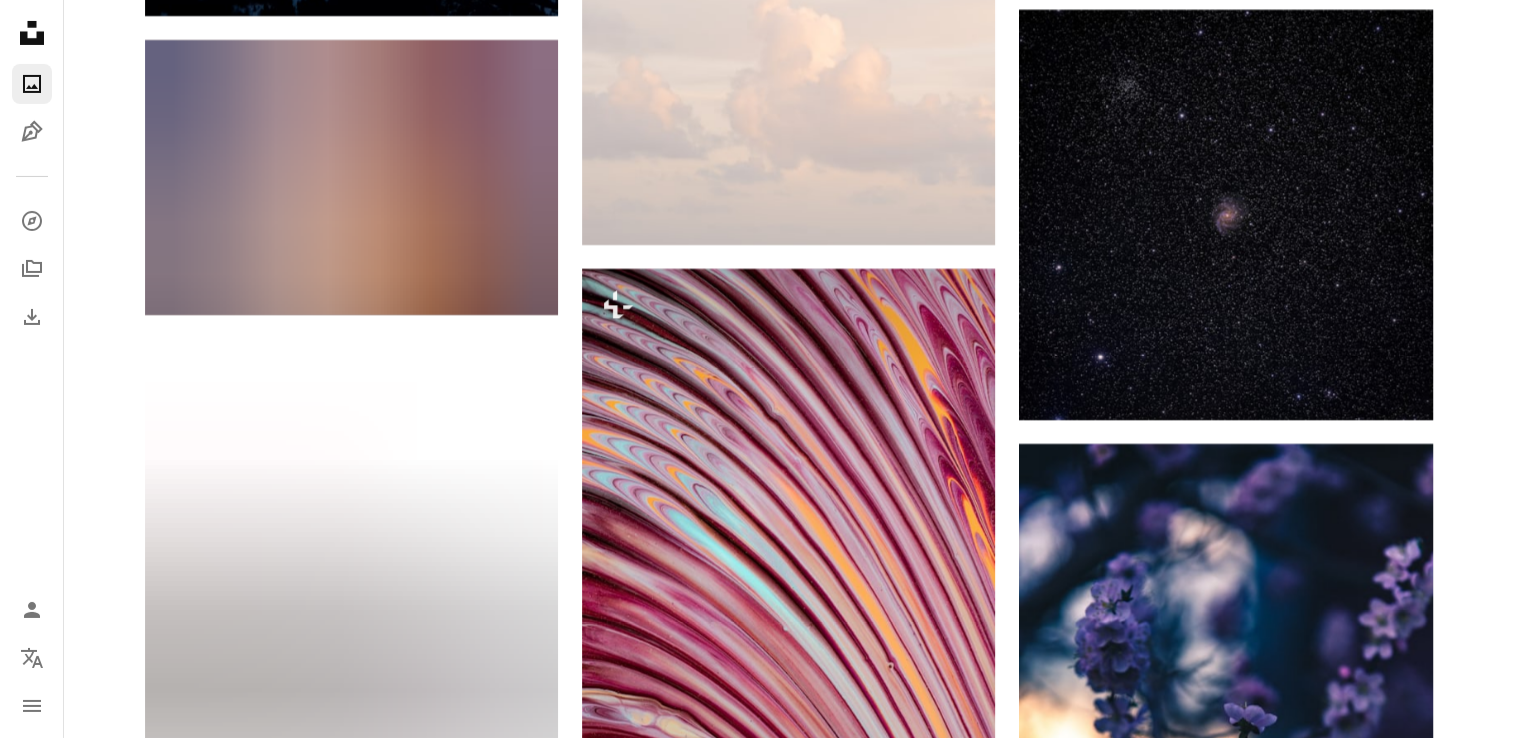scroll, scrollTop: 296104, scrollLeft: 0, axis: vertical 